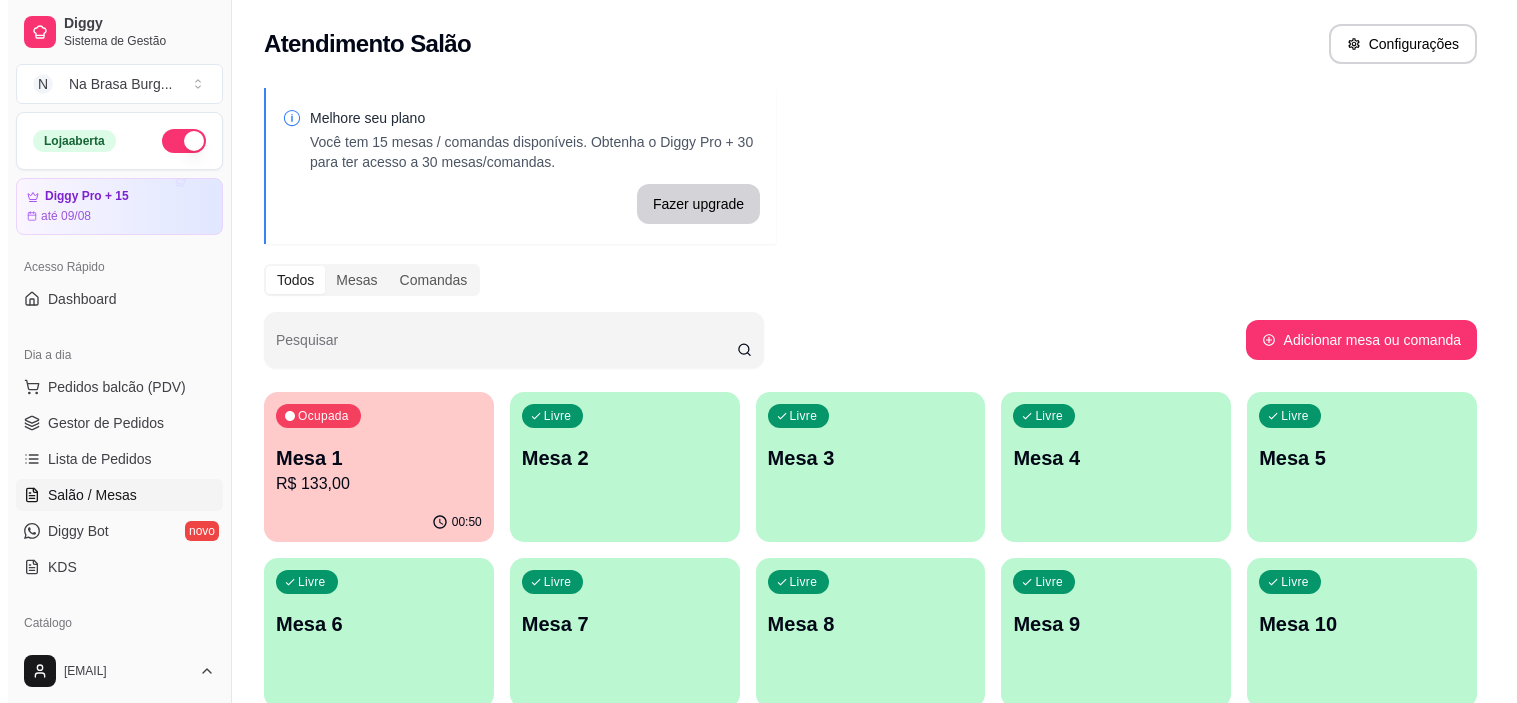 scroll, scrollTop: 0, scrollLeft: 0, axis: both 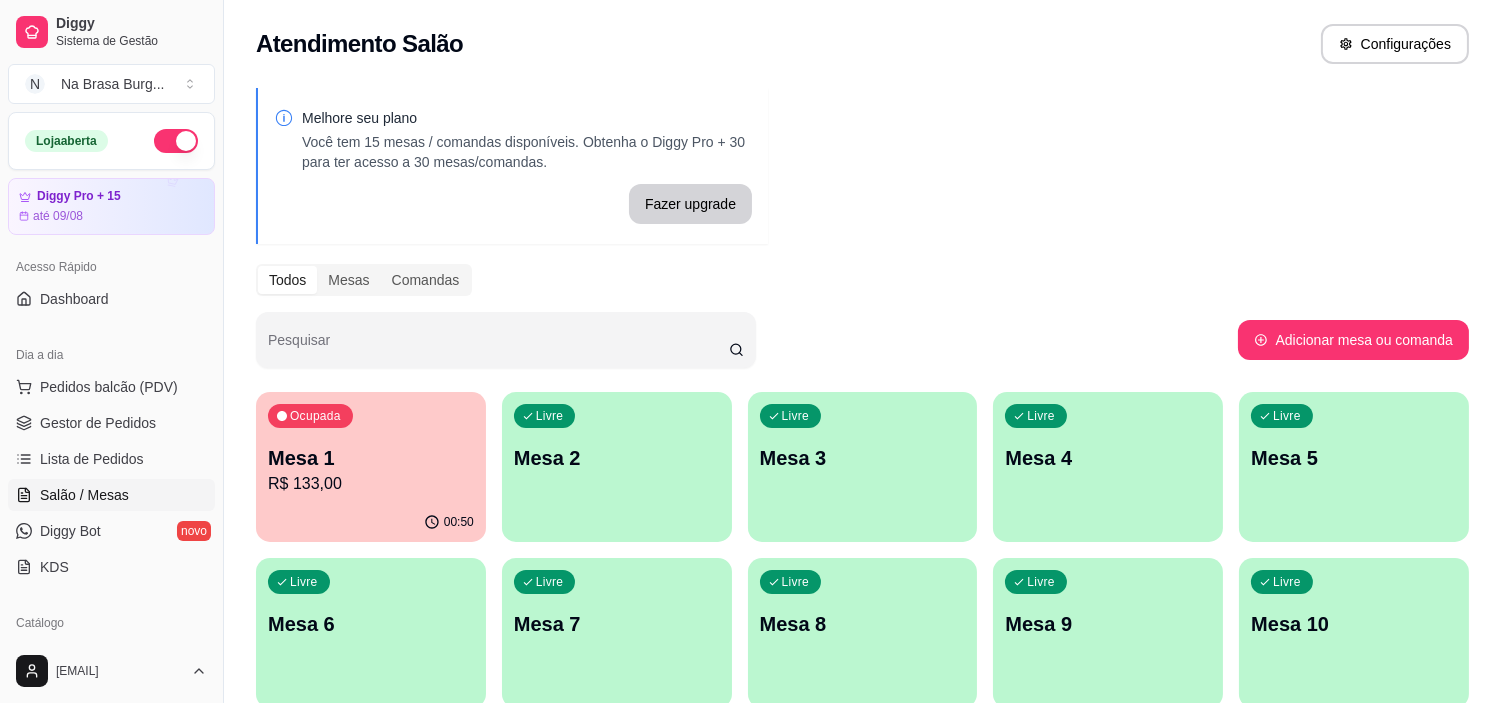 click on "R$ 133,00" at bounding box center (371, 484) 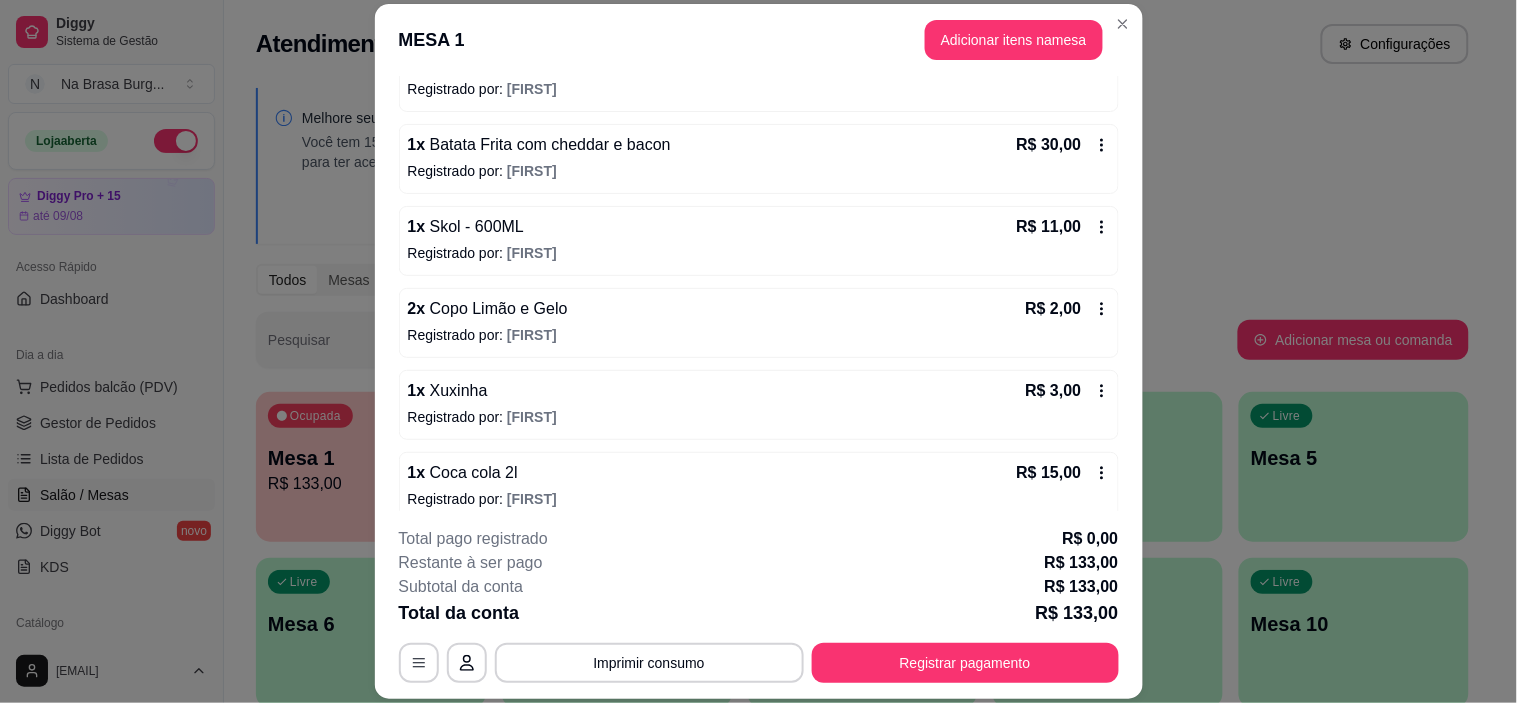 scroll, scrollTop: 484, scrollLeft: 0, axis: vertical 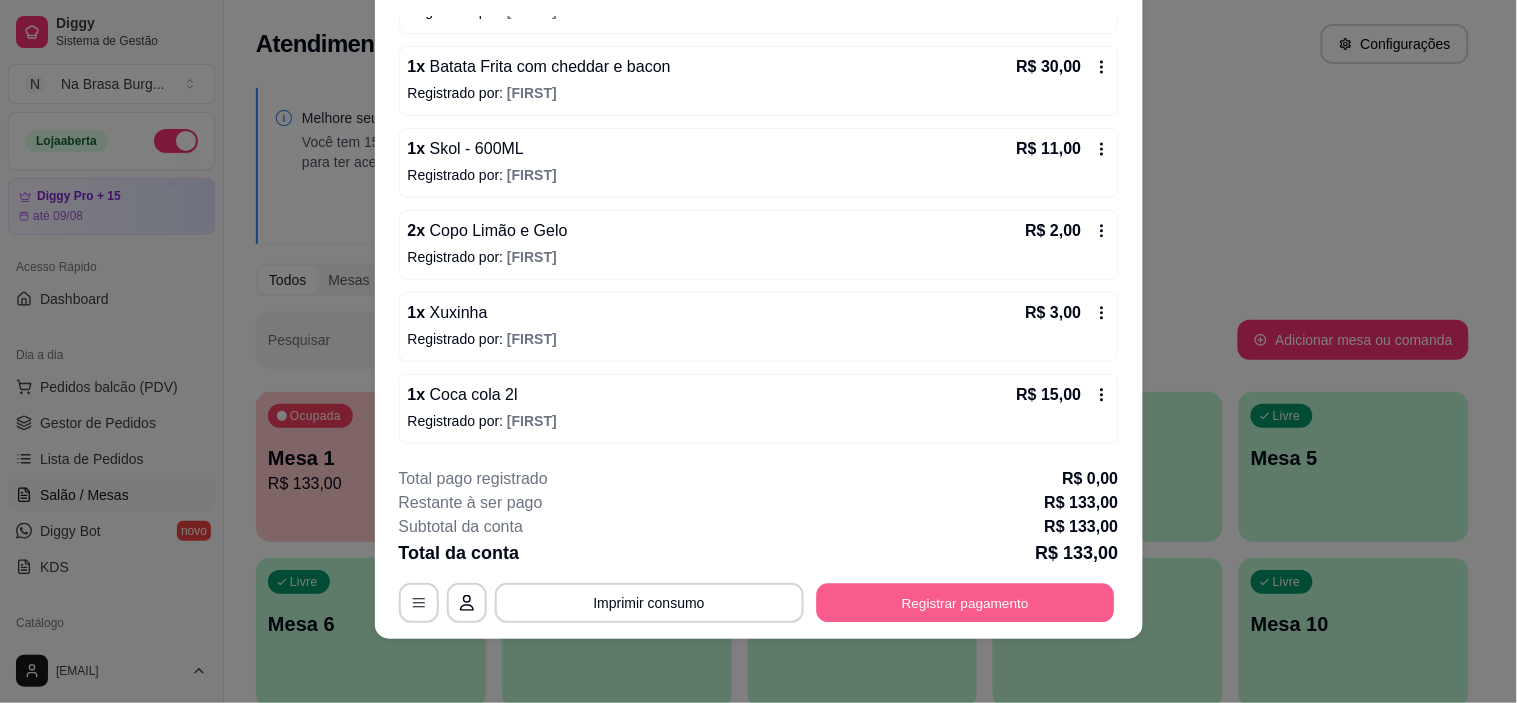 click on "Registrar pagamento" at bounding box center [965, 603] 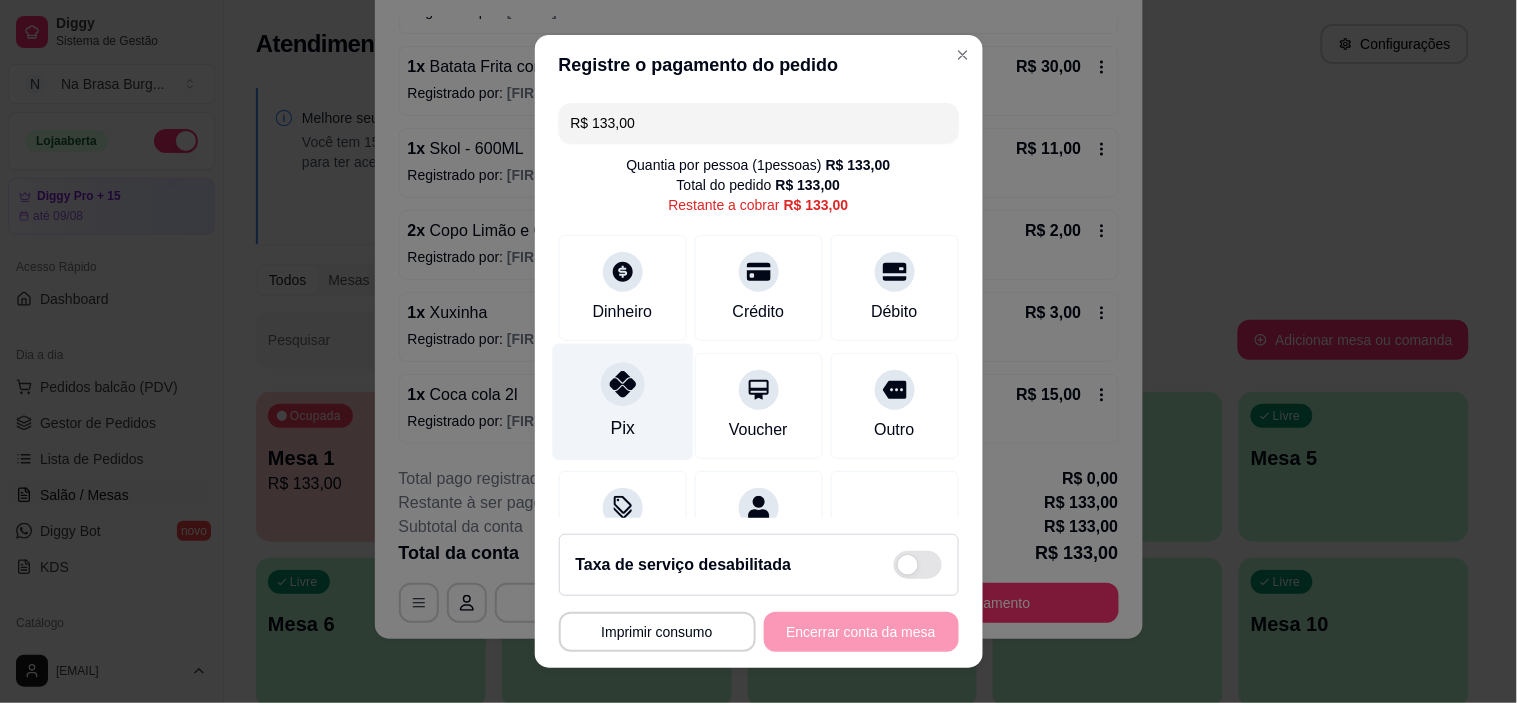click at bounding box center (623, 385) 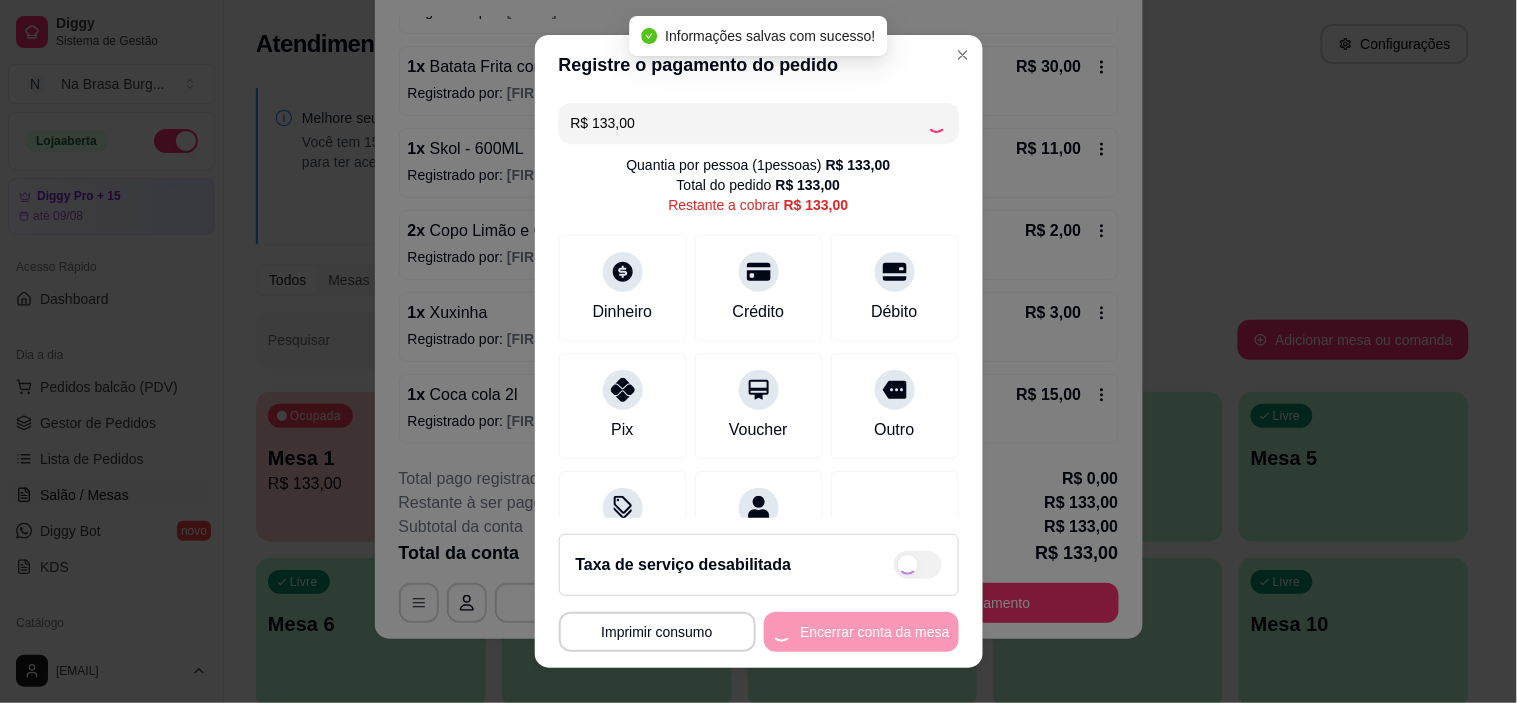 type on "R$ 0,00" 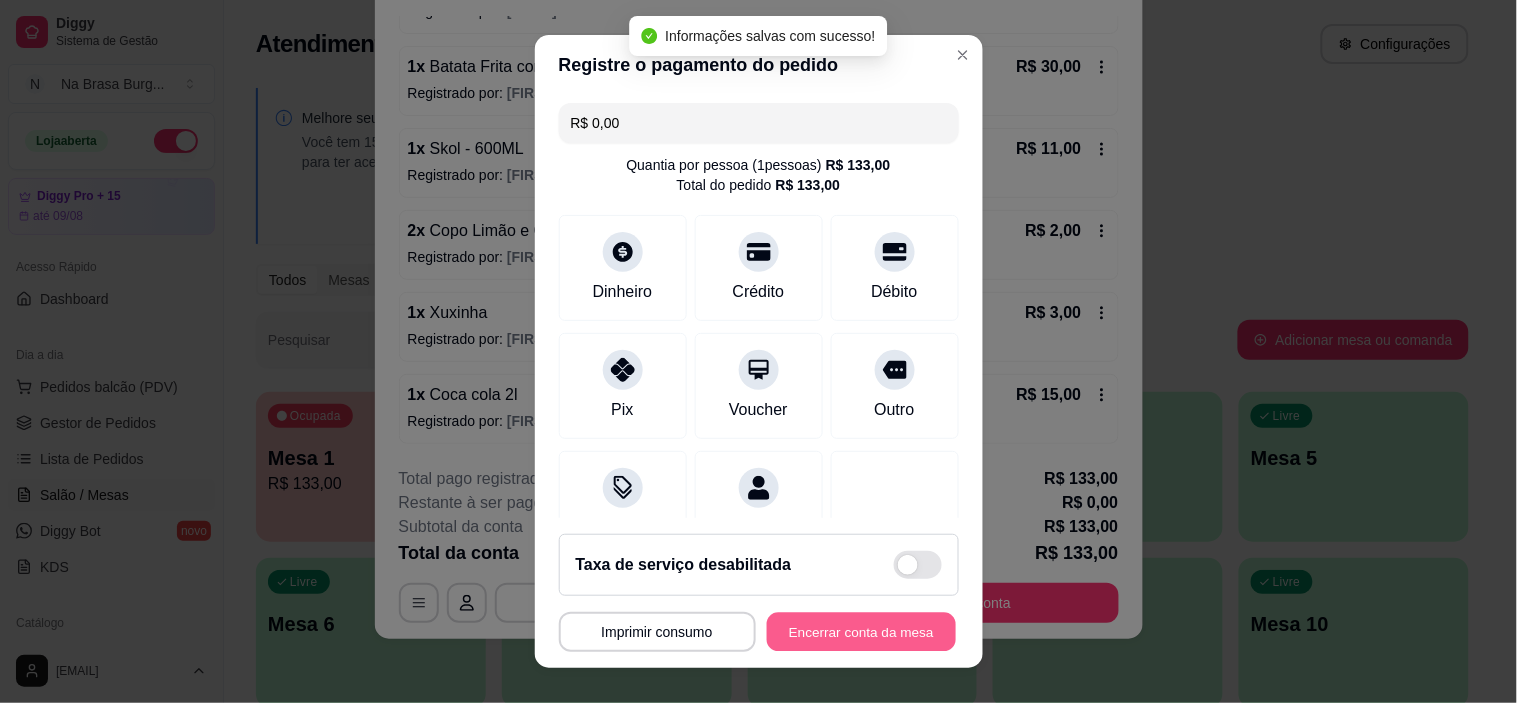 click on "Encerrar conta da mesa" at bounding box center [861, 631] 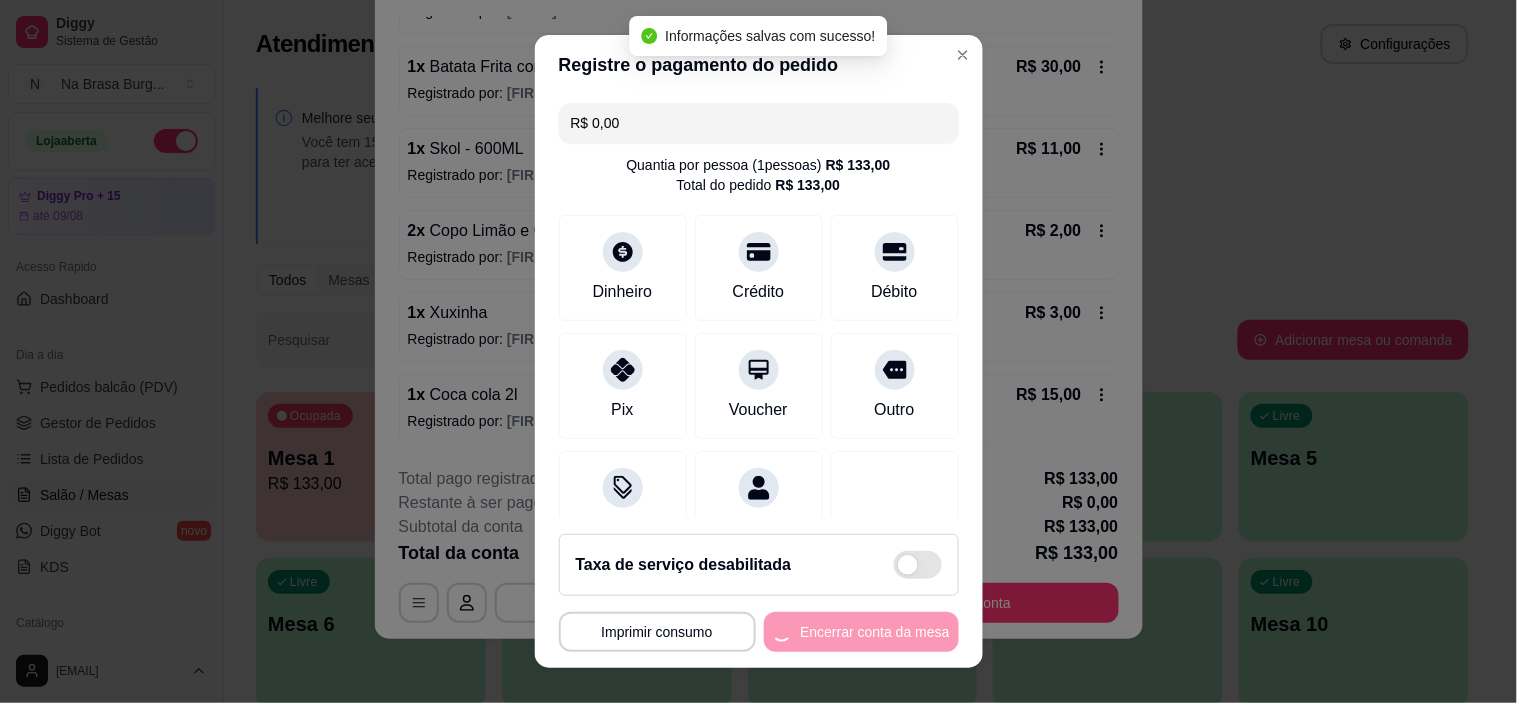 scroll, scrollTop: 0, scrollLeft: 0, axis: both 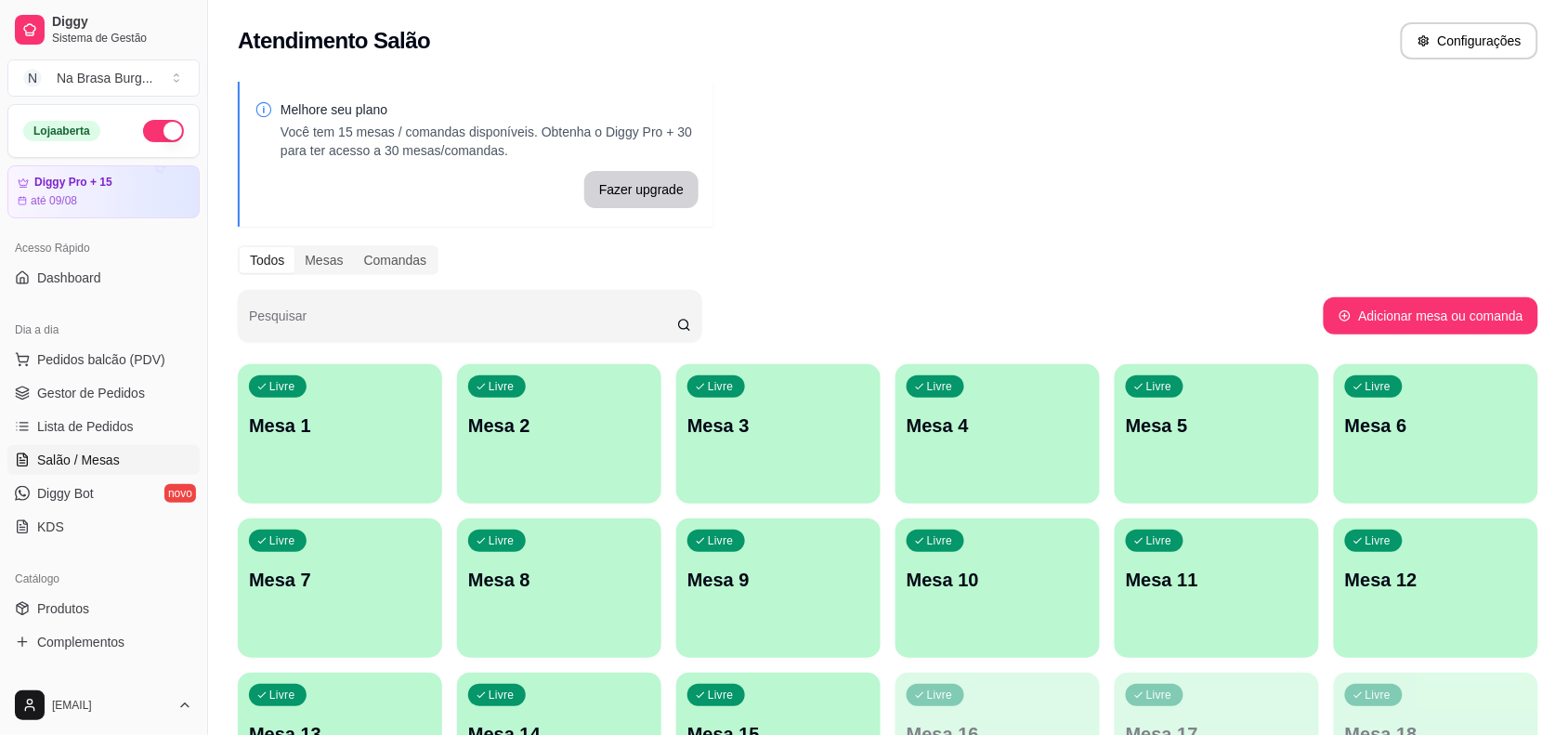 drag, startPoint x: 1375, startPoint y: 1, endPoint x: 785, endPoint y: 218, distance: 628.6406 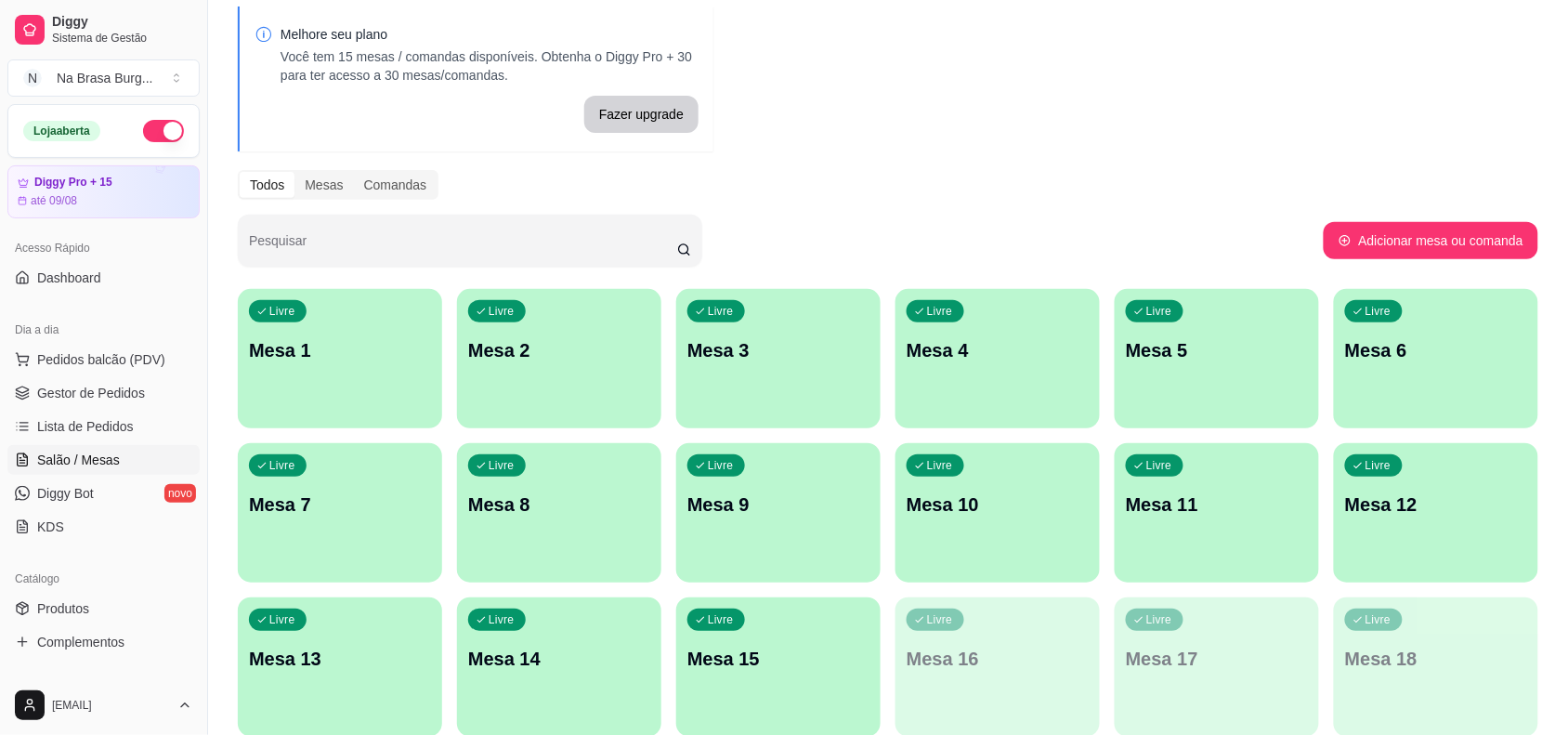 scroll, scrollTop: 151, scrollLeft: 0, axis: vertical 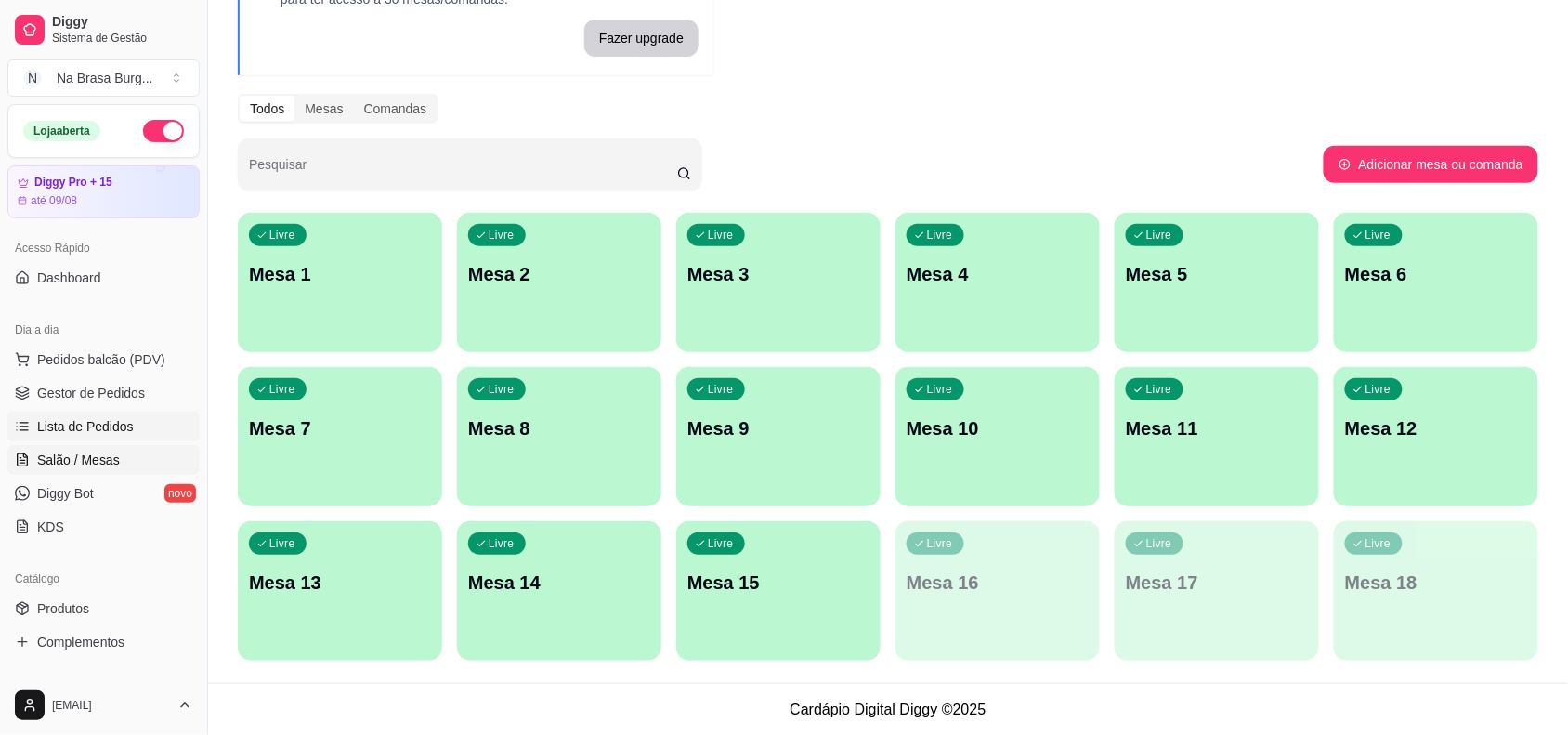 click on "Lista de Pedidos" at bounding box center (103, 427) 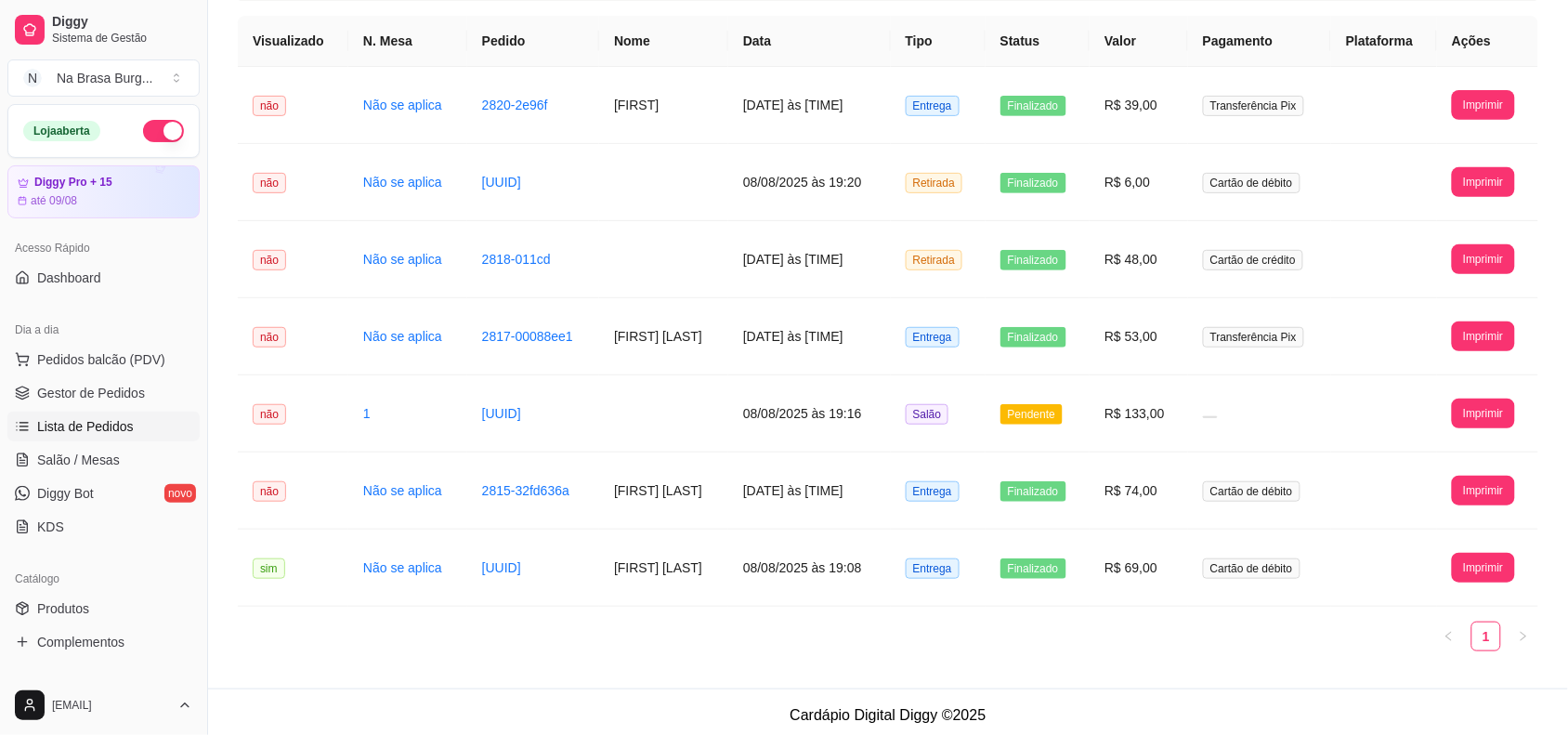 scroll, scrollTop: 0, scrollLeft: 0, axis: both 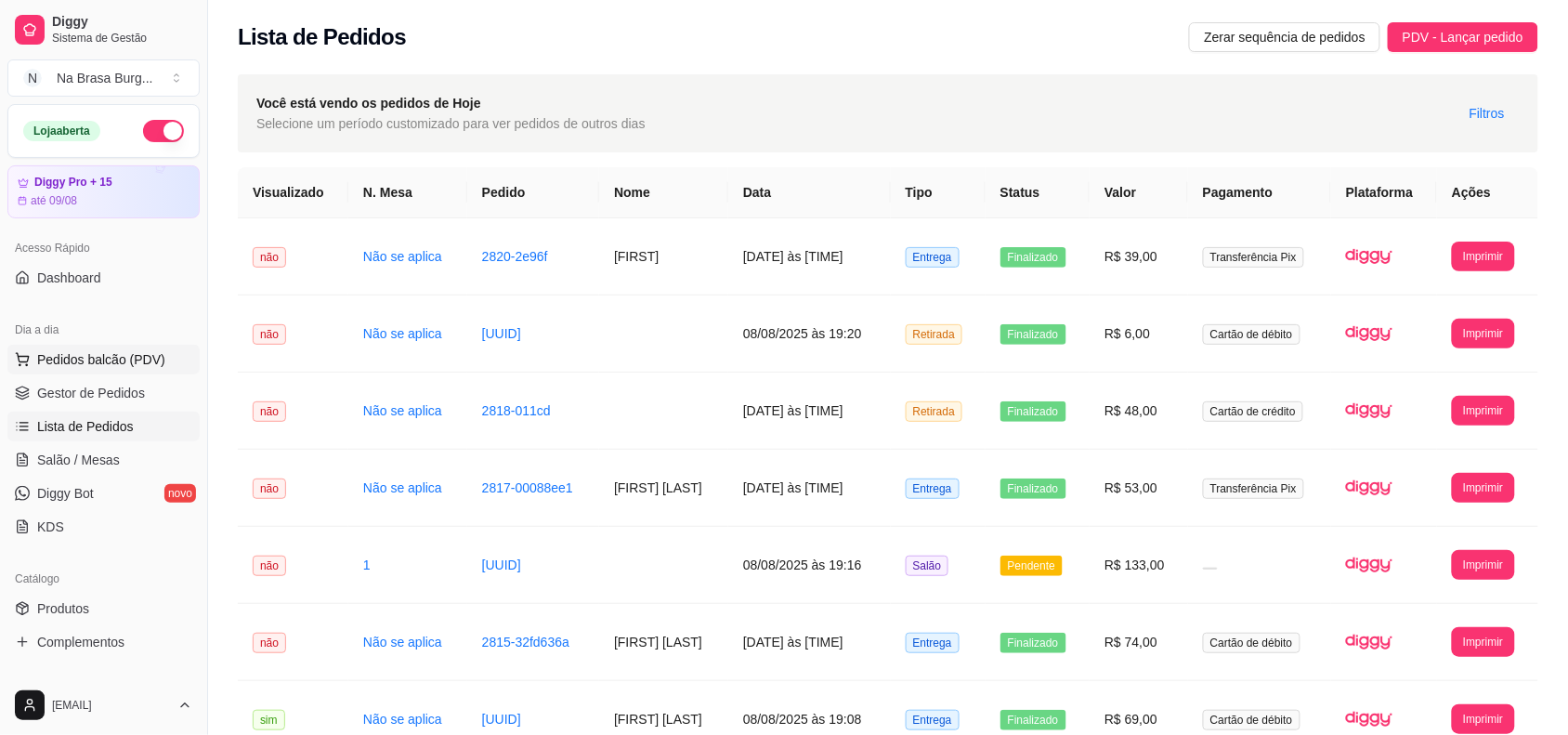 click on "Pedidos balcão (PDV)" at bounding box center [101, 360] 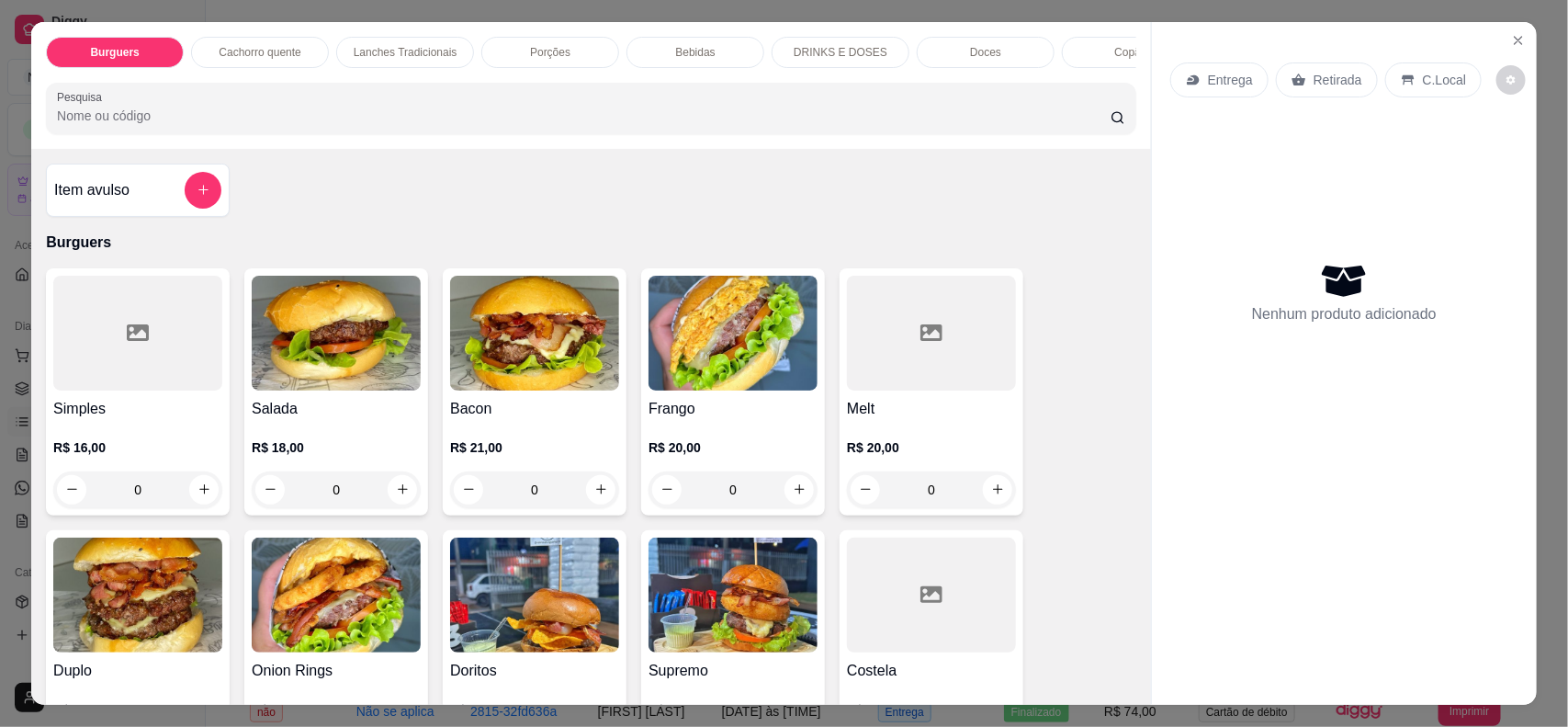 click on "Burguers Cachorro quente Lanches Tradicionais Porções Bebidas DRINKS E DOSES Doces Copão Pesquisa Item avulso Burguers Simples R$ 16,00 0 Salada R$ 18,00 0 Bacon R$ 21,00 0 Frango R$ 20,00 0 Melt R$ 20,00 0 Duplo R$ 30,00 0 Onion Rings R$ 25,00 0 Doritos R$ 24,00 0 Supremo R$ 0,00 0 Costela R$ 0,00 0 Piscininha de cheddar R$ 28,00 0 Crispy R$ 24,00 0 Chicken R$ 21,00 0 Cachorro quente Cachorro quente - Simples R$ 15,00 0 Cachorro quente - Especial R$ 18,00 0 Cachorro quente - completo R$ 20,00 0 Lanches Tradicionais X - Burguer R$ 0,00 0 X - Salada R$ 0,00 0 X bacon R$ 0,00 0 X Frango R$ 0,00 0 X tudo R$ 0,00 0 Porções Batata Frita Simples R$ 22,00 0 Batata Frita com Cheddar R$ 25,00 0 Batata frita com Queijo R$ 25,00 0 BATATA FRITA COM QUEIJO E BACON R$ 30,00 0 Batata Frita com cheddar e bacon R$ 30,00 0 Nuggets R$ 25,00 0 Batata 150g R$ 6,00 0 Porção de Polenta Frita R$ 25,00 0 Calabresa acebolada 0" at bounding box center (784, 363) 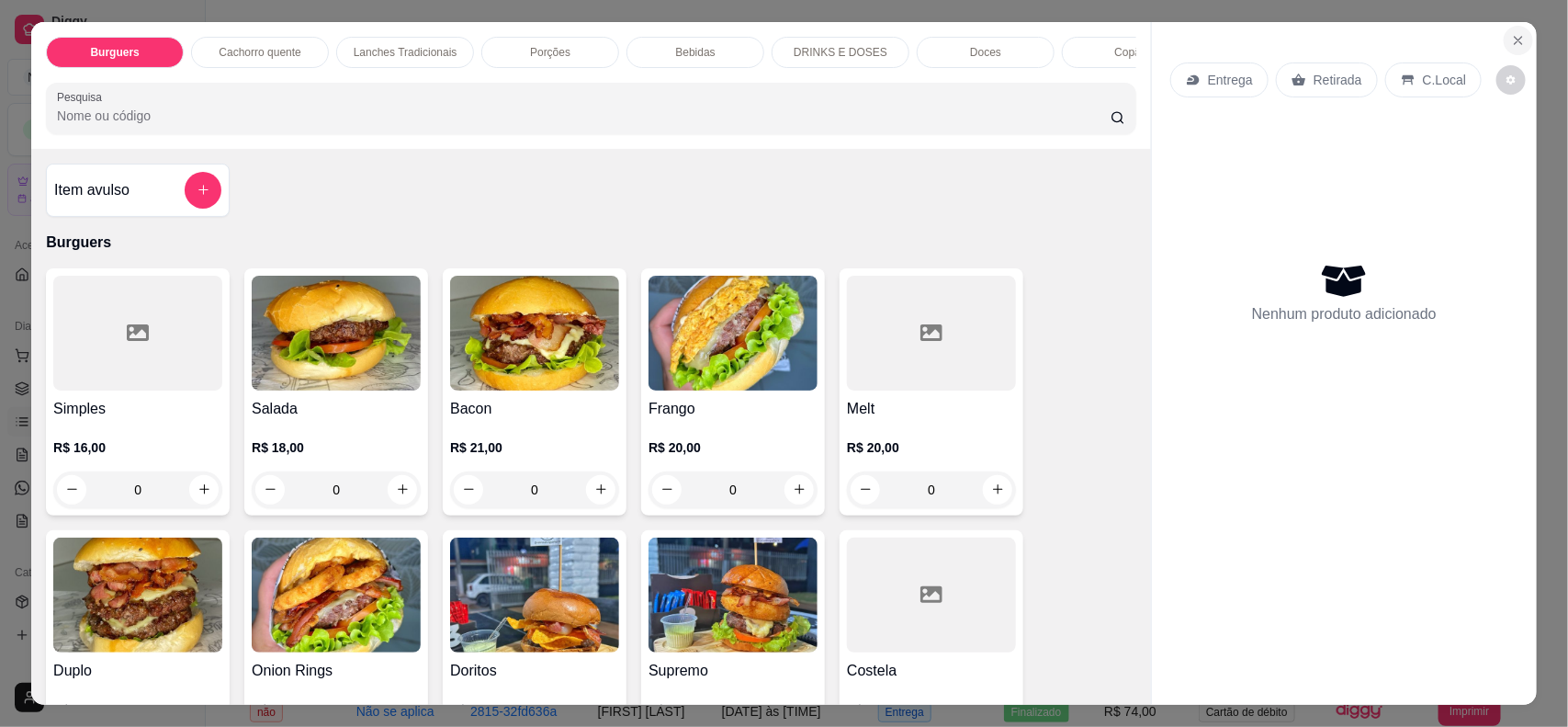 click 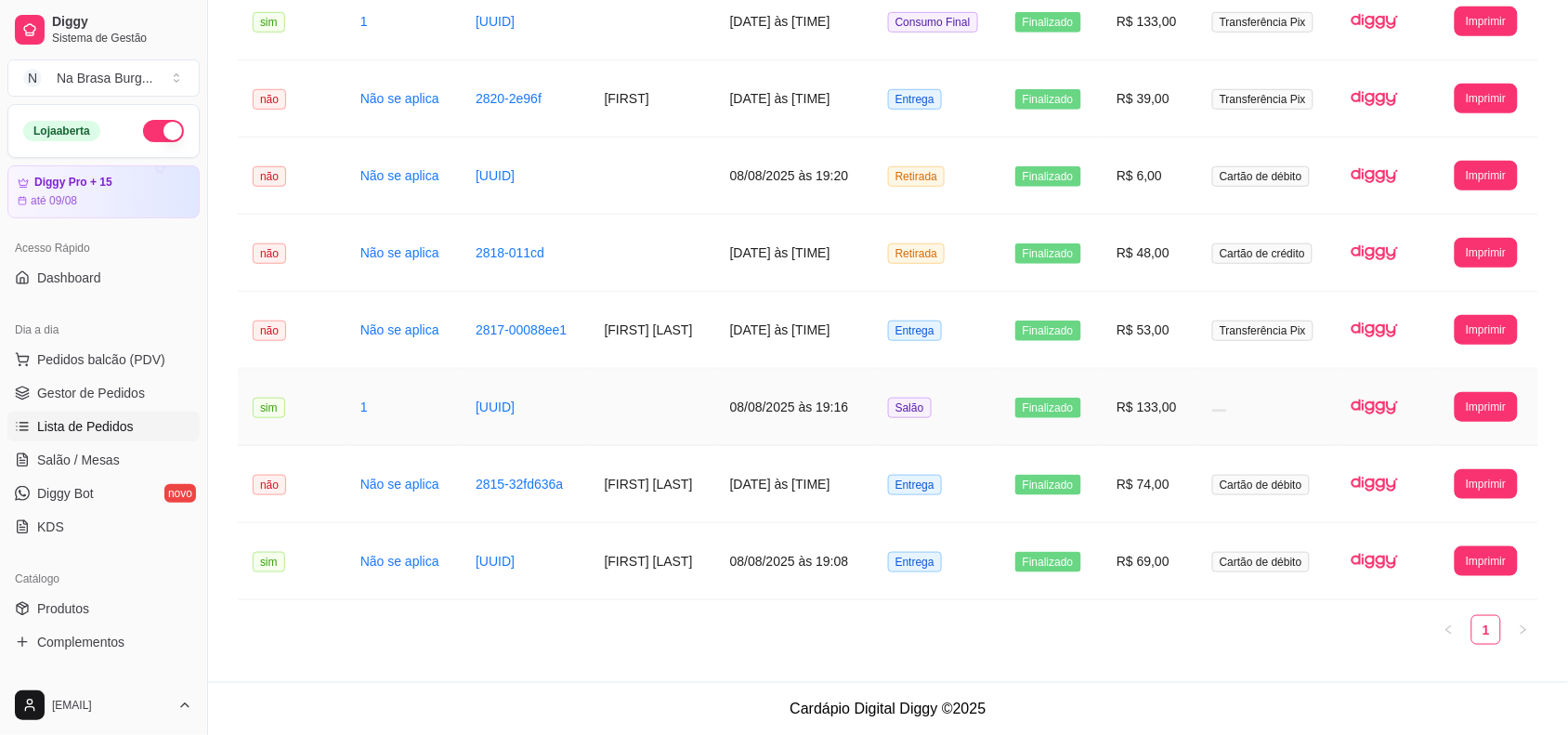 scroll, scrollTop: 0, scrollLeft: 0, axis: both 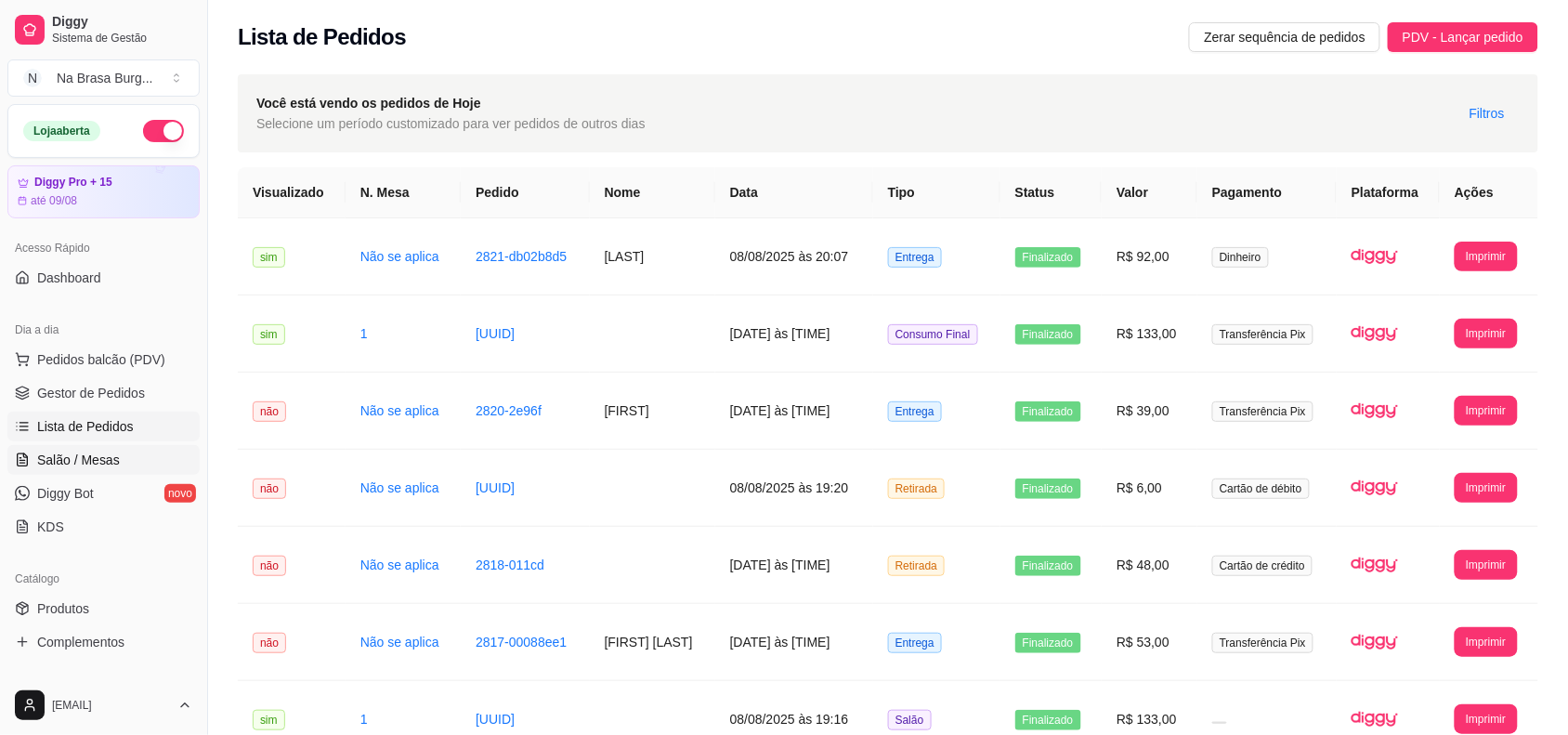 click on "Salão / Mesas" at bounding box center [103, 460] 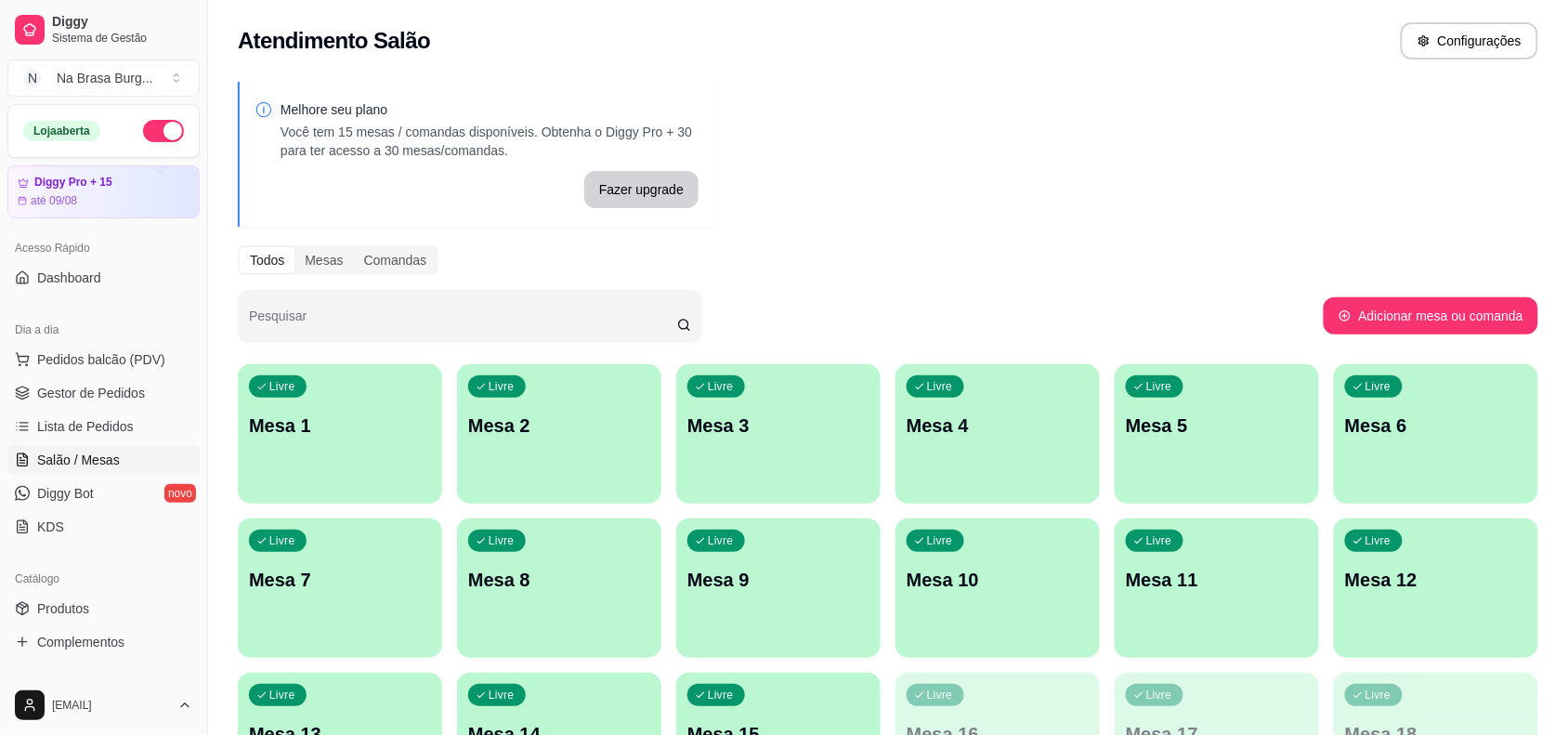 click on "Livre Mesa 1" at bounding box center (340, 423) 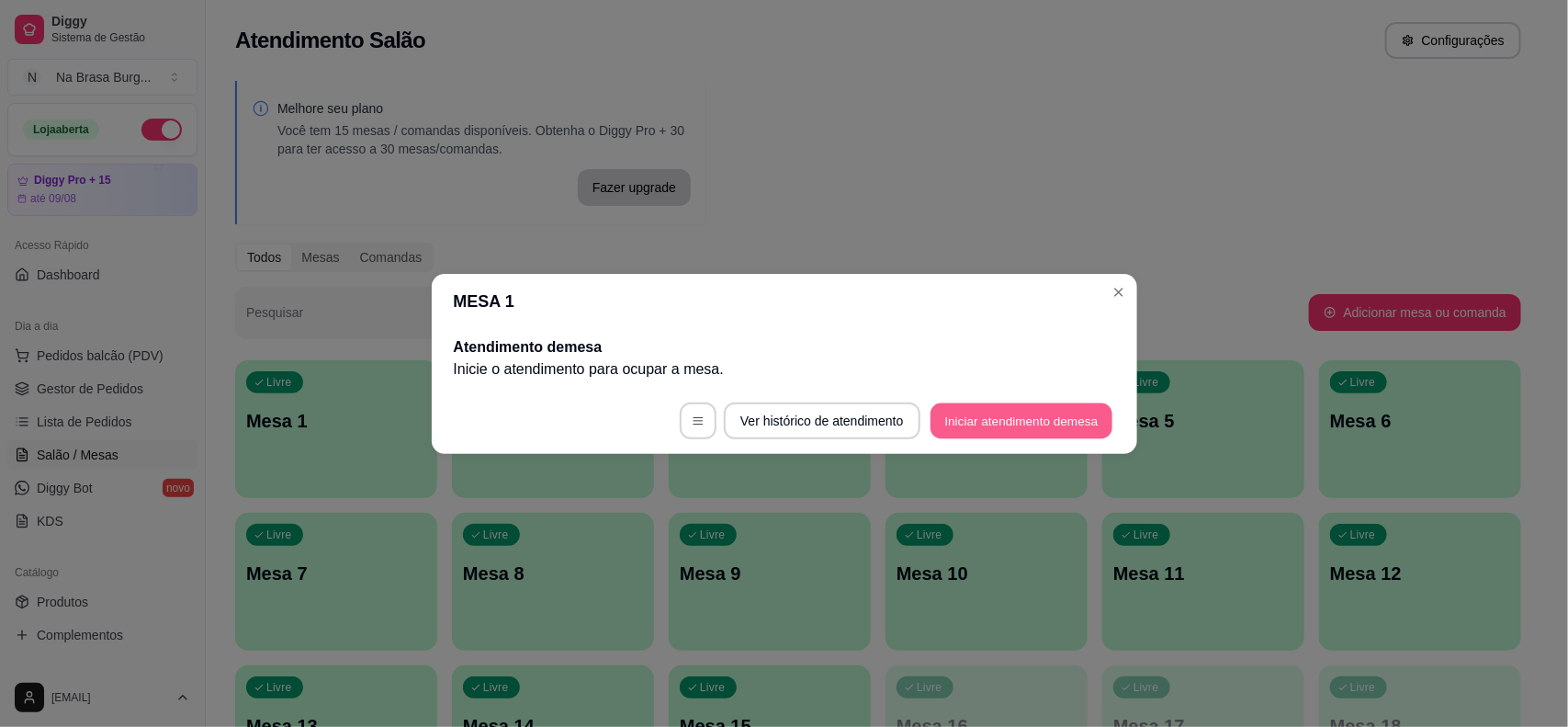 click on "Iniciar atendimento de  mesa" at bounding box center (1021, 420) 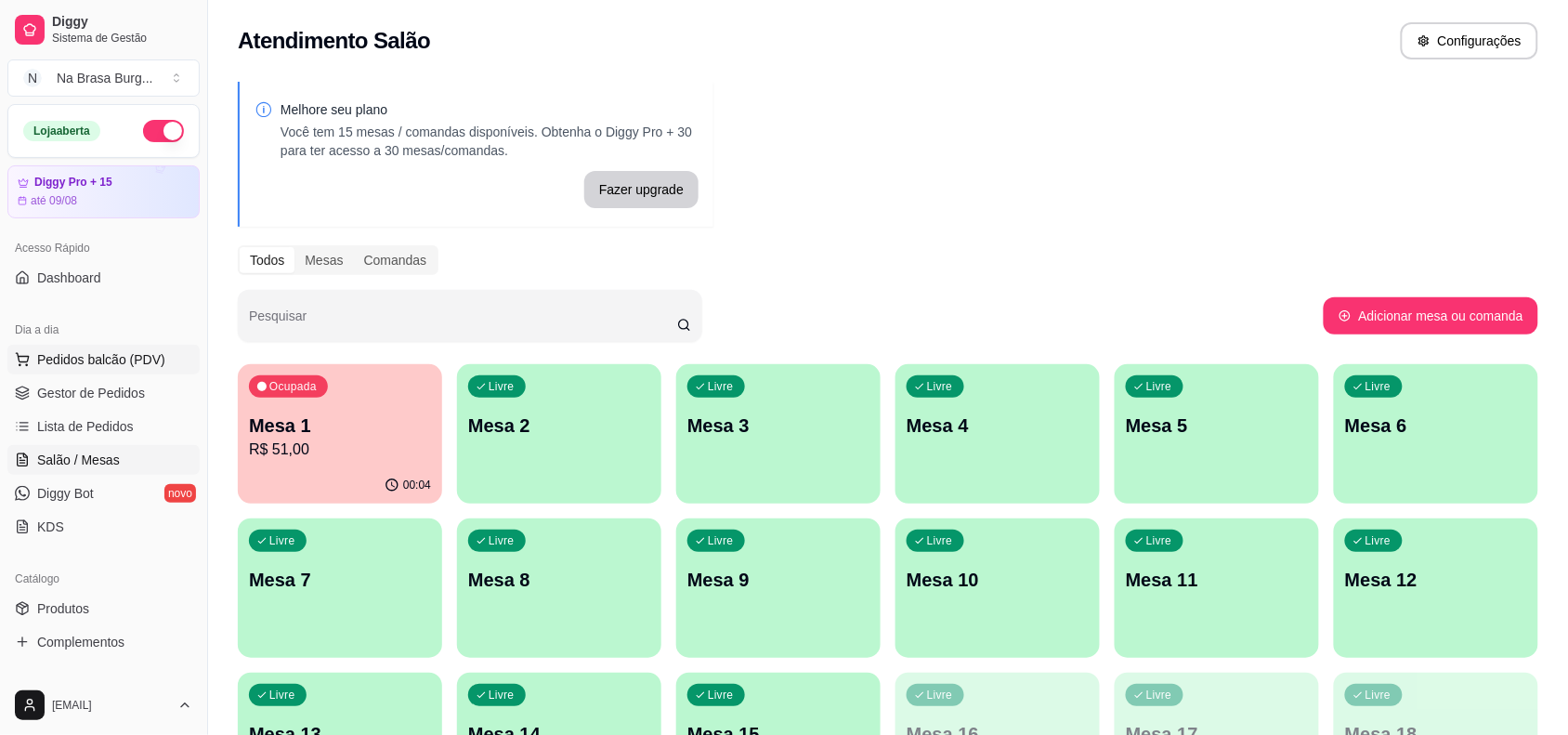 click on "Pedidos balcão (PDV)" at bounding box center (101, 360) 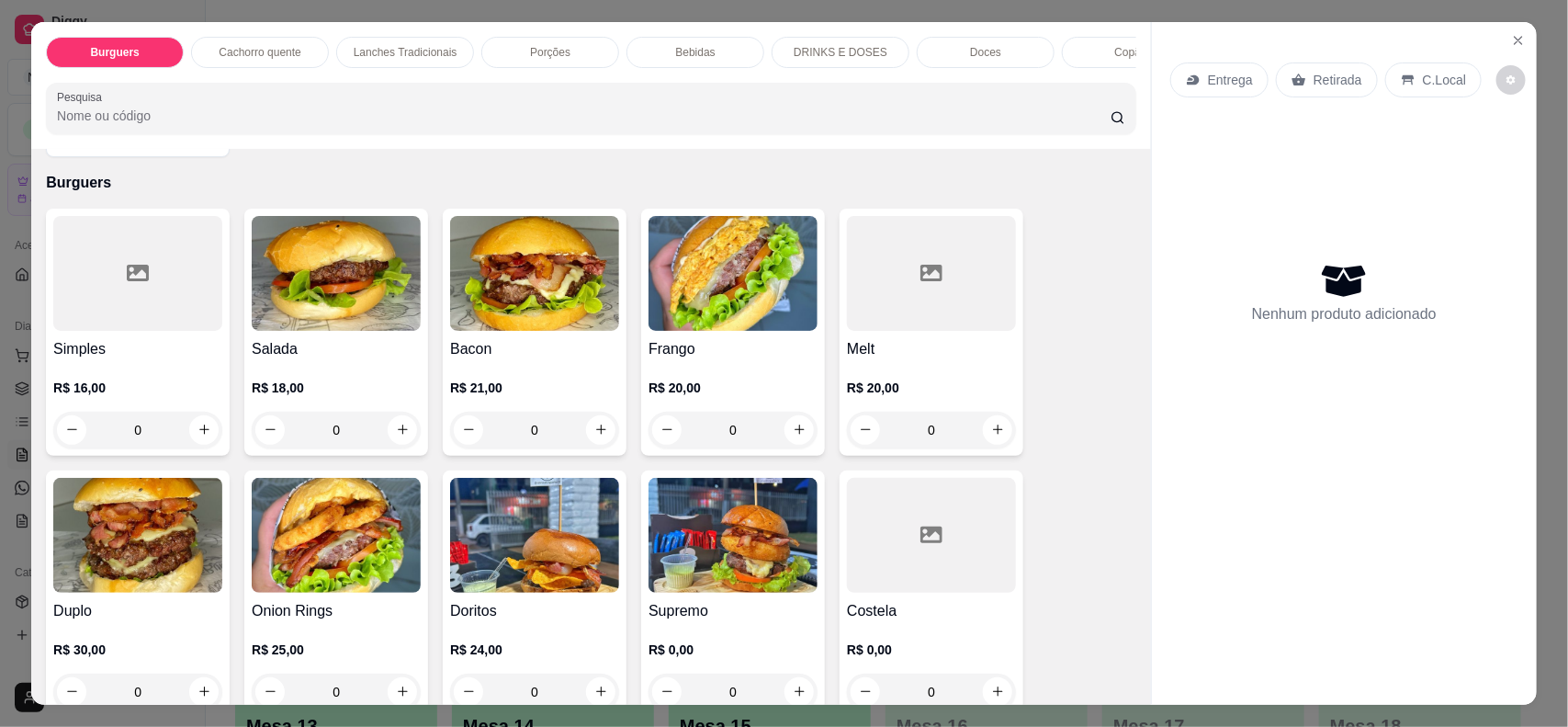 scroll, scrollTop: 115, scrollLeft: 0, axis: vertical 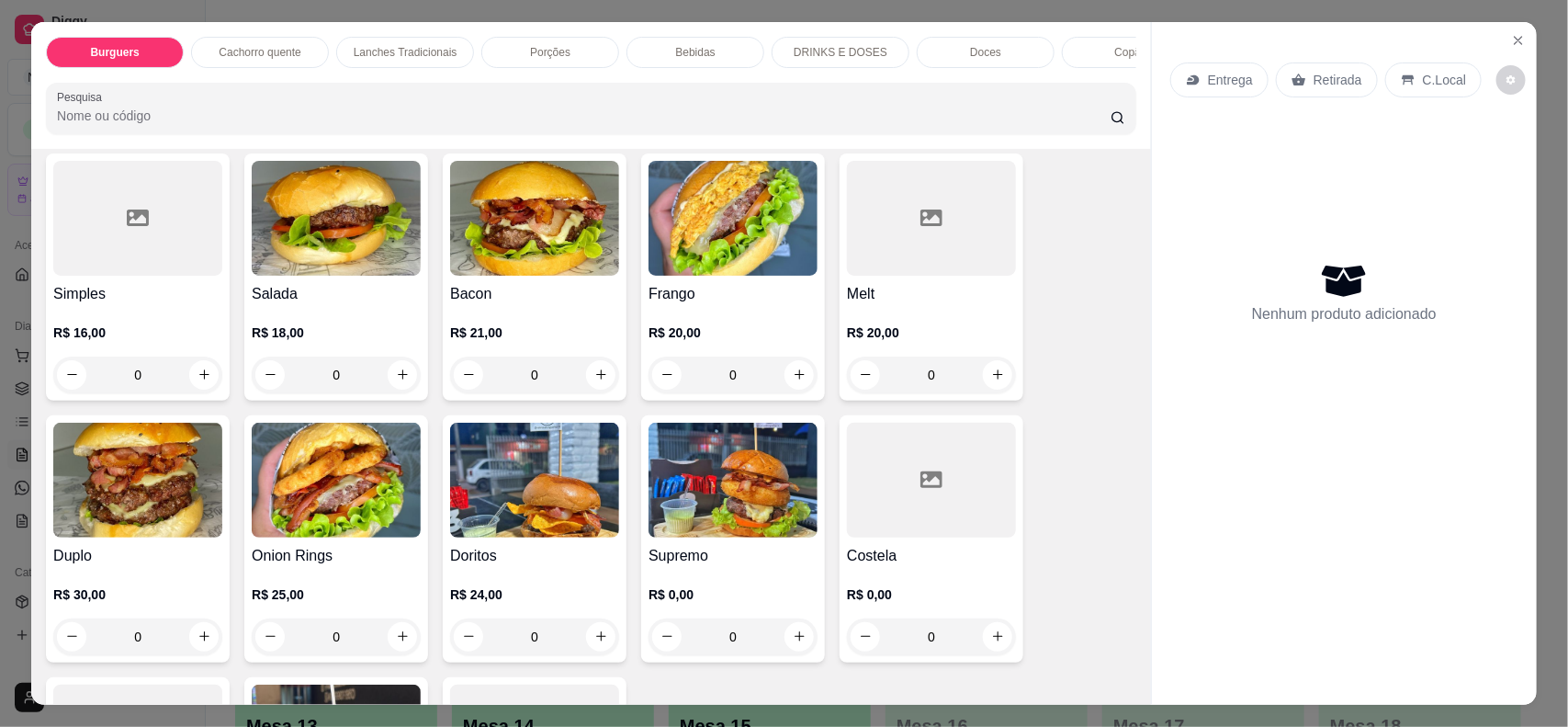 click on "0" at bounding box center (931, 375) 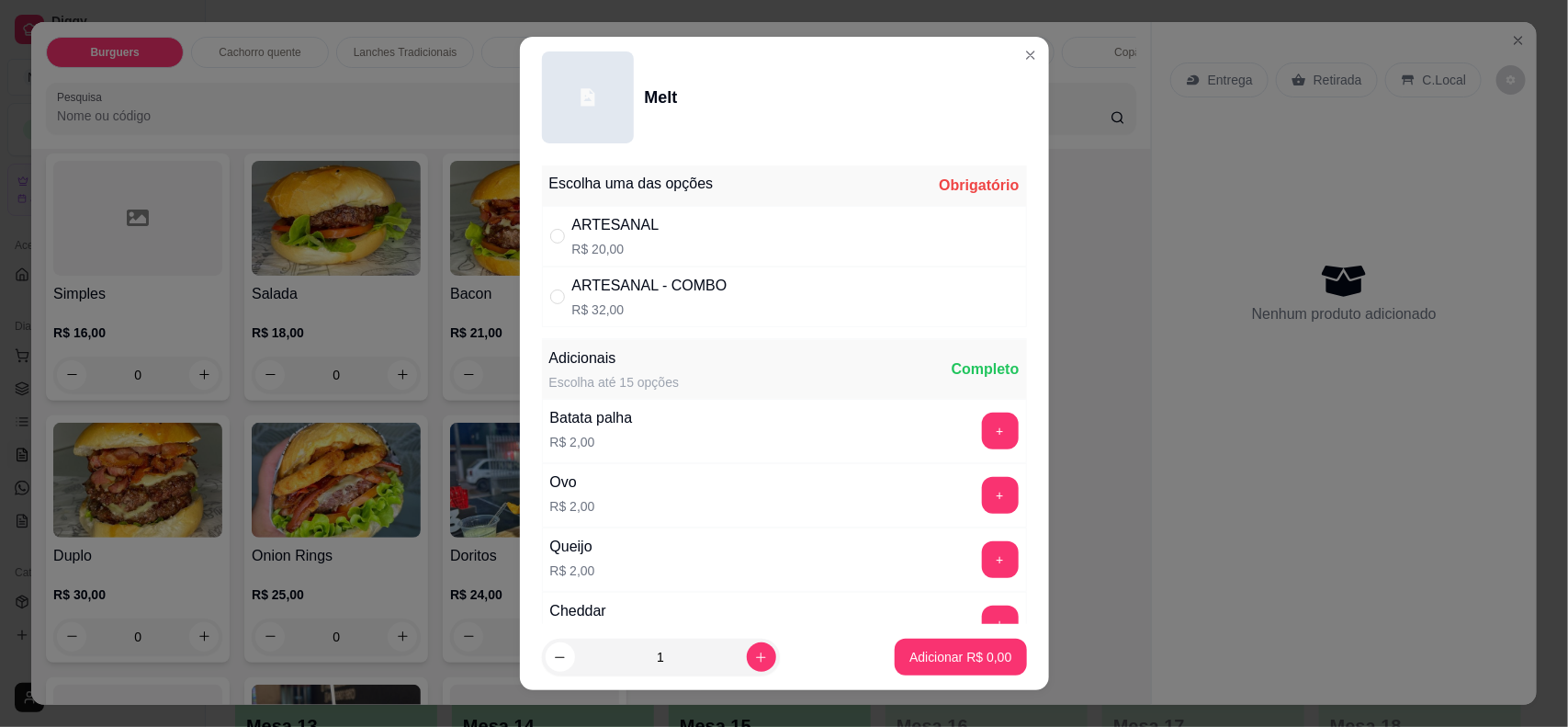 click on "ARTESANAL R$ 20,00" at bounding box center [784, 236] 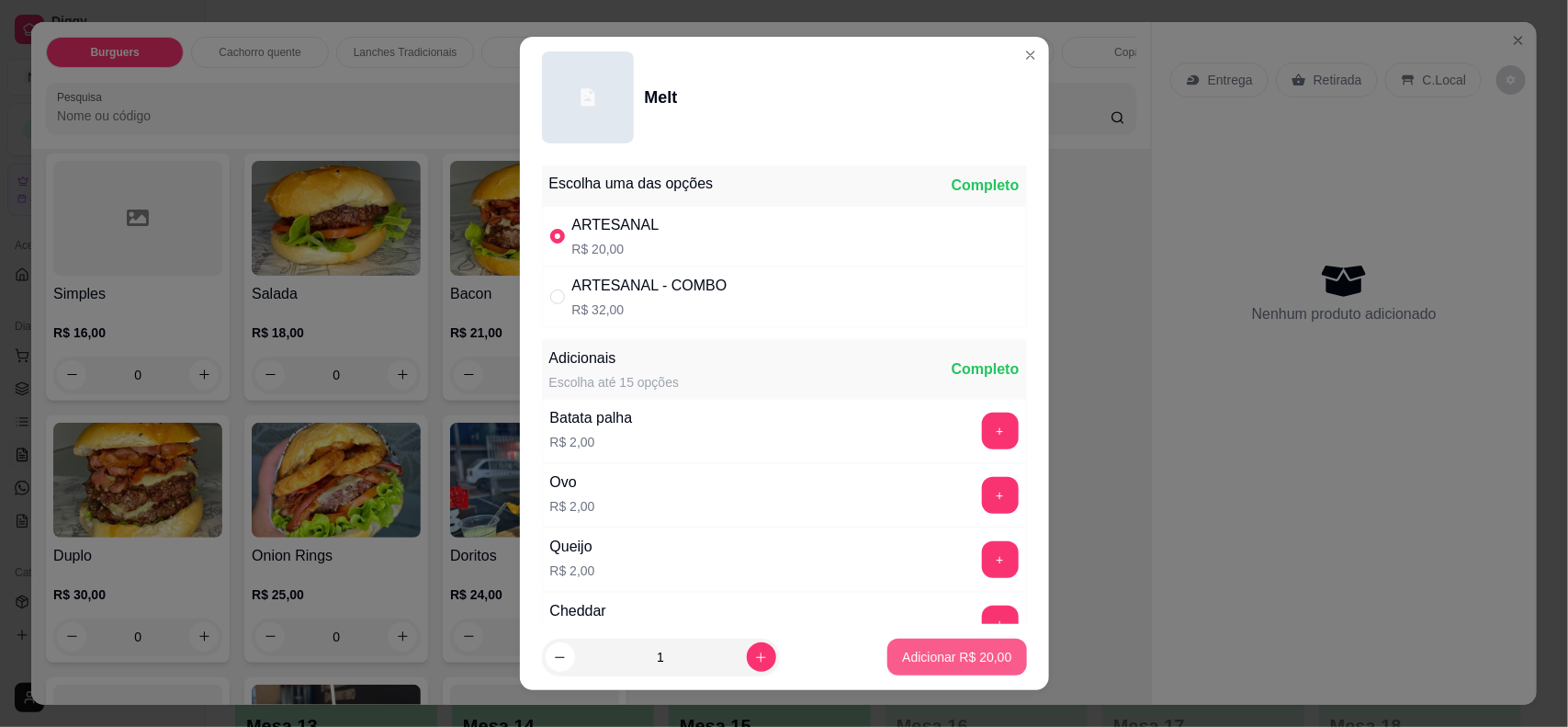 click on "Adicionar   R$ 20,00" at bounding box center [956, 657] 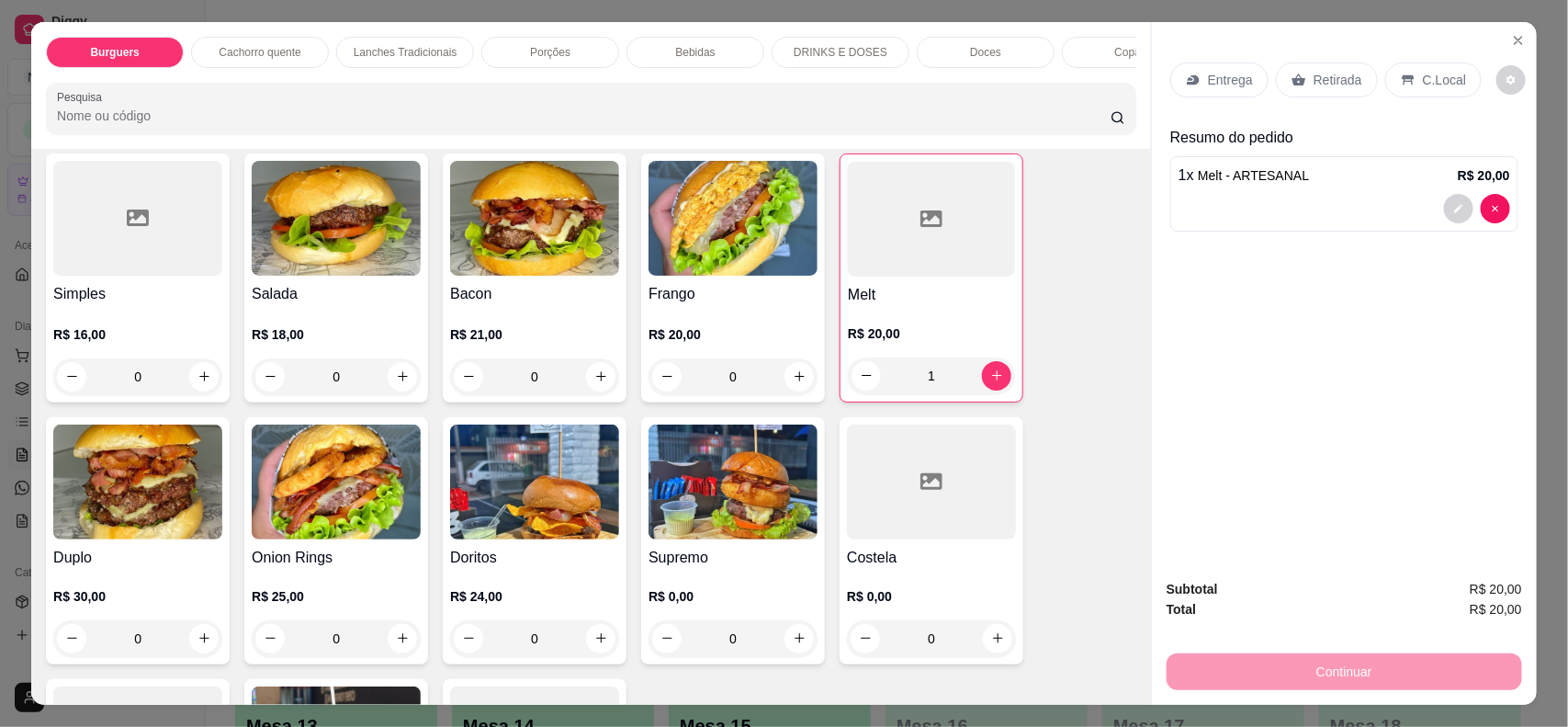 click on "Entrega" at bounding box center (1230, 80) 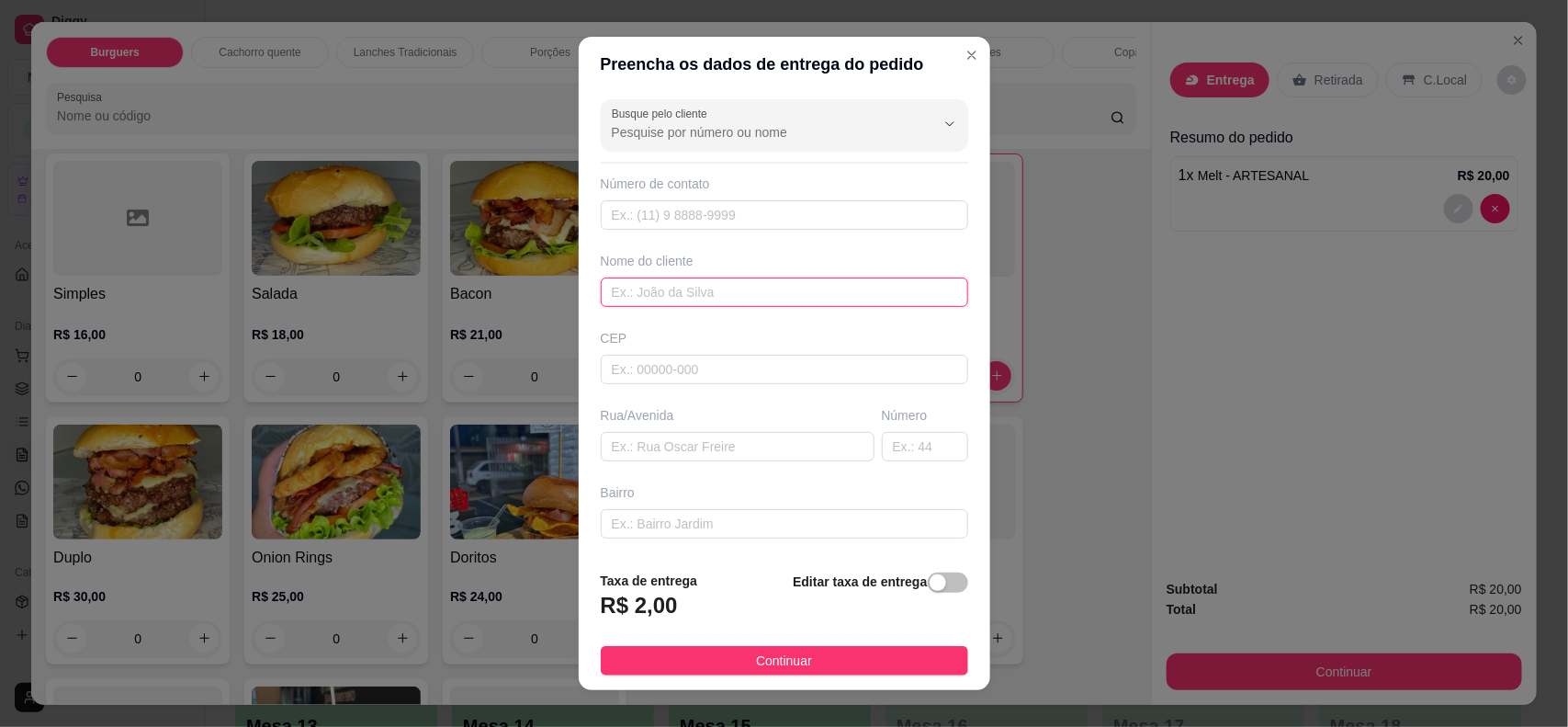 click at bounding box center [784, 292] 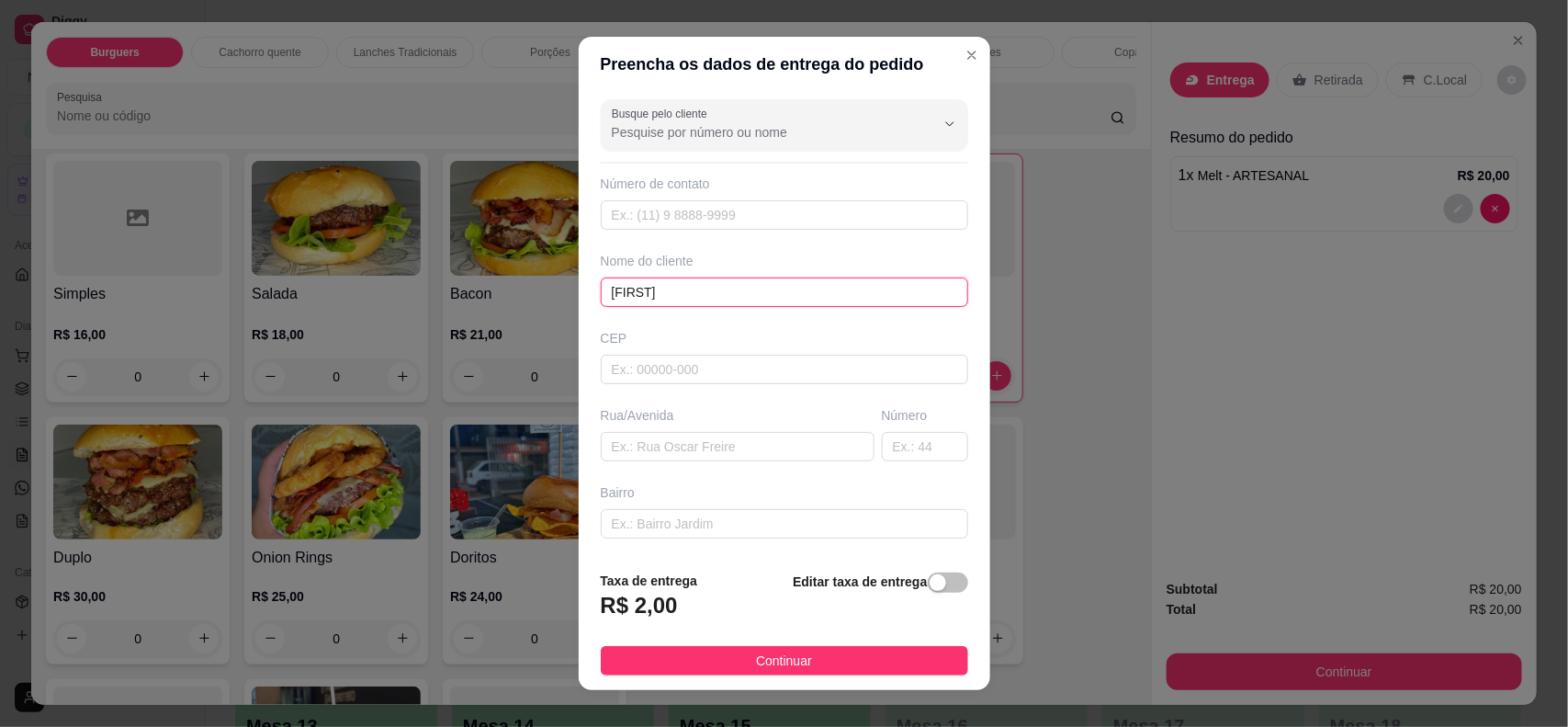 type on "[FIRST]" 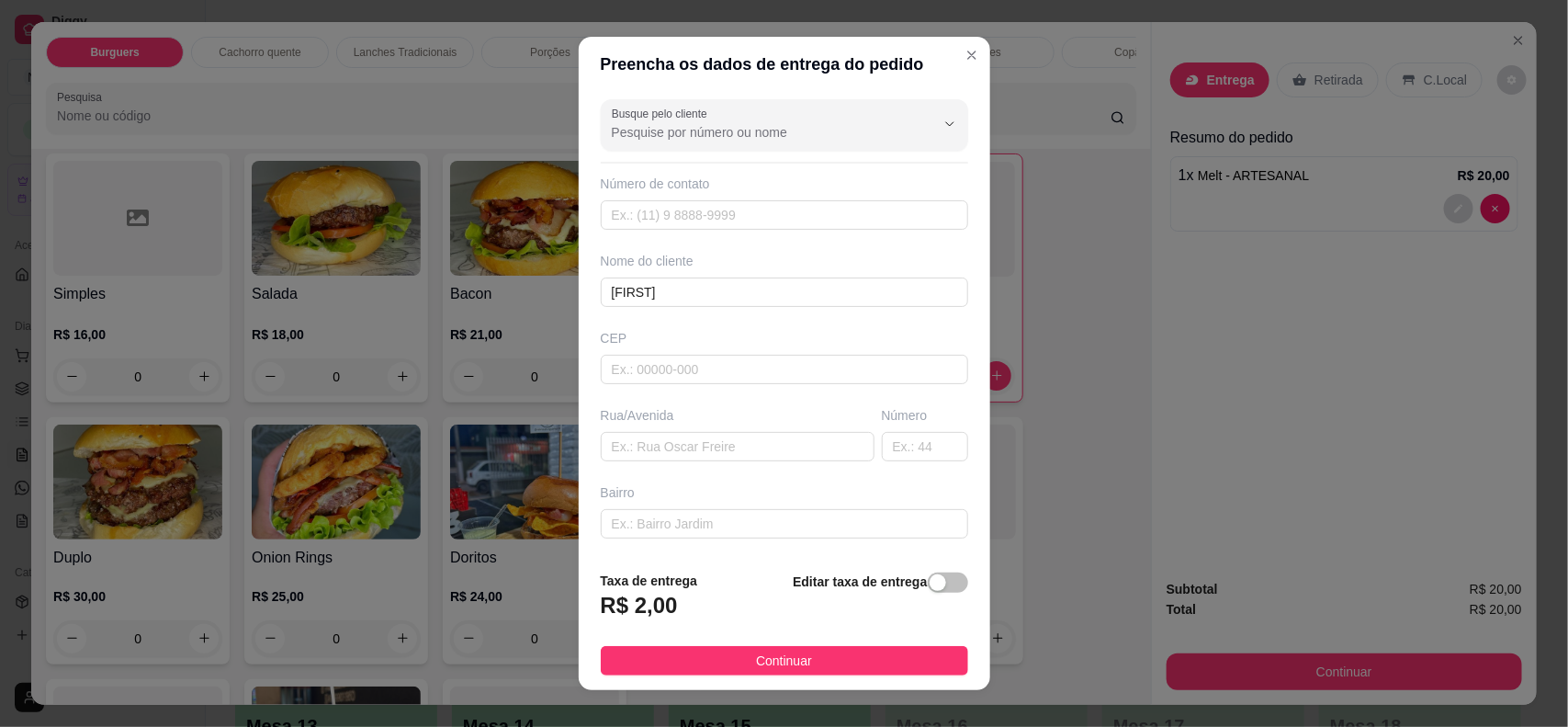click on "Continuar" at bounding box center (784, 661) 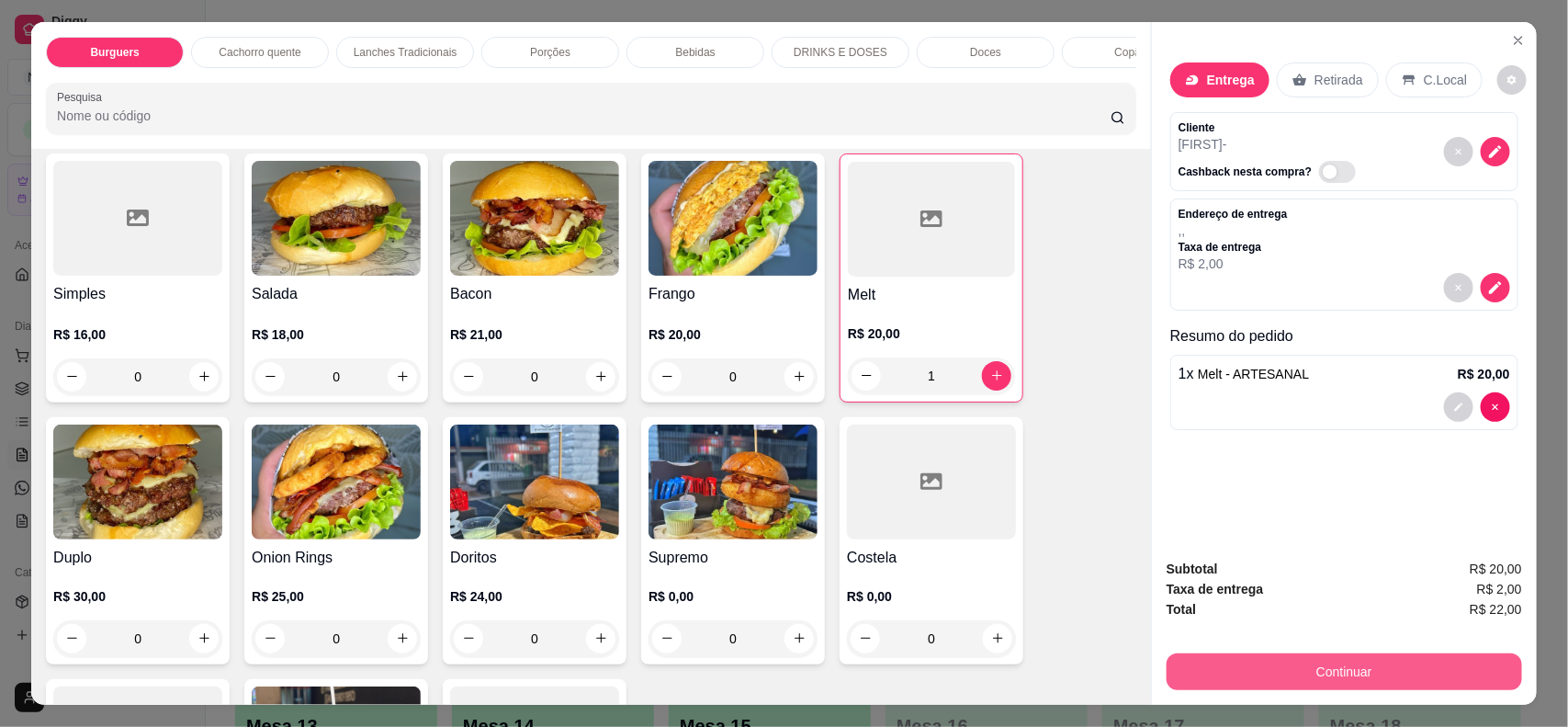 click on "Continuar" at bounding box center (1344, 672) 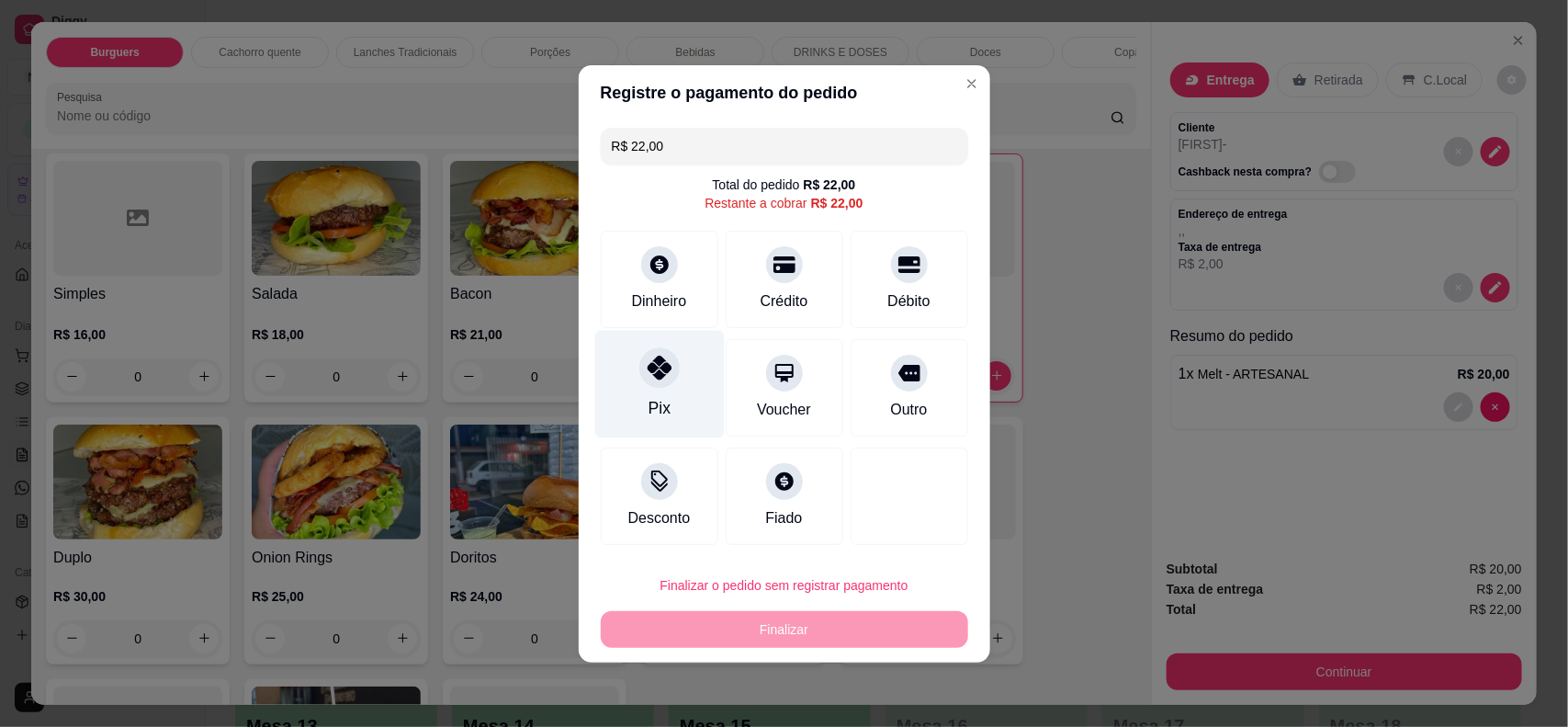 click on "Pix" at bounding box center [659, 383] 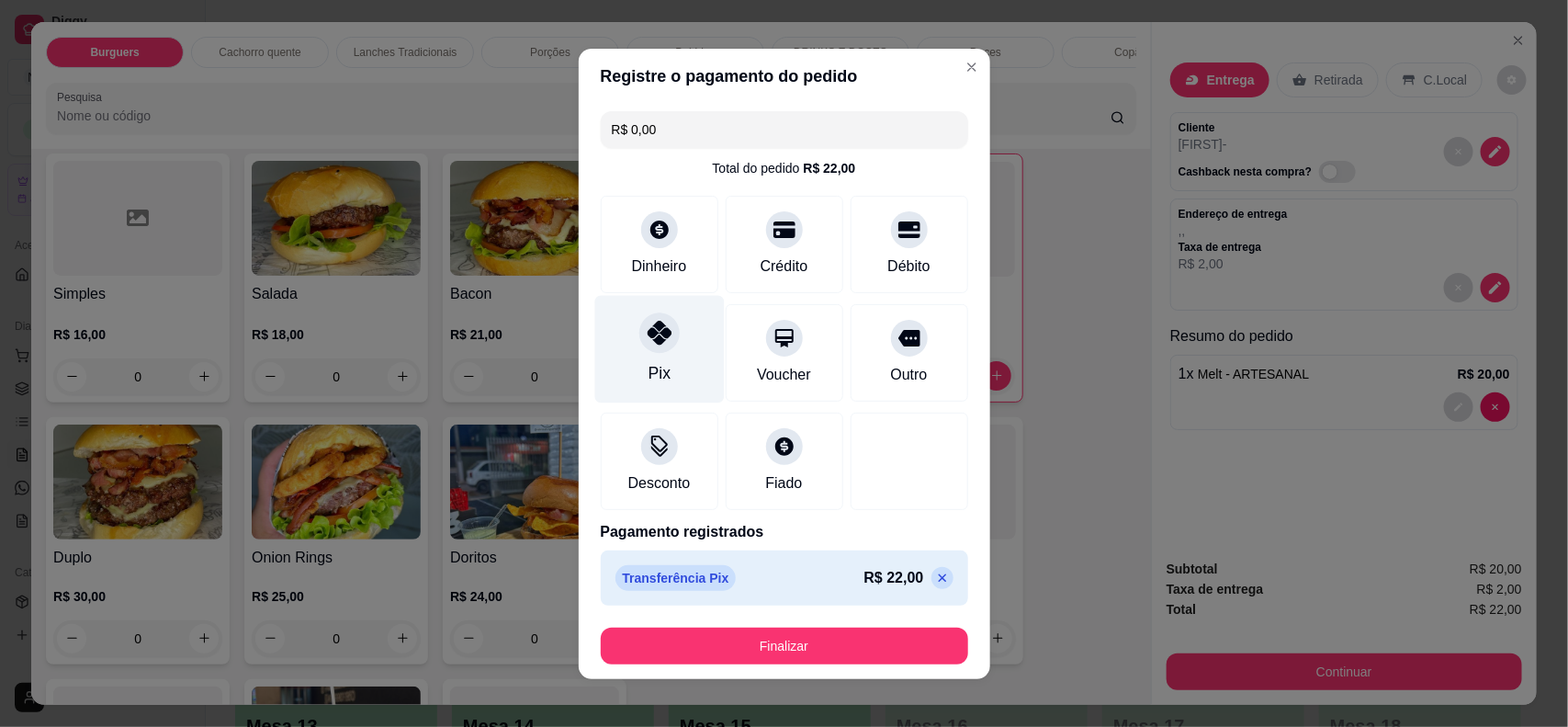 type on "R$ 0,00" 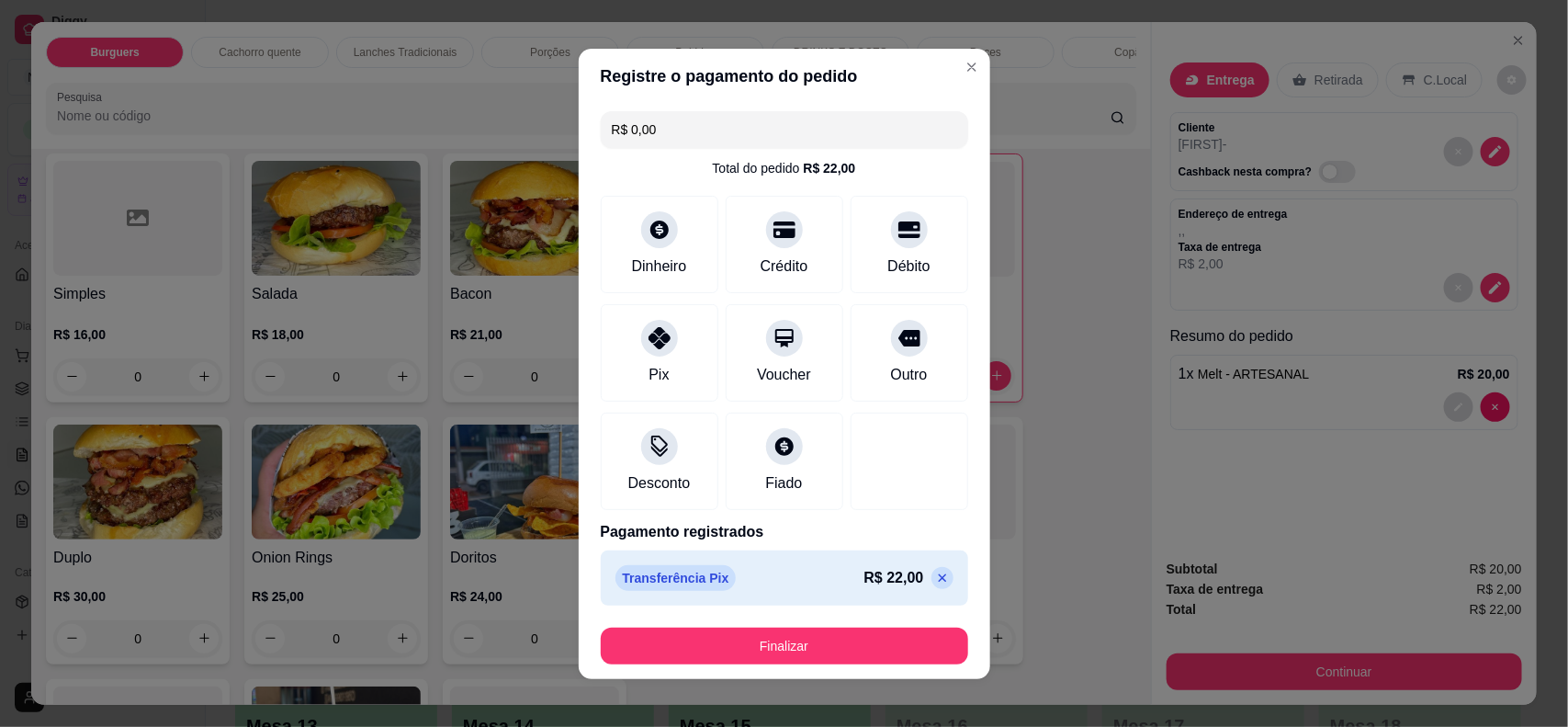 click on "Finalizar" at bounding box center (784, 646) 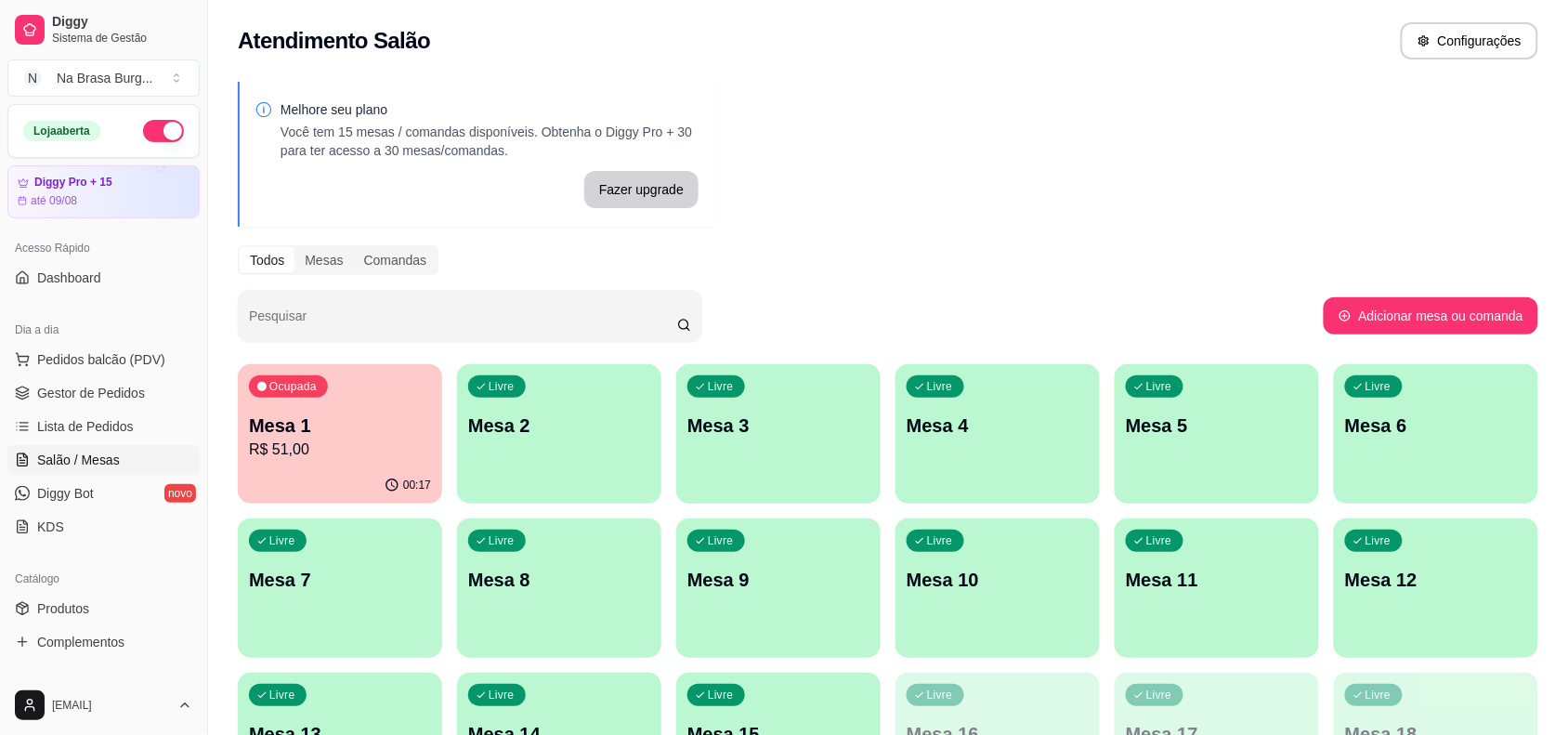 click on "R$ 51,00" at bounding box center [340, 450] 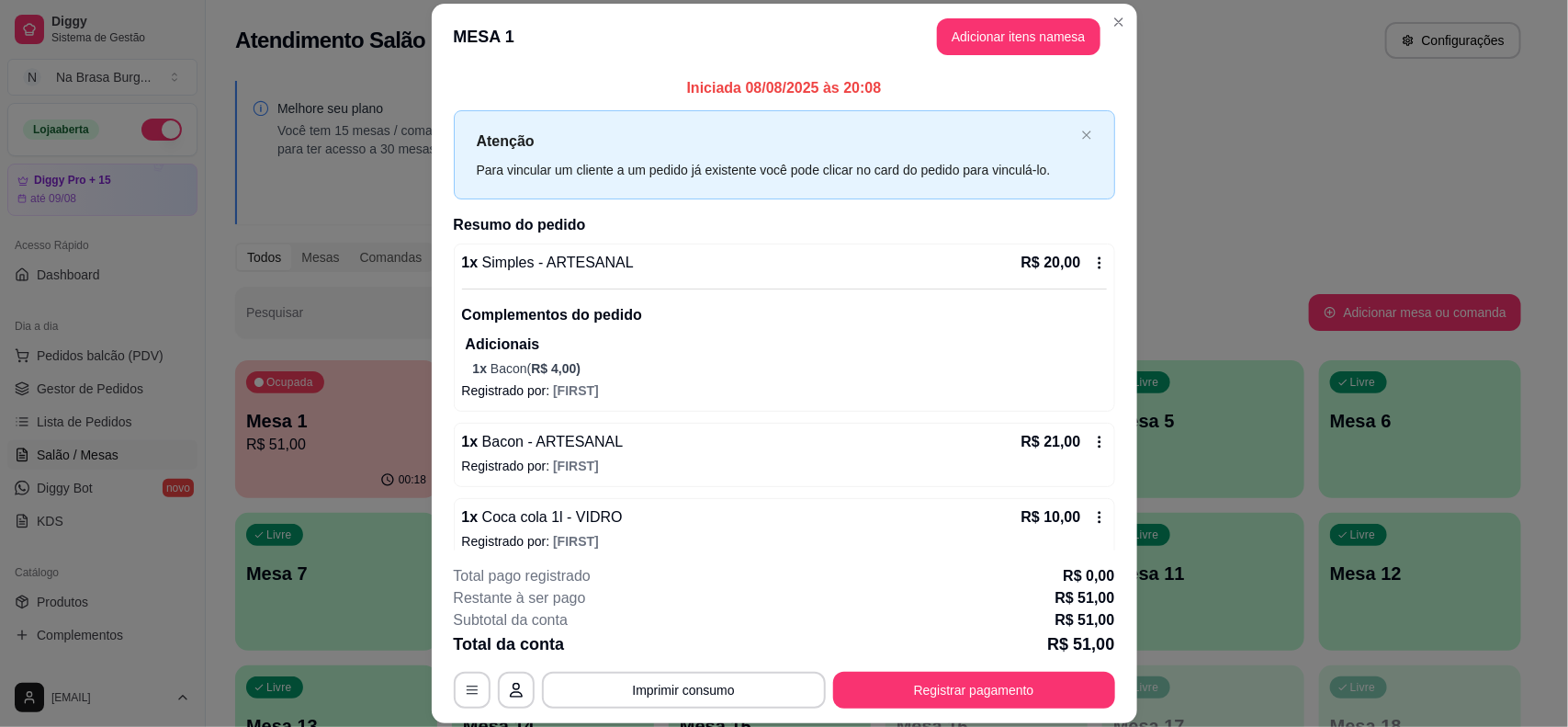 scroll, scrollTop: 20, scrollLeft: 0, axis: vertical 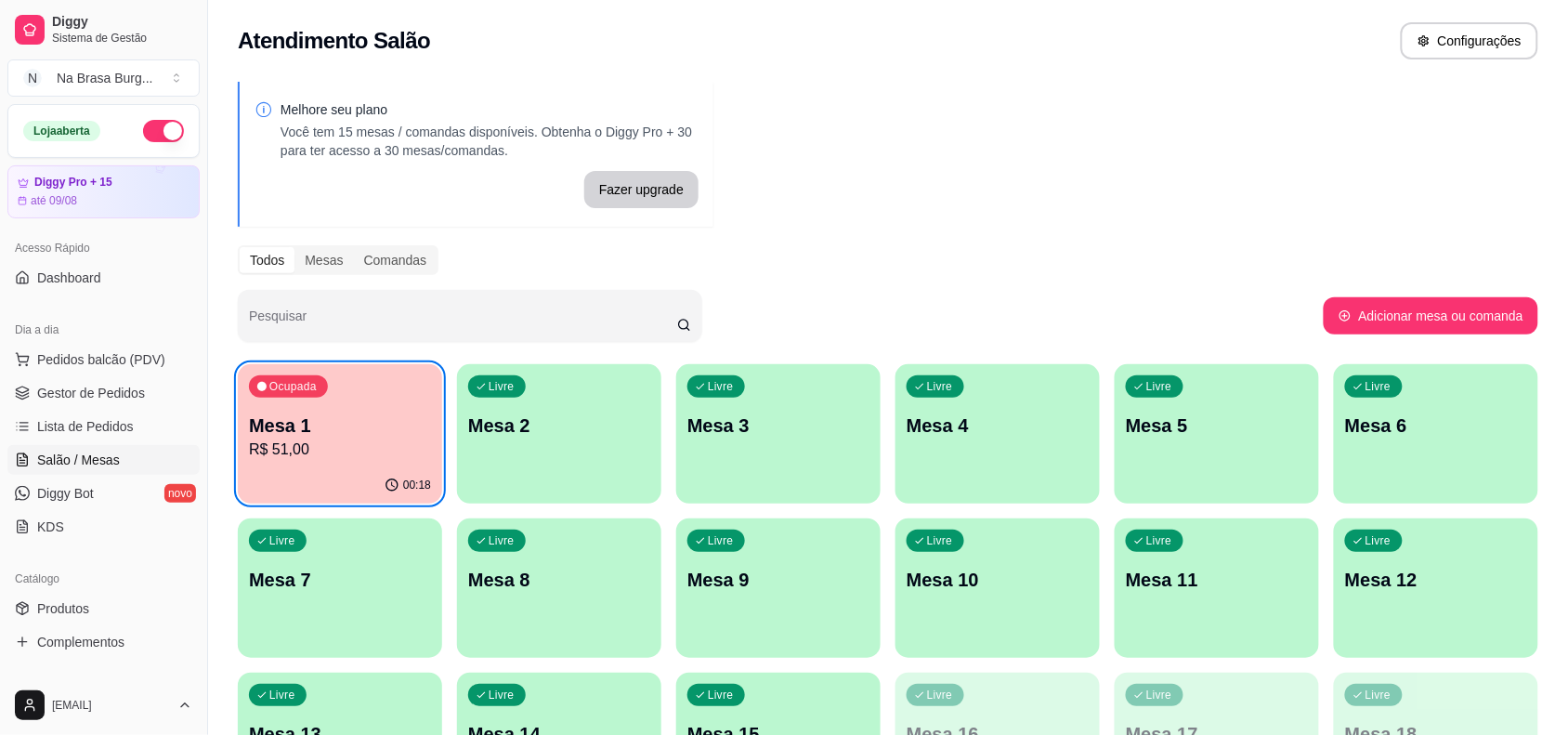 type 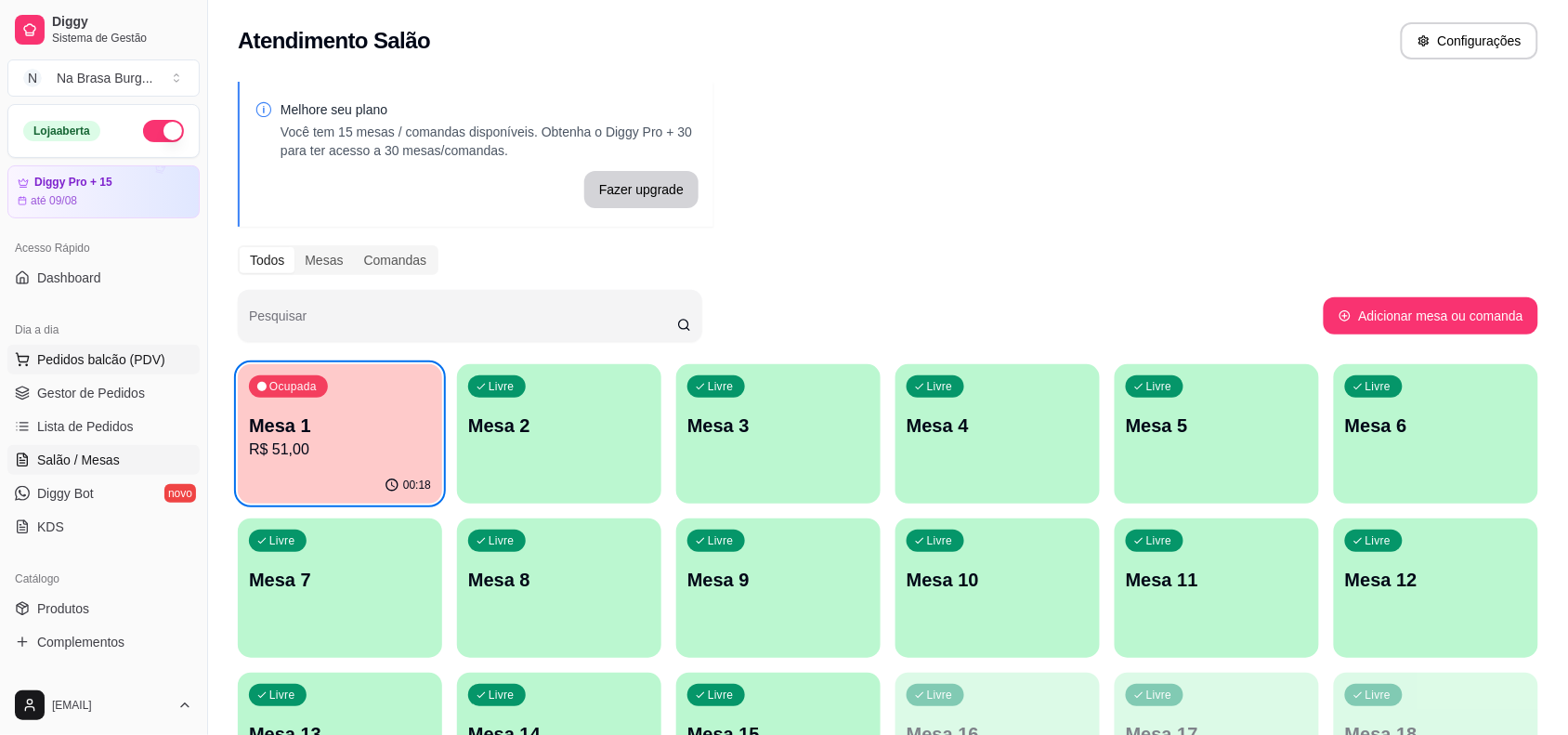 click on "Pedidos balcão (PDV)" at bounding box center [101, 360] 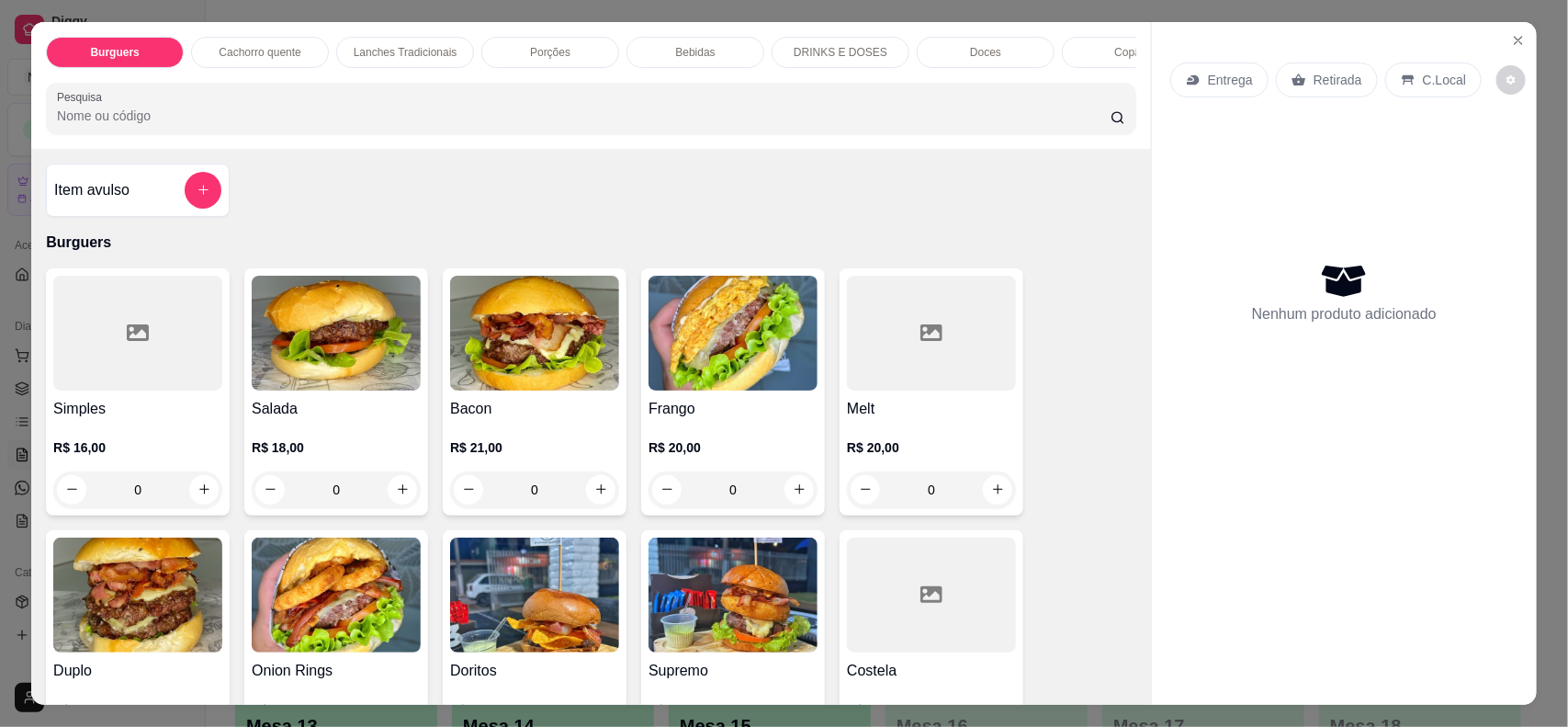 click on "Lanches Tradicionais" at bounding box center [405, 52] 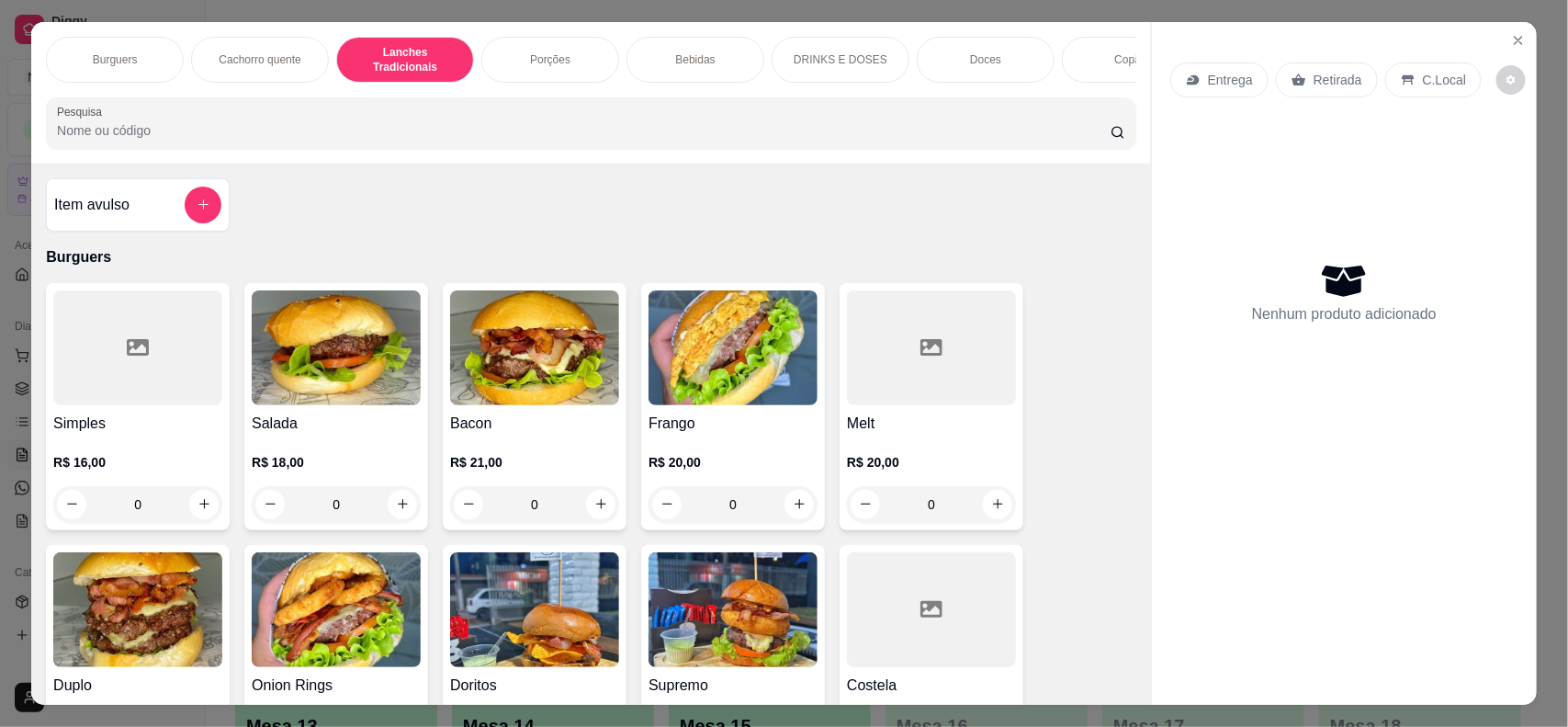scroll, scrollTop: 1225, scrollLeft: 0, axis: vertical 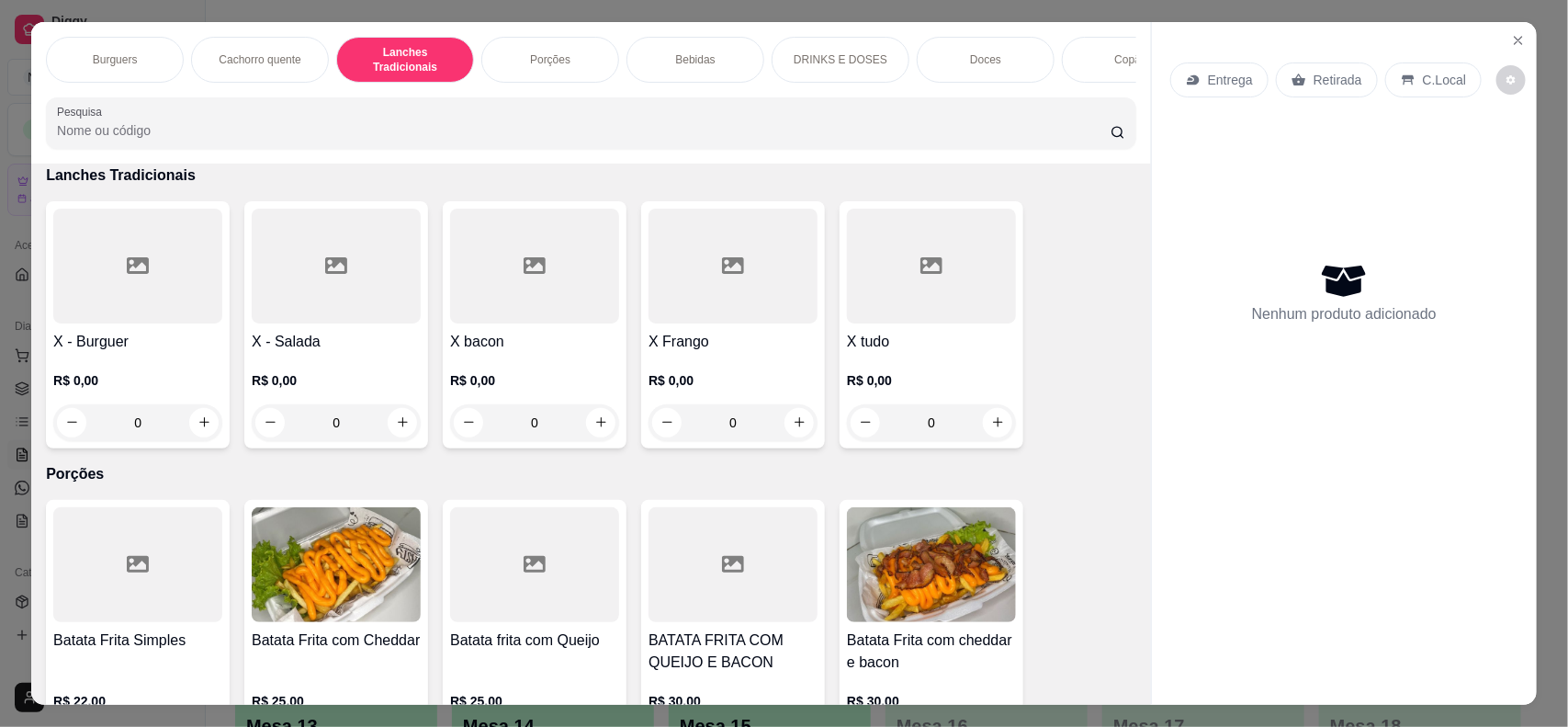 click on "Cachorro quente" at bounding box center (259, 60) 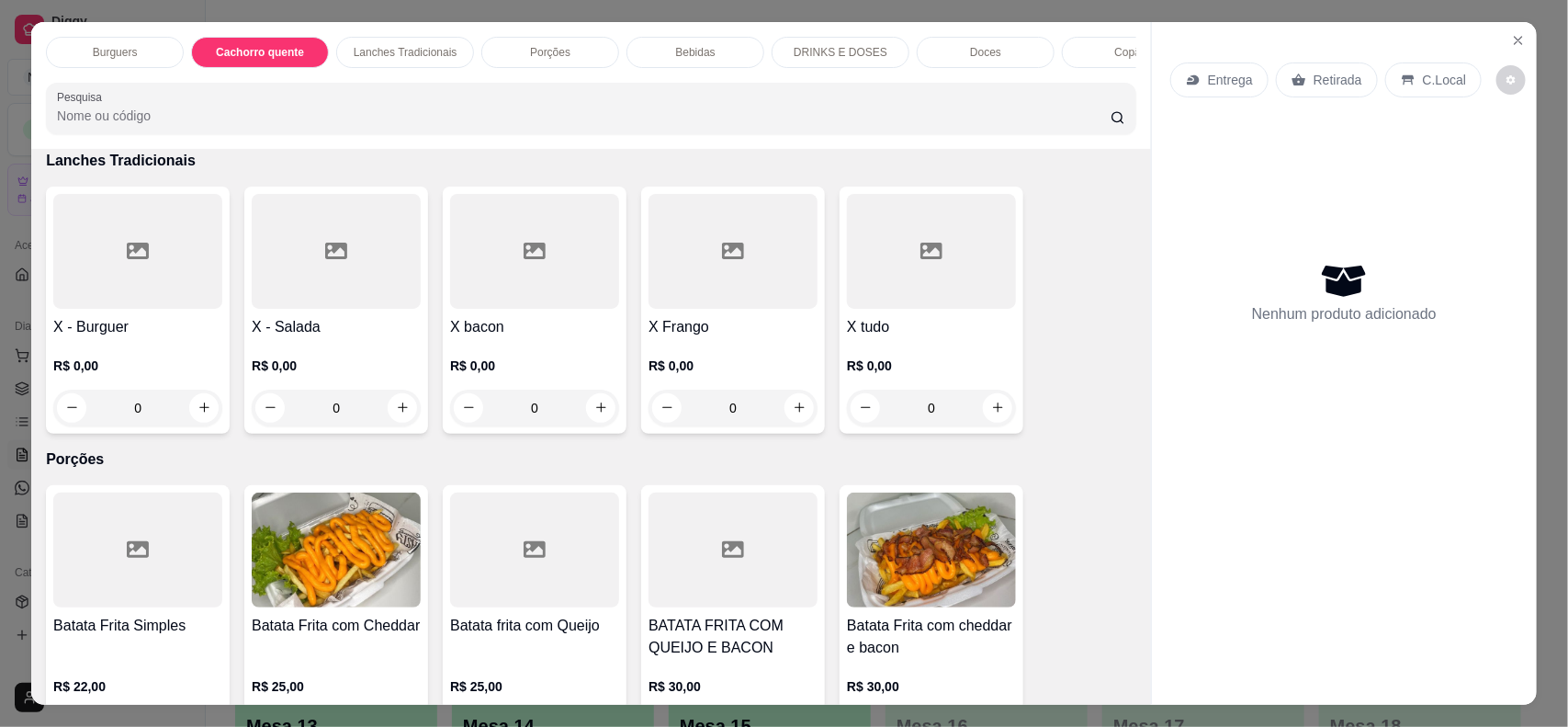 scroll, scrollTop: 905, scrollLeft: 0, axis: vertical 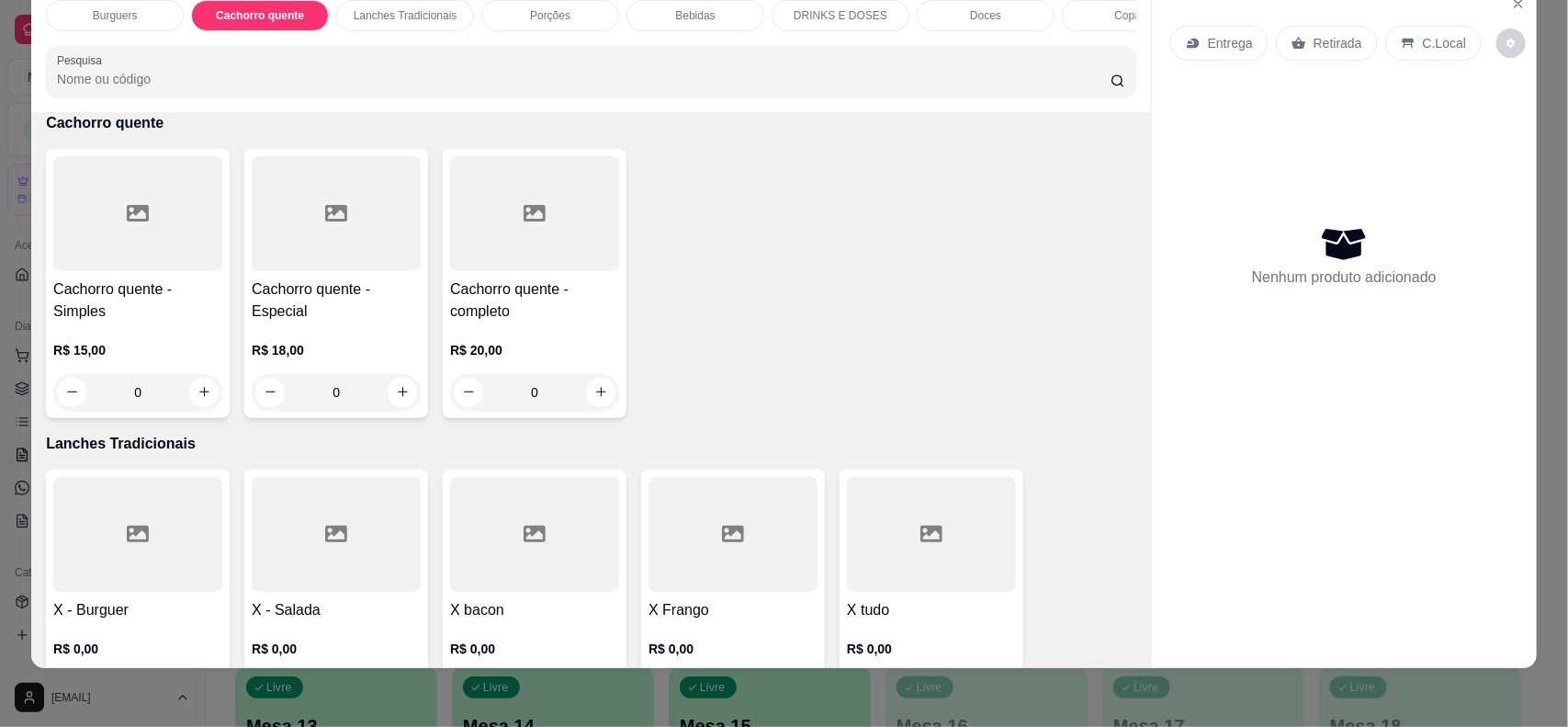 click on "R$ 20,00 0" at bounding box center (535, 367) 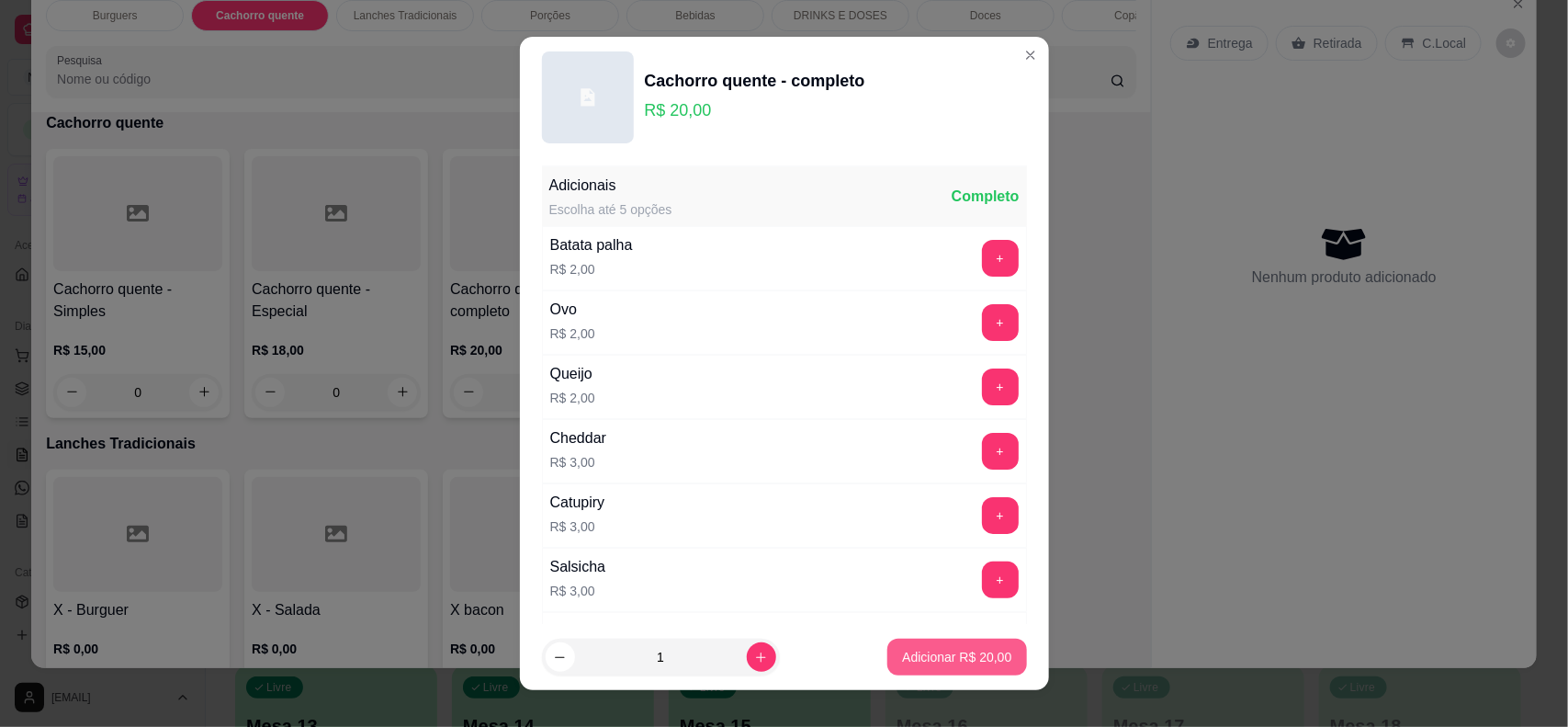 click on "Adicionar   R$ 20,00" at bounding box center (956, 657) 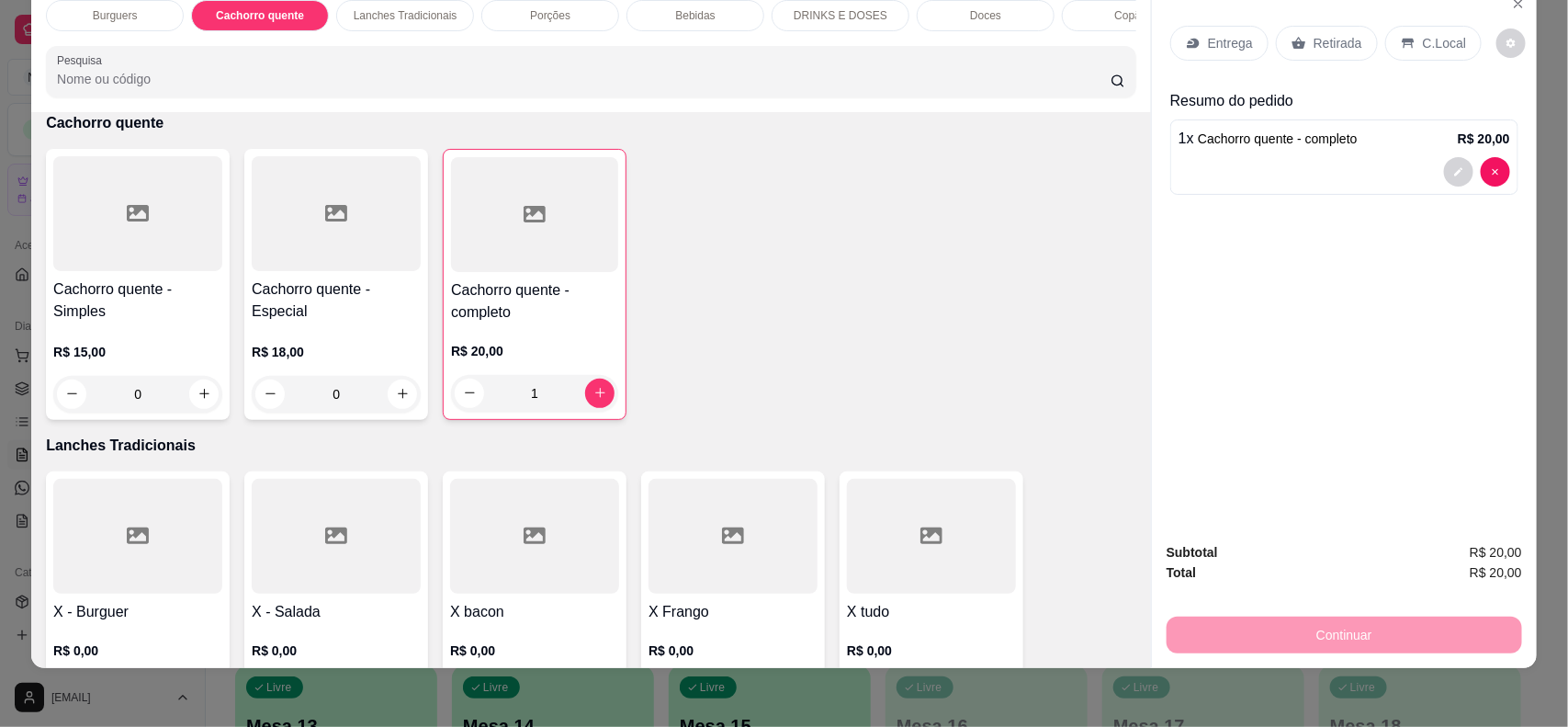 click on "Retirada" at bounding box center [1326, 43] 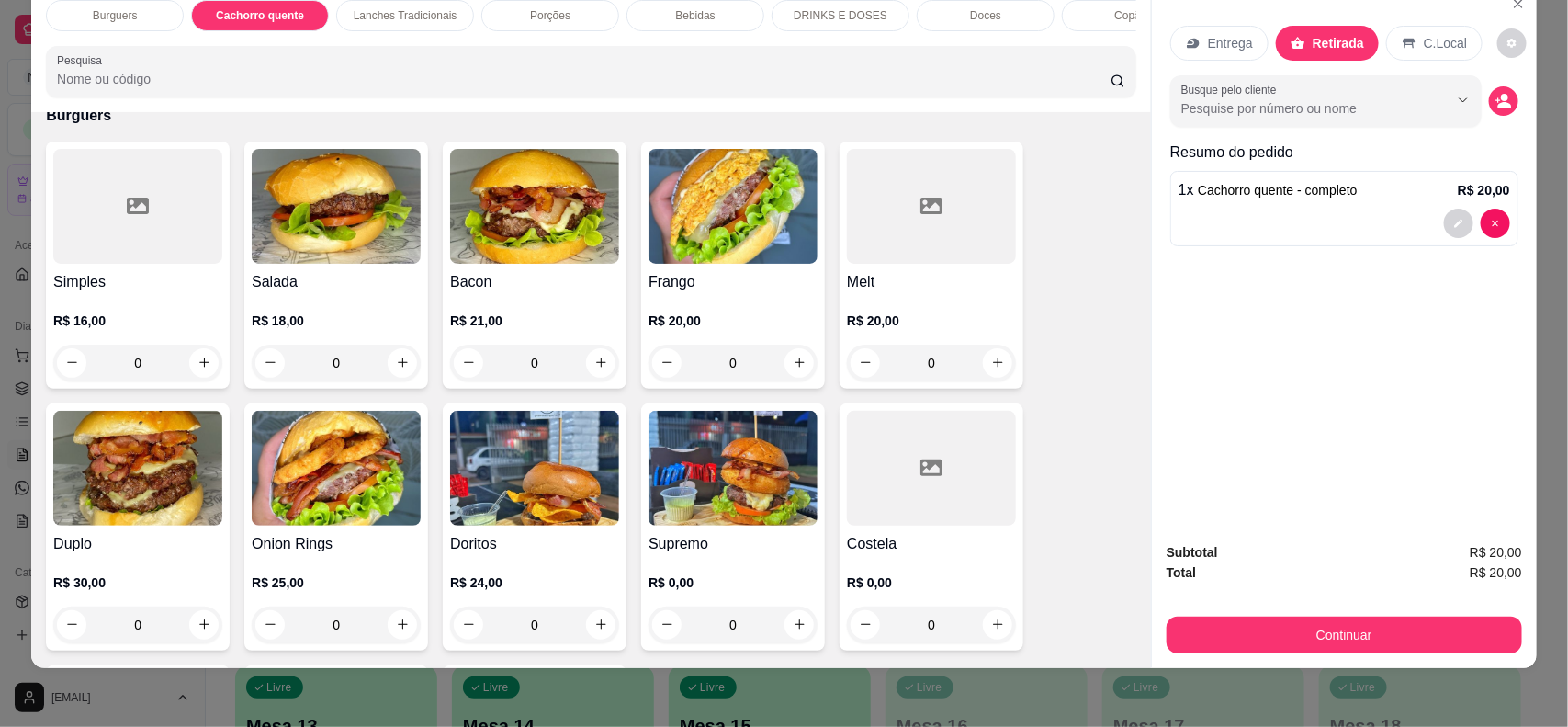 scroll, scrollTop: 0, scrollLeft: 0, axis: both 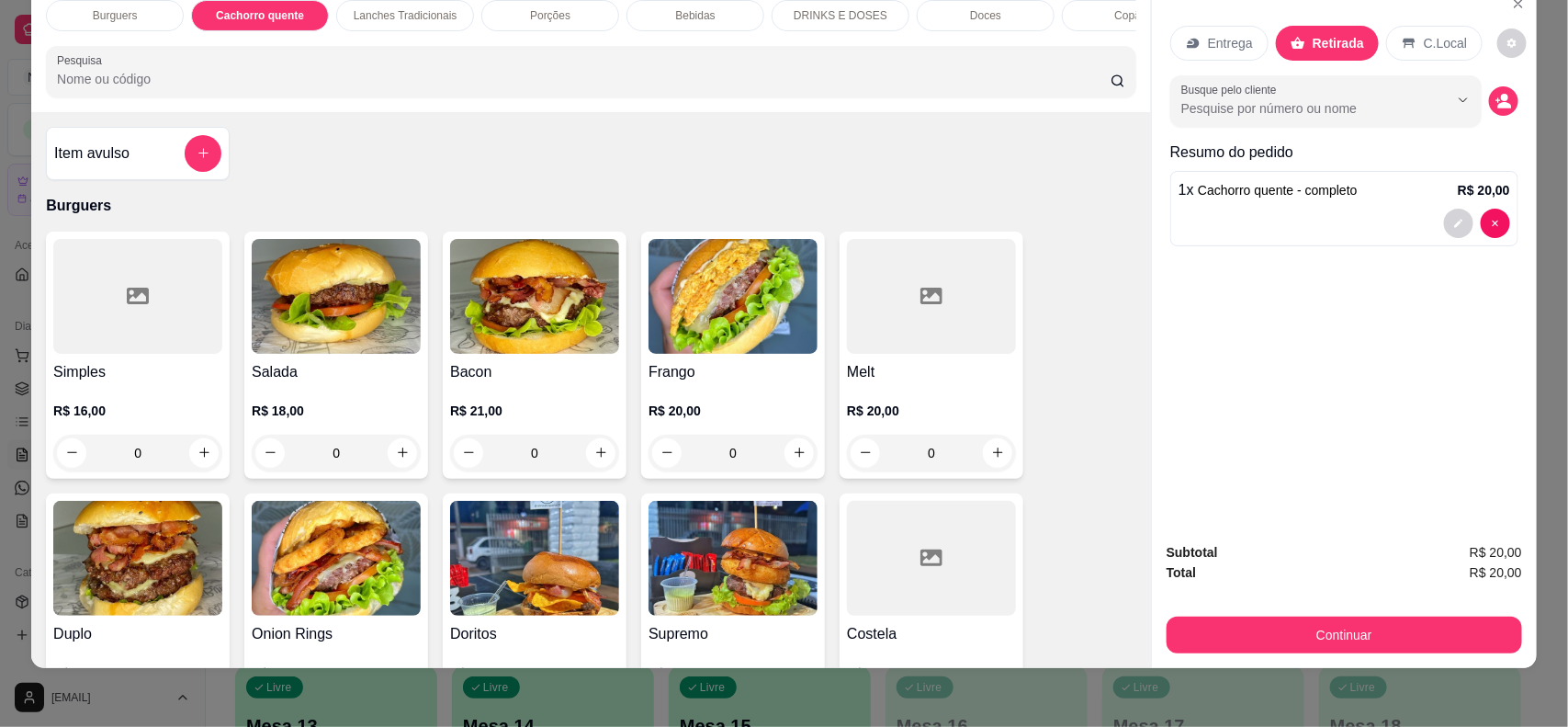 click on "Bebidas" at bounding box center [695, 16] 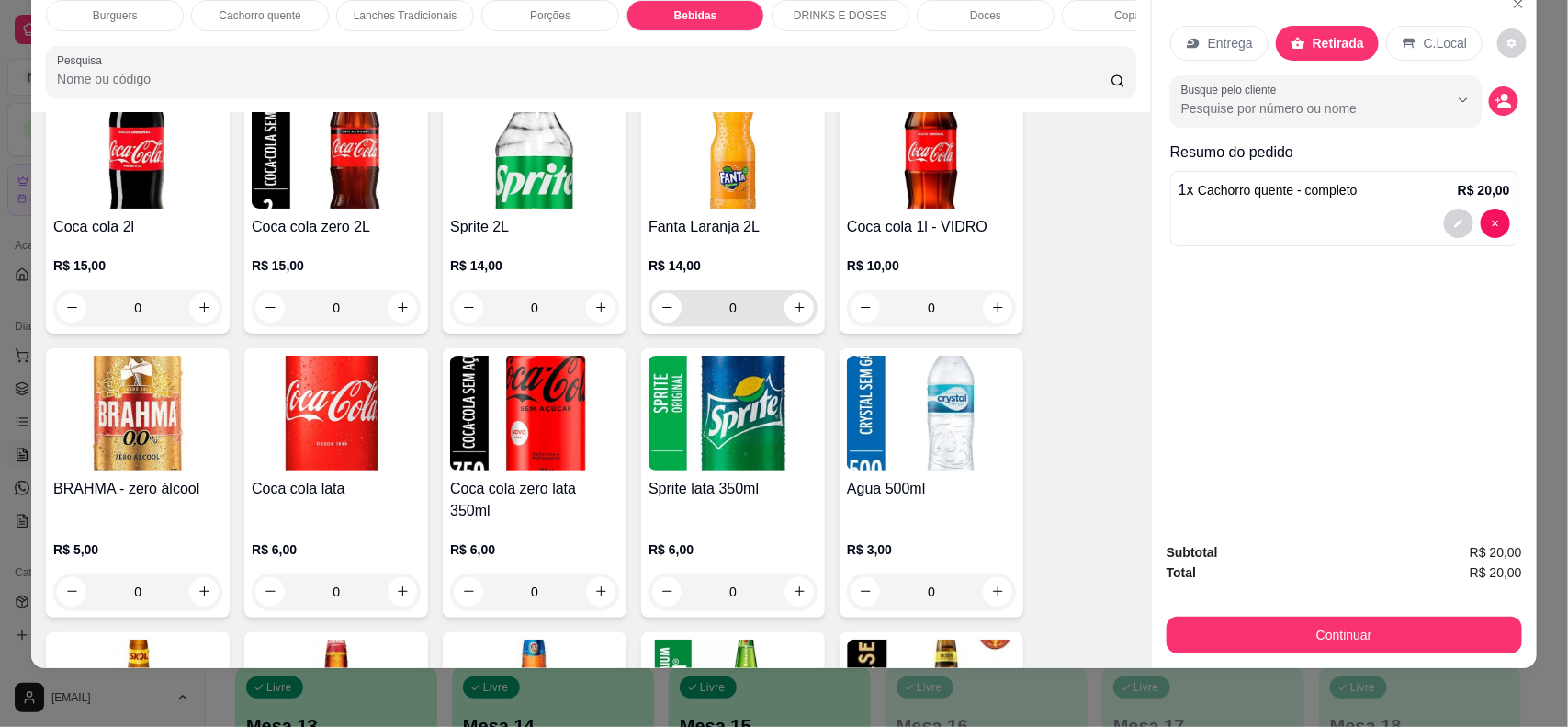 scroll, scrollTop: 2224, scrollLeft: 0, axis: vertical 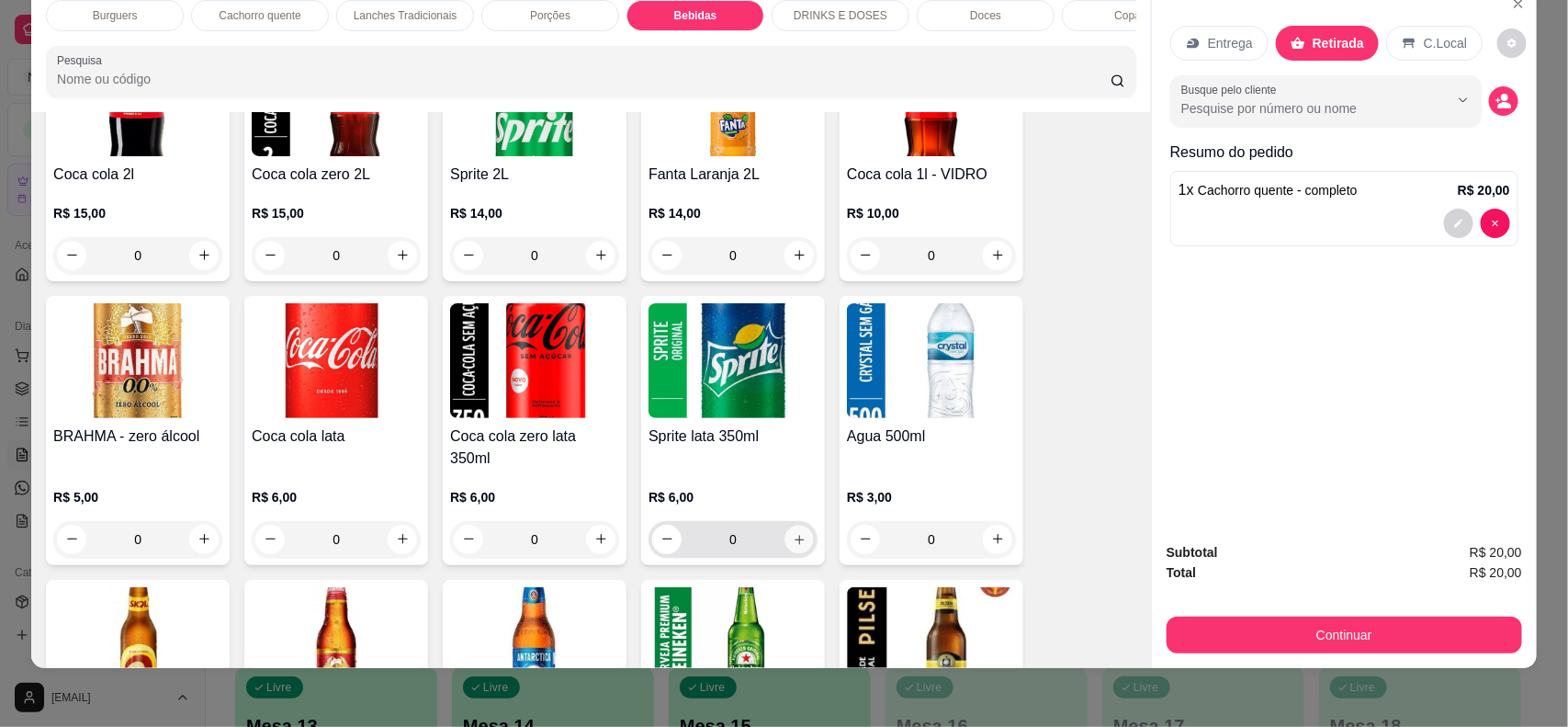 click 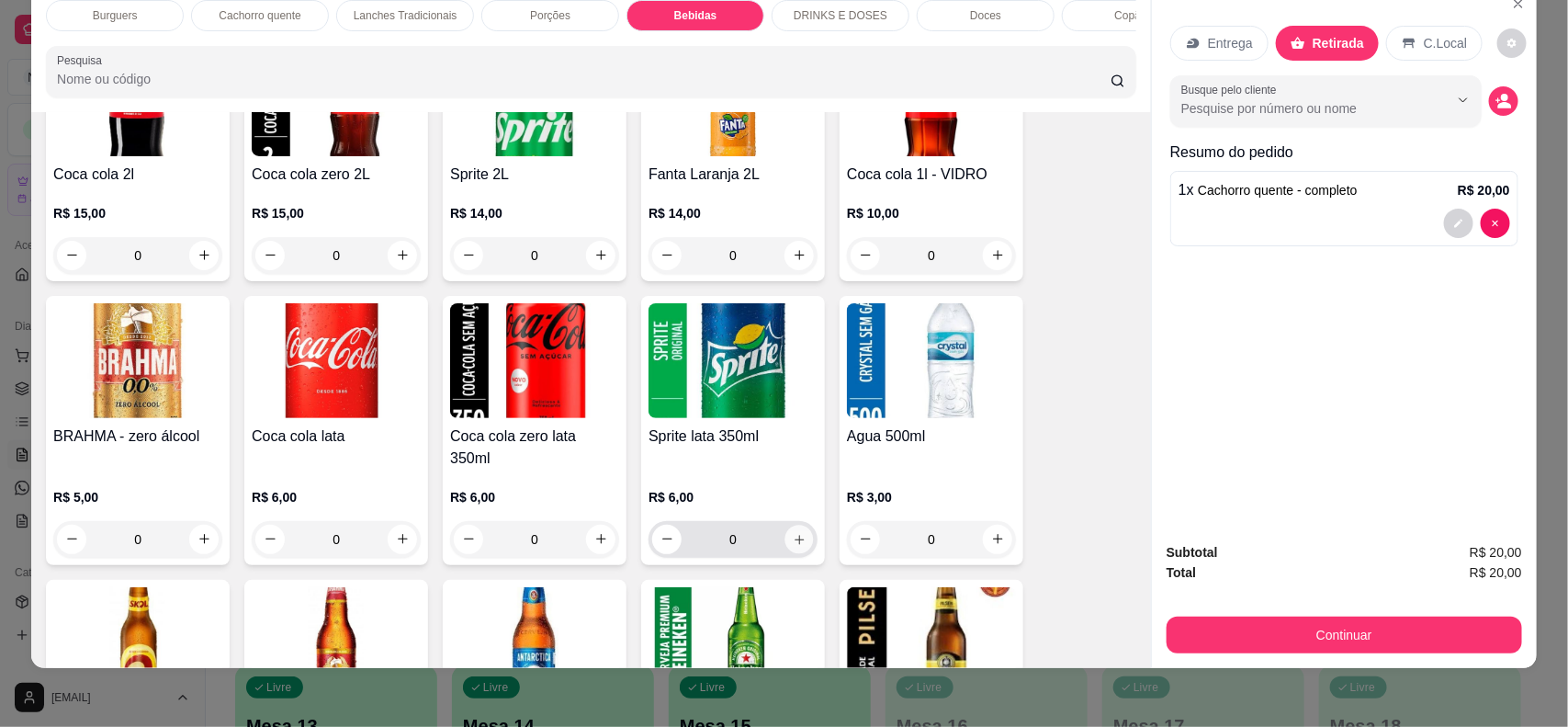 type on "1" 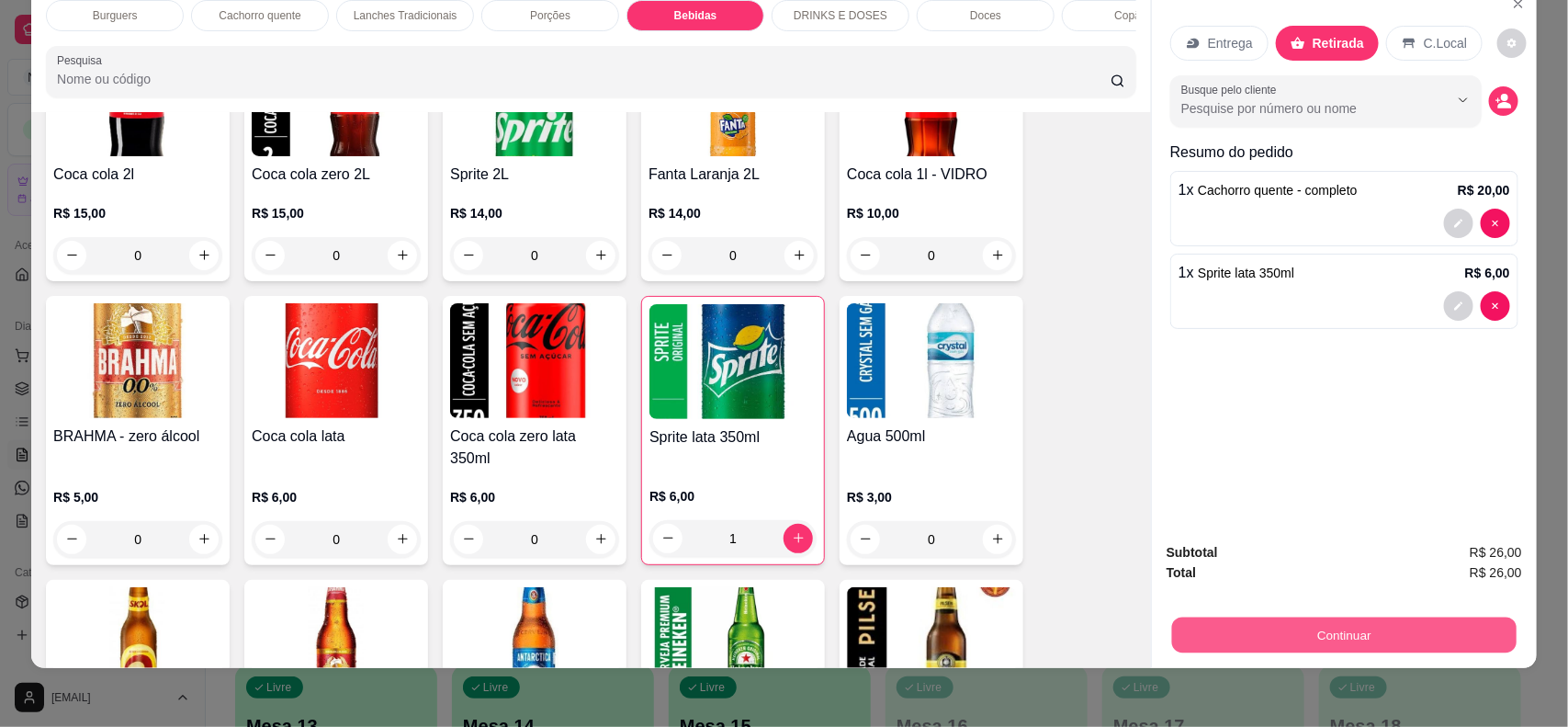 click on "Continuar" at bounding box center [1344, 635] 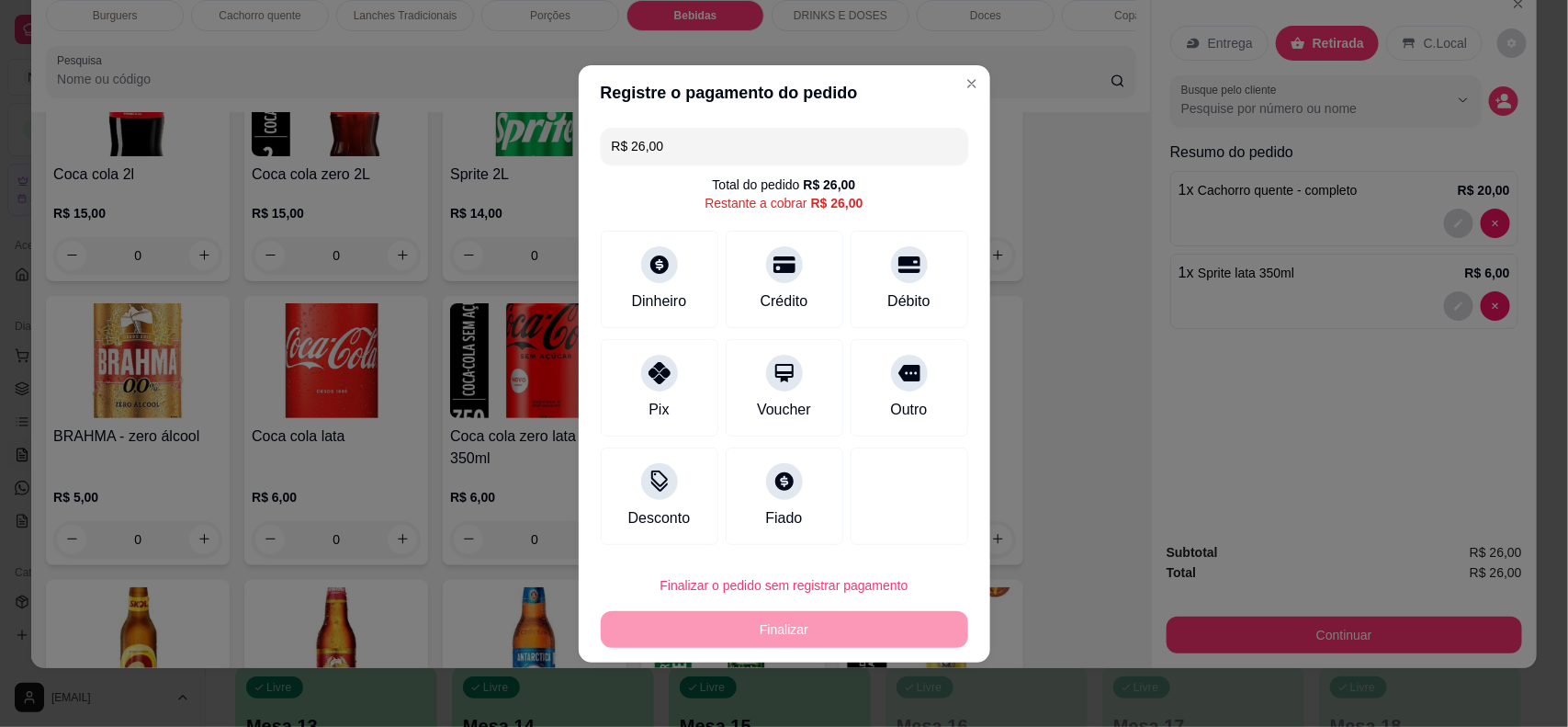 click on "R$ 26,00 Total do pedido R$ 26,00 Restante a cobrar R$ 26,00 Dinheiro Crédito Débito Pix Voucher Outro Desconto Fiado" at bounding box center [784, 336] 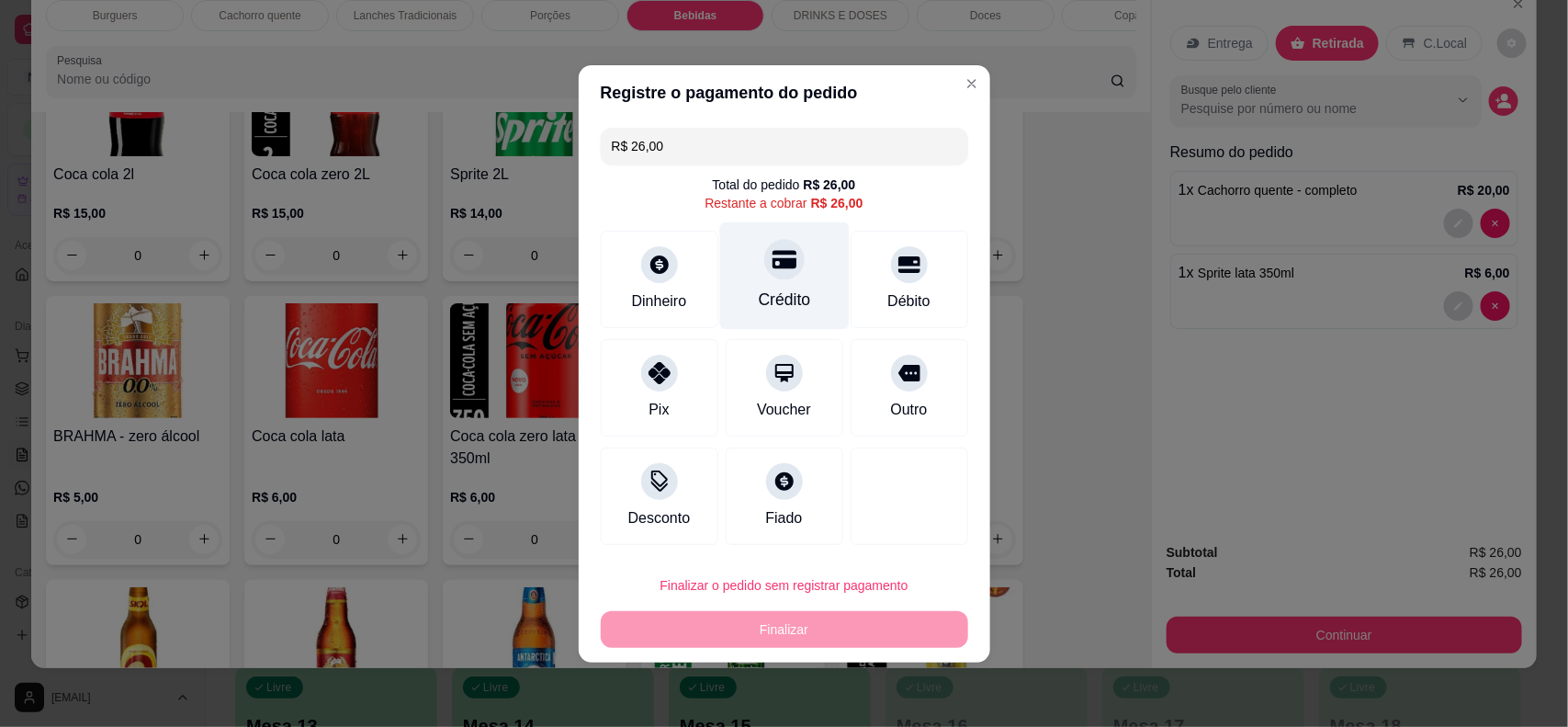 click on "Crédito" at bounding box center (784, 275) 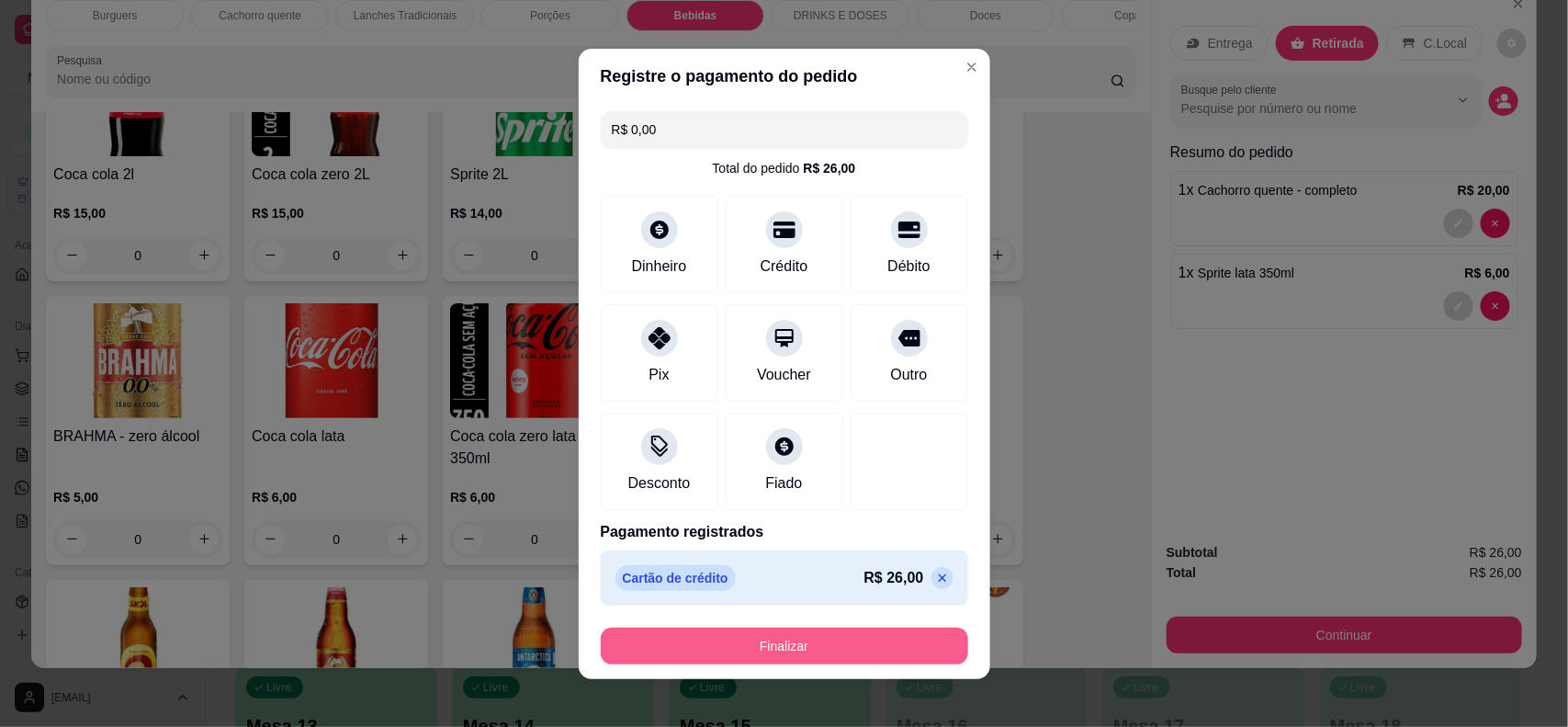 click on "Finalizar" at bounding box center (784, 646) 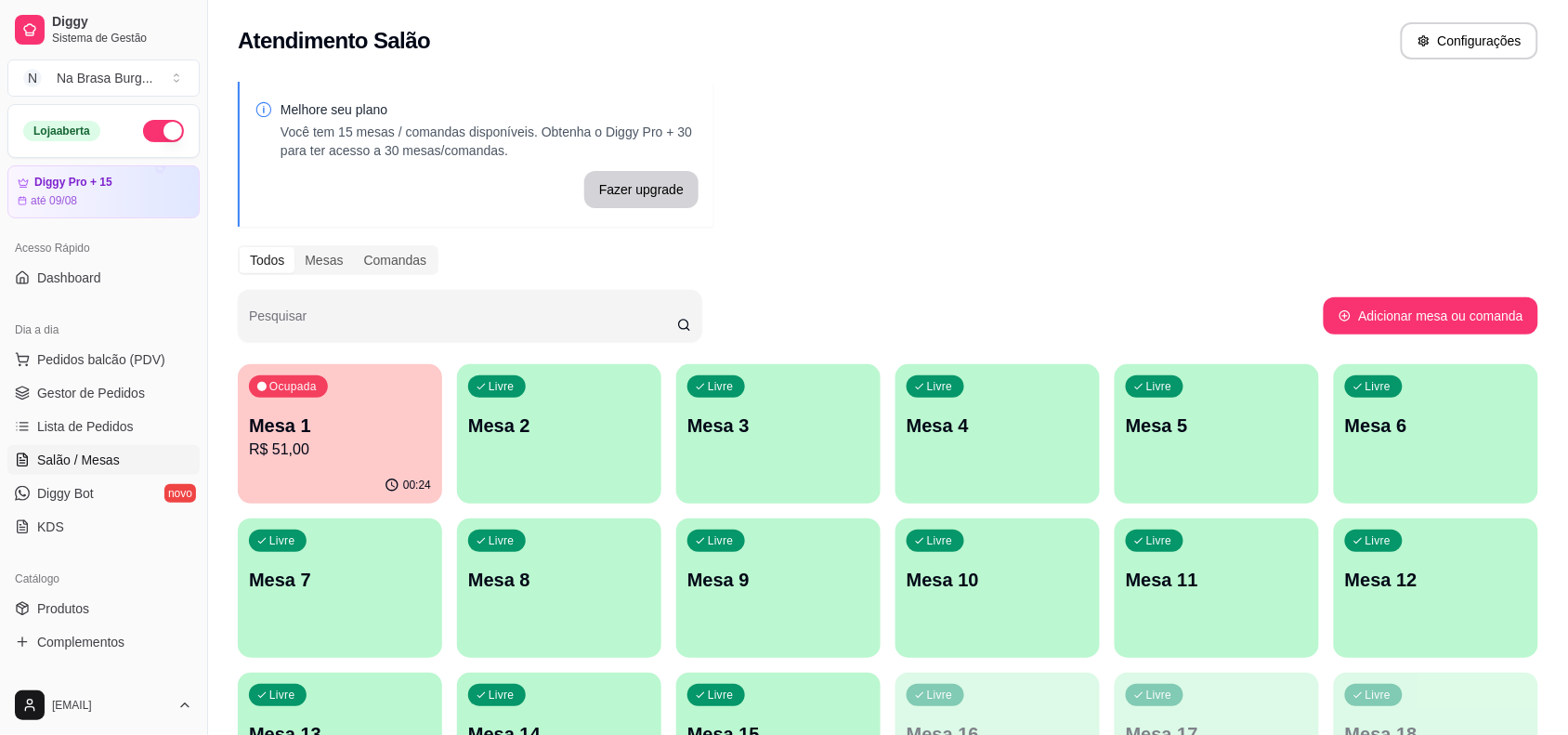click on "00:24" at bounding box center [340, 485] 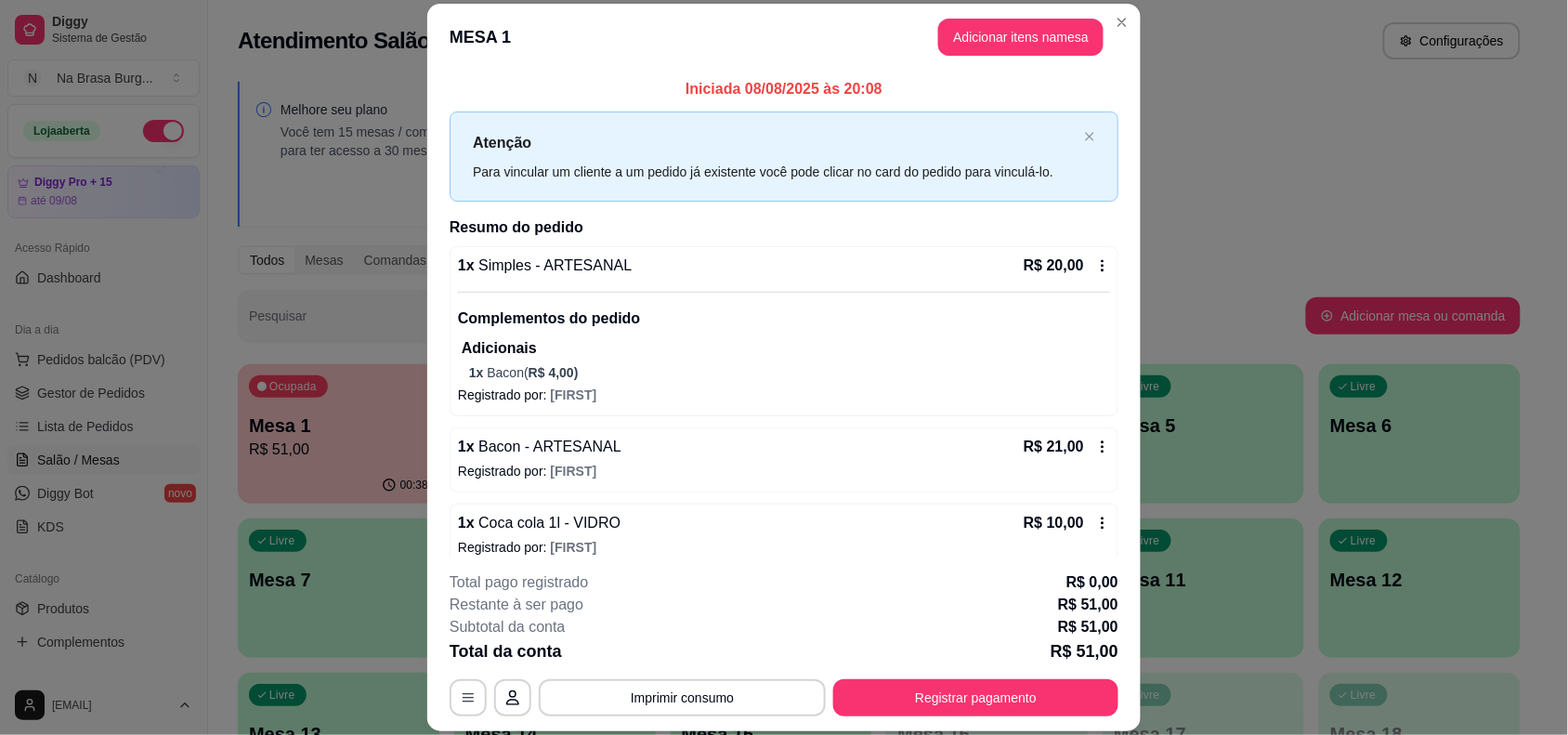click on "Melhore seu plano
Você tem 15 mesas / comandas disponíveis. Obtenha o Diggy Pro + 30 para ter acesso a 30 mesas/comandas. Fazer upgrade Todos Mesas Comandas Pesquisar Adicionar mesa ou comanda Ocupada Mesa 1 R$ 51,00 00:38 Livre Mesa 2 Livre Mesa 3 Livre Mesa 4 Livre Mesa 5 Livre Mesa 6 Livre Mesa 7 Livre Mesa 8 Livre Mesa 9 Livre Mesa 10 Livre Mesa 11 Livre Mesa 12 Livre Mesa 13 Livre Mesa 14 Livre Mesa 15 Livre Mesa 16 Livre Mesa 17 Livre Mesa 18" at bounding box center [879, 453] 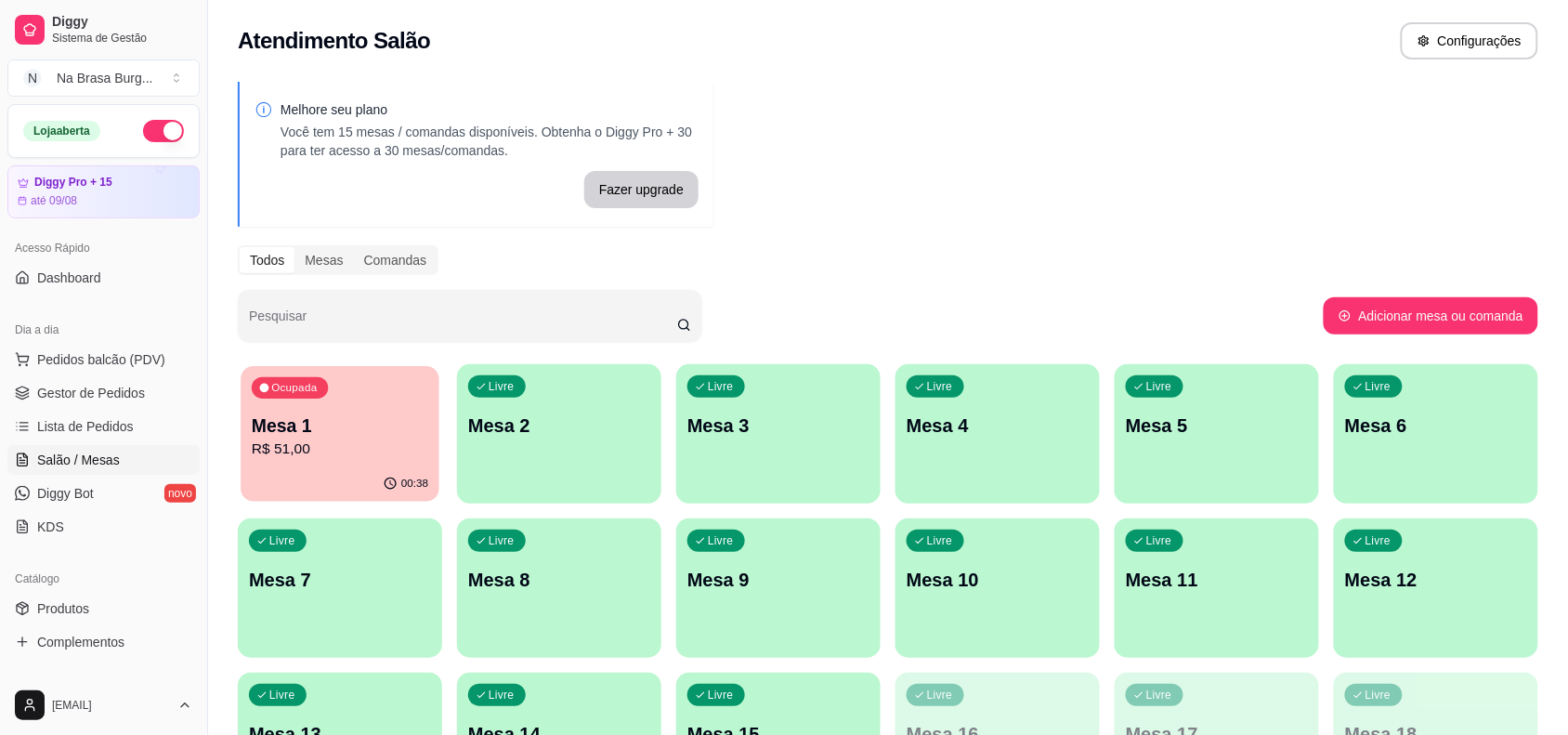click on "Ocupada Mesa 1 R$ 51,00" at bounding box center (339, 416) 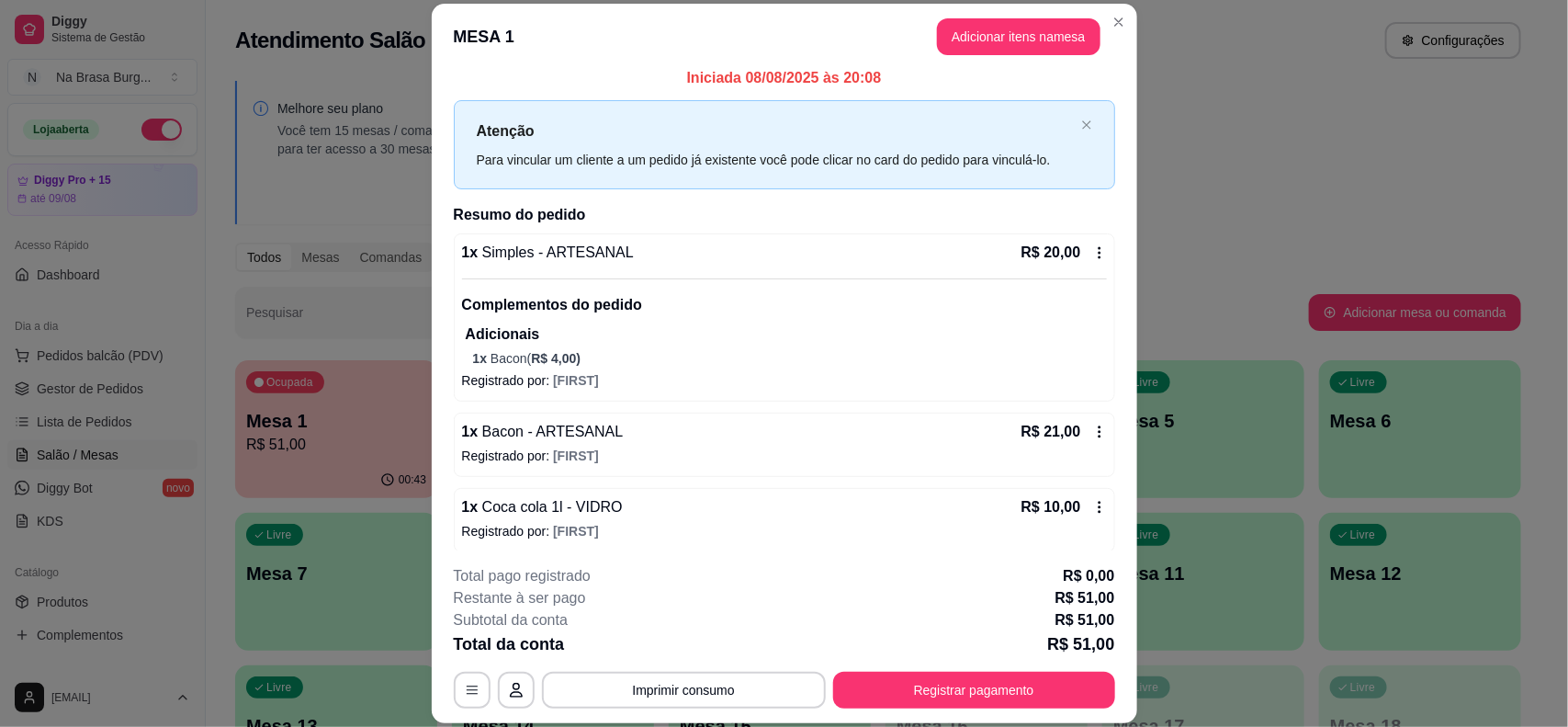 scroll, scrollTop: 20, scrollLeft: 0, axis: vertical 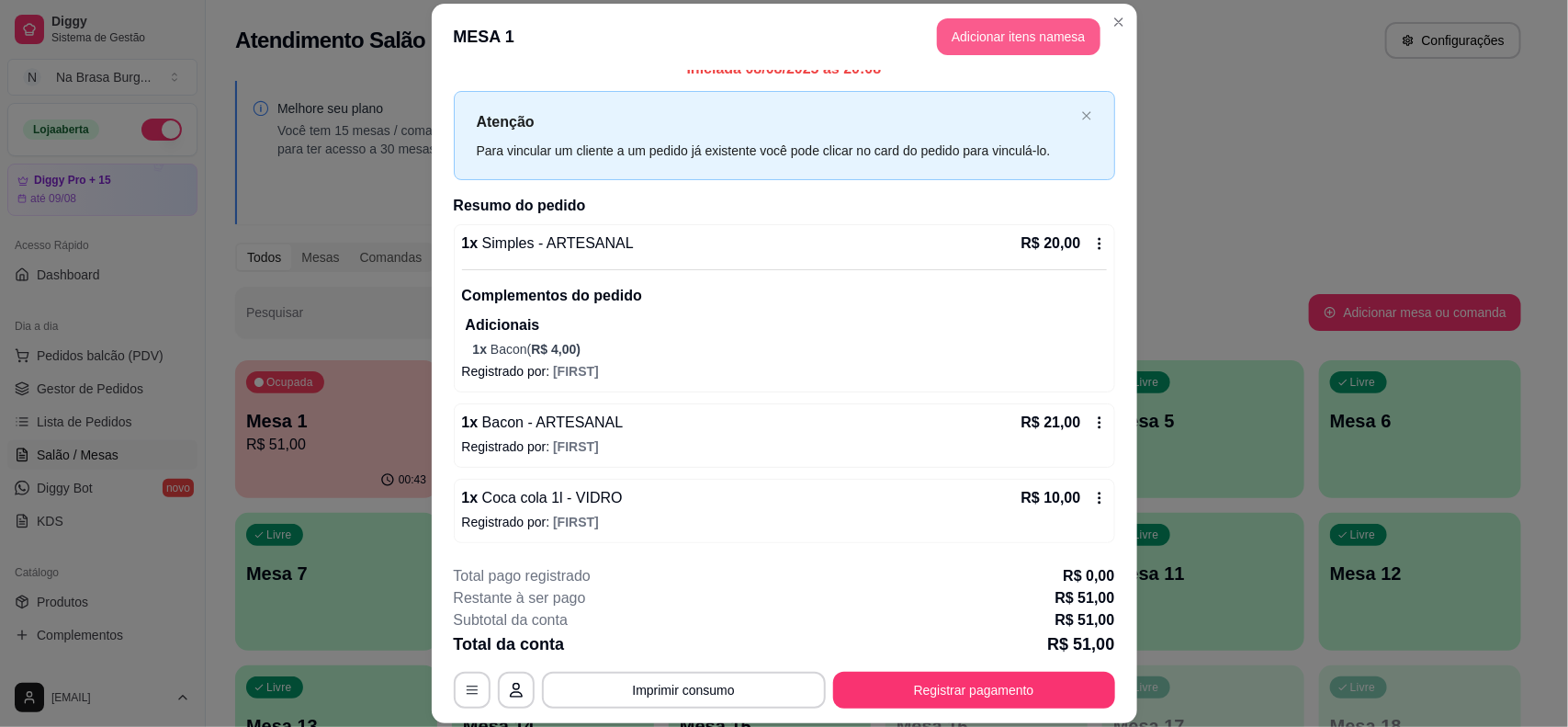 click on "Adicionar itens na  mesa" at bounding box center [1019, 37] 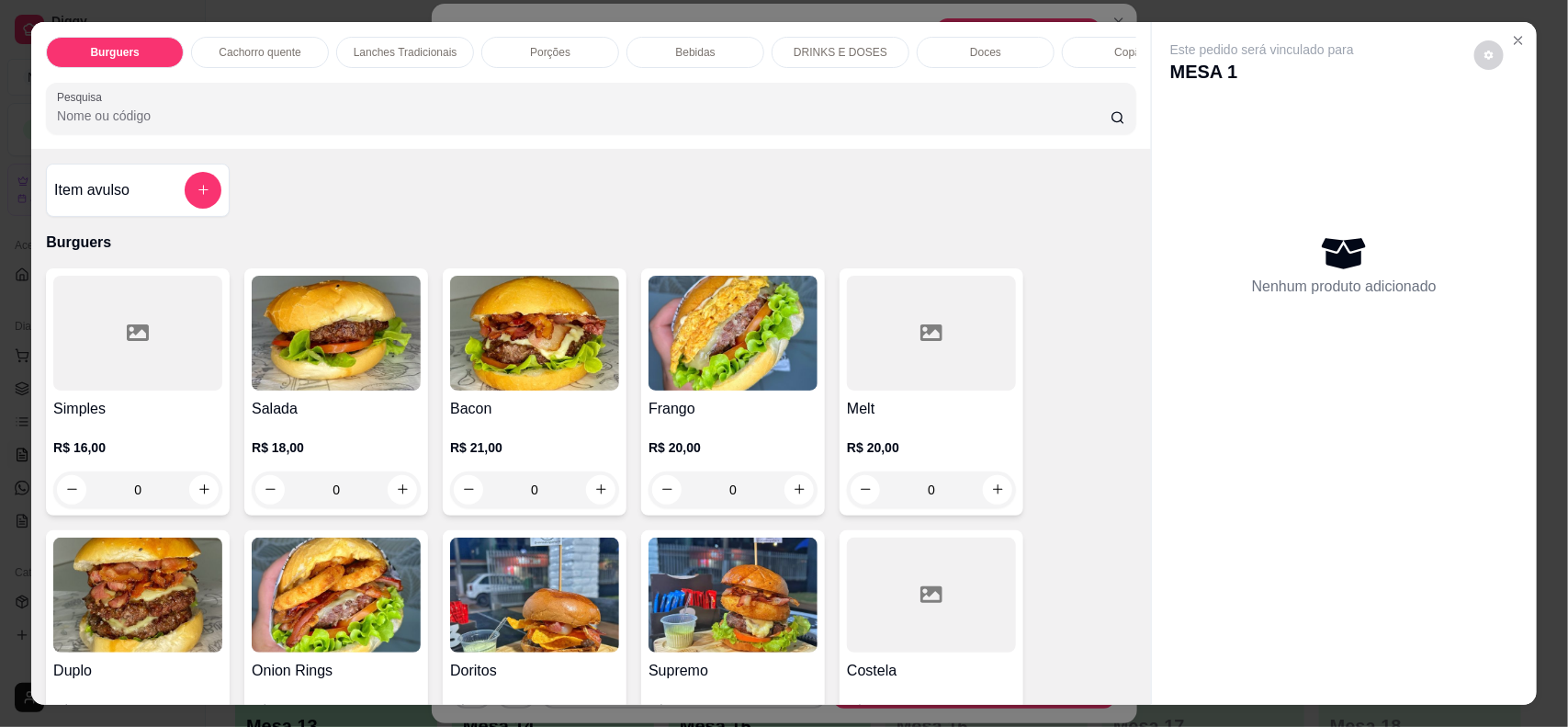 click on "Burguers Cachorro quente Lanches Tradicionais Porções Bebidas DRINKS E DOSES Doces Copão Pesquisa" at bounding box center [591, 85] 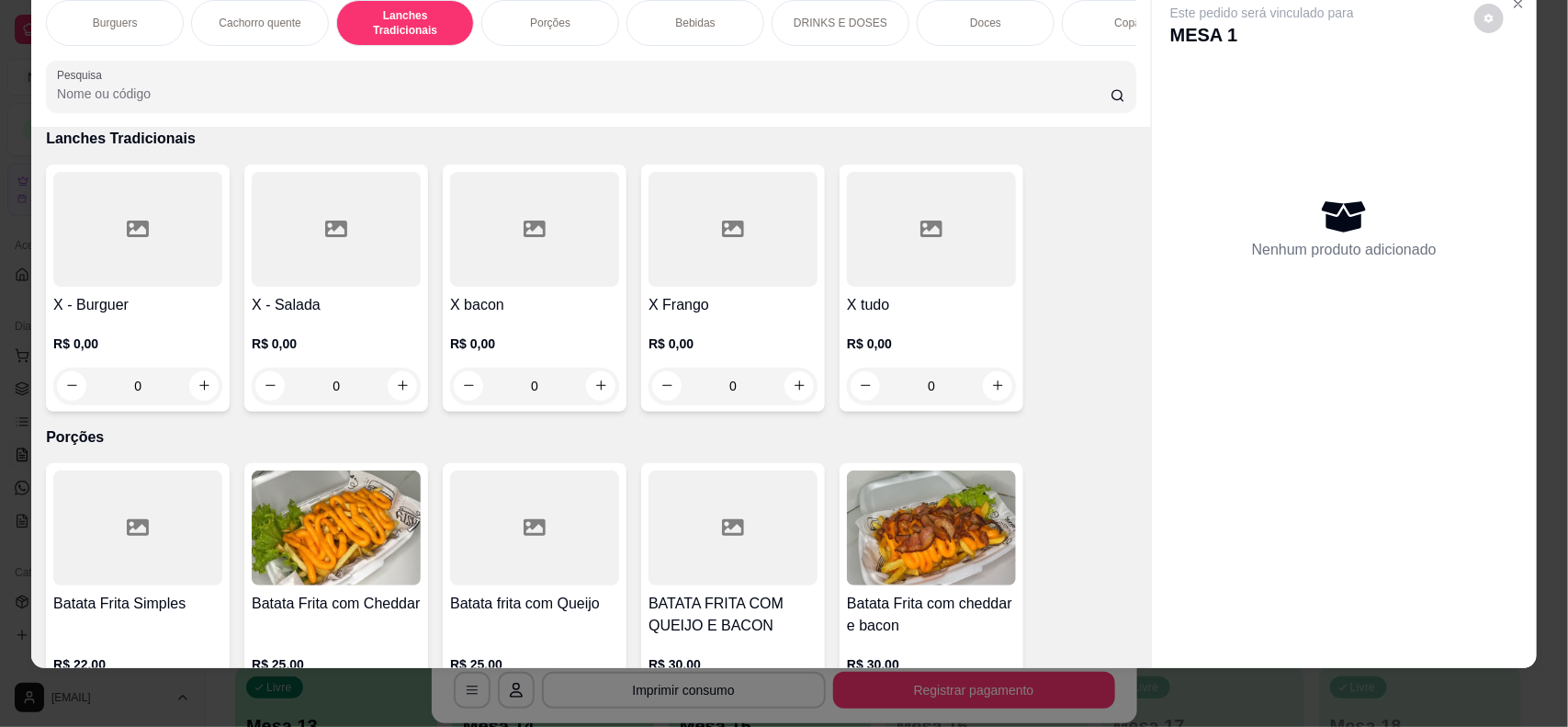 click on "X - Salada" at bounding box center [336, 305] 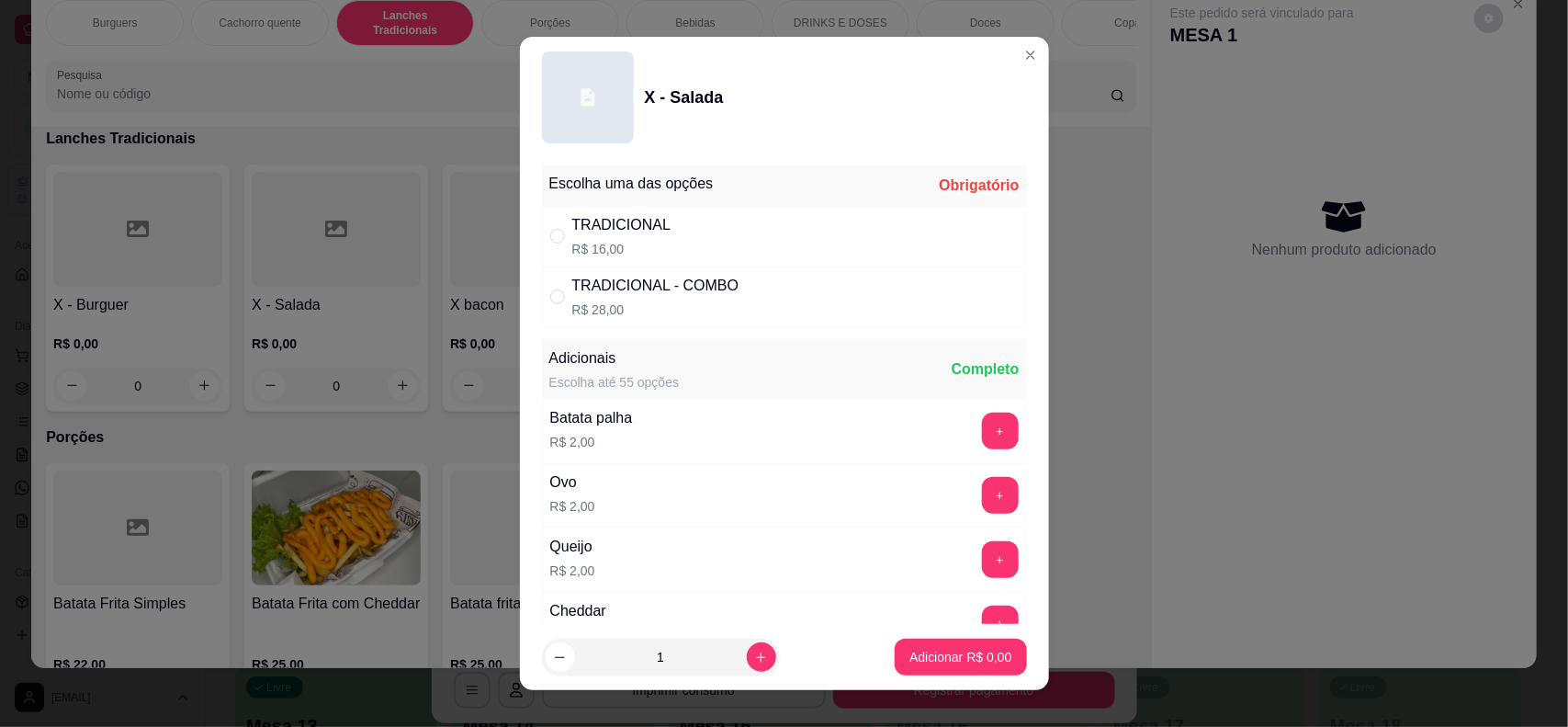 click on "TRADICIONAL" at bounding box center [622, 225] 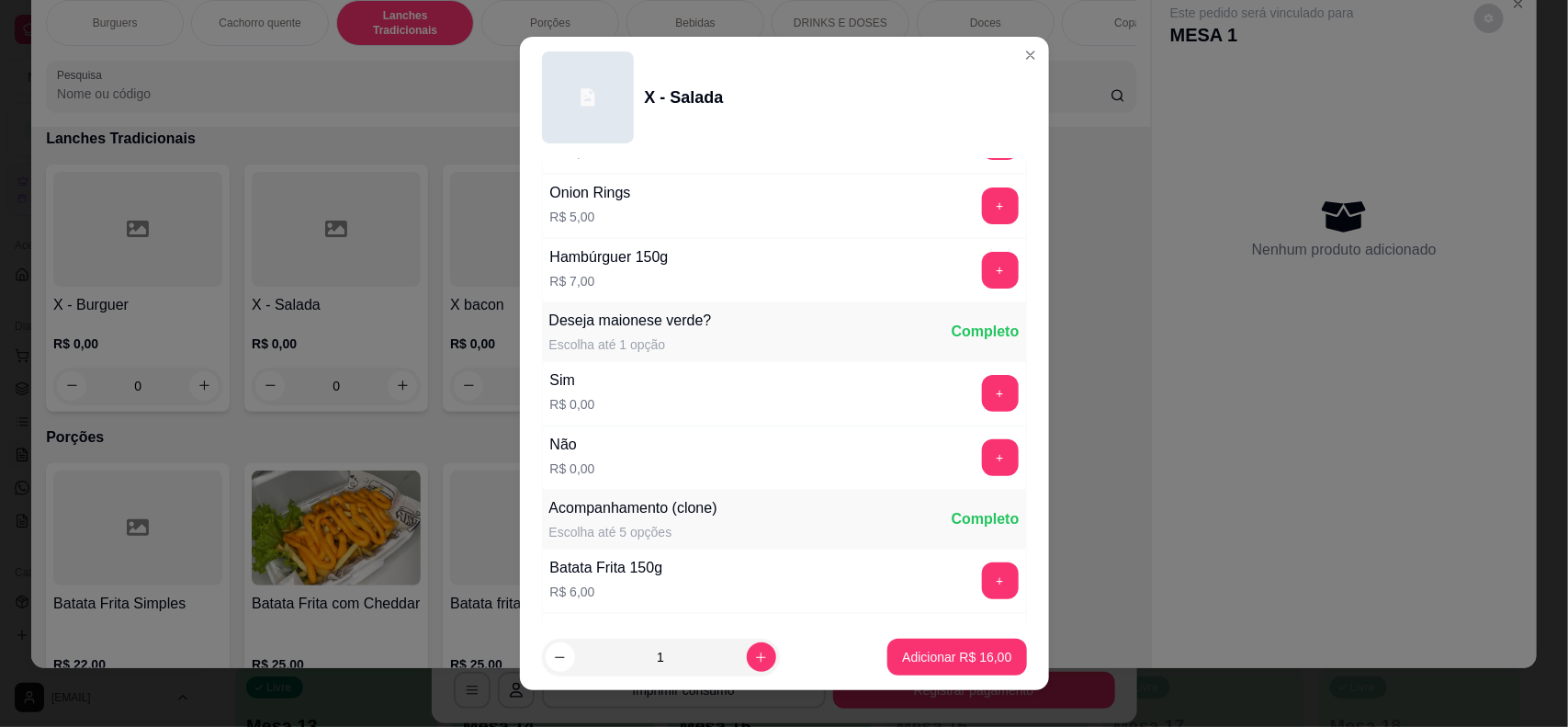 scroll, scrollTop: 1066, scrollLeft: 0, axis: vertical 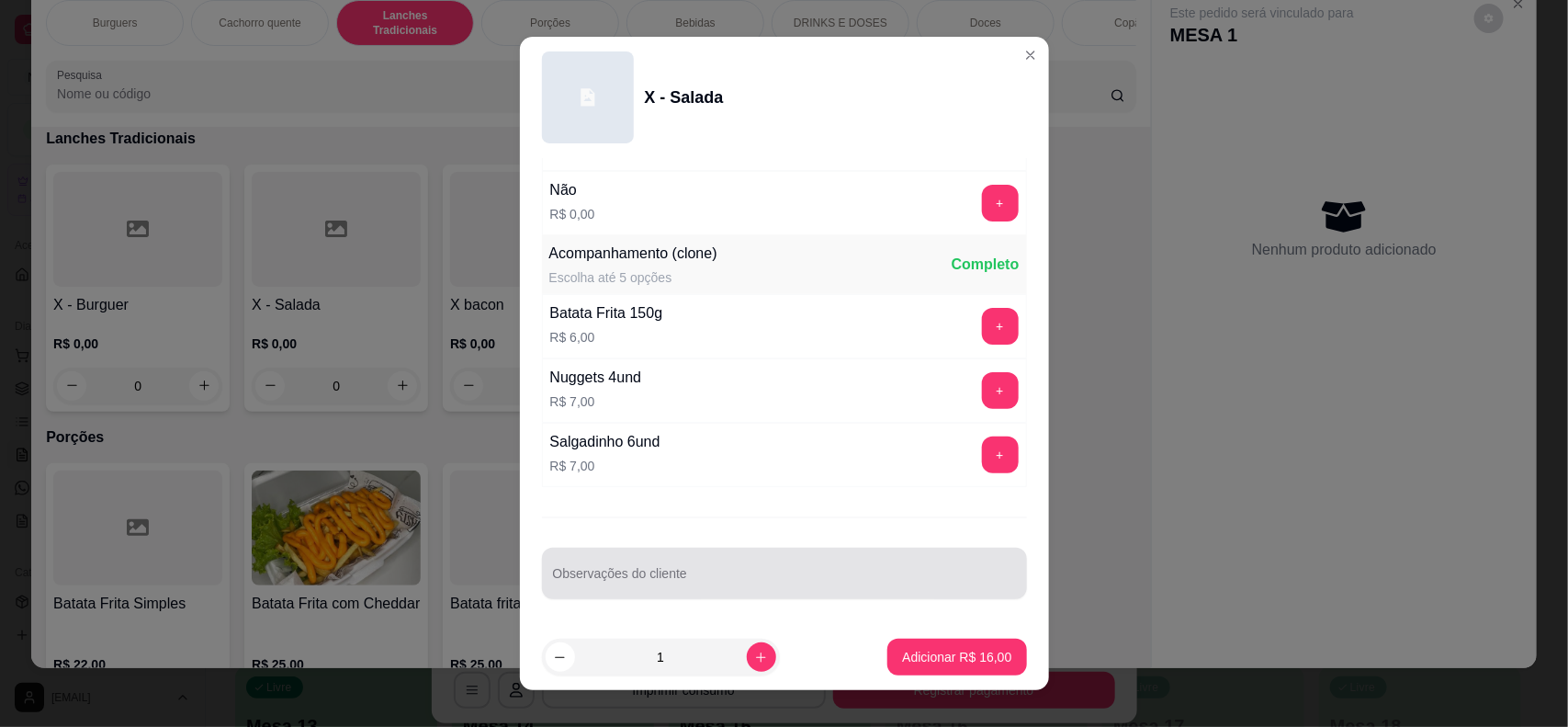 click at bounding box center (784, 574) 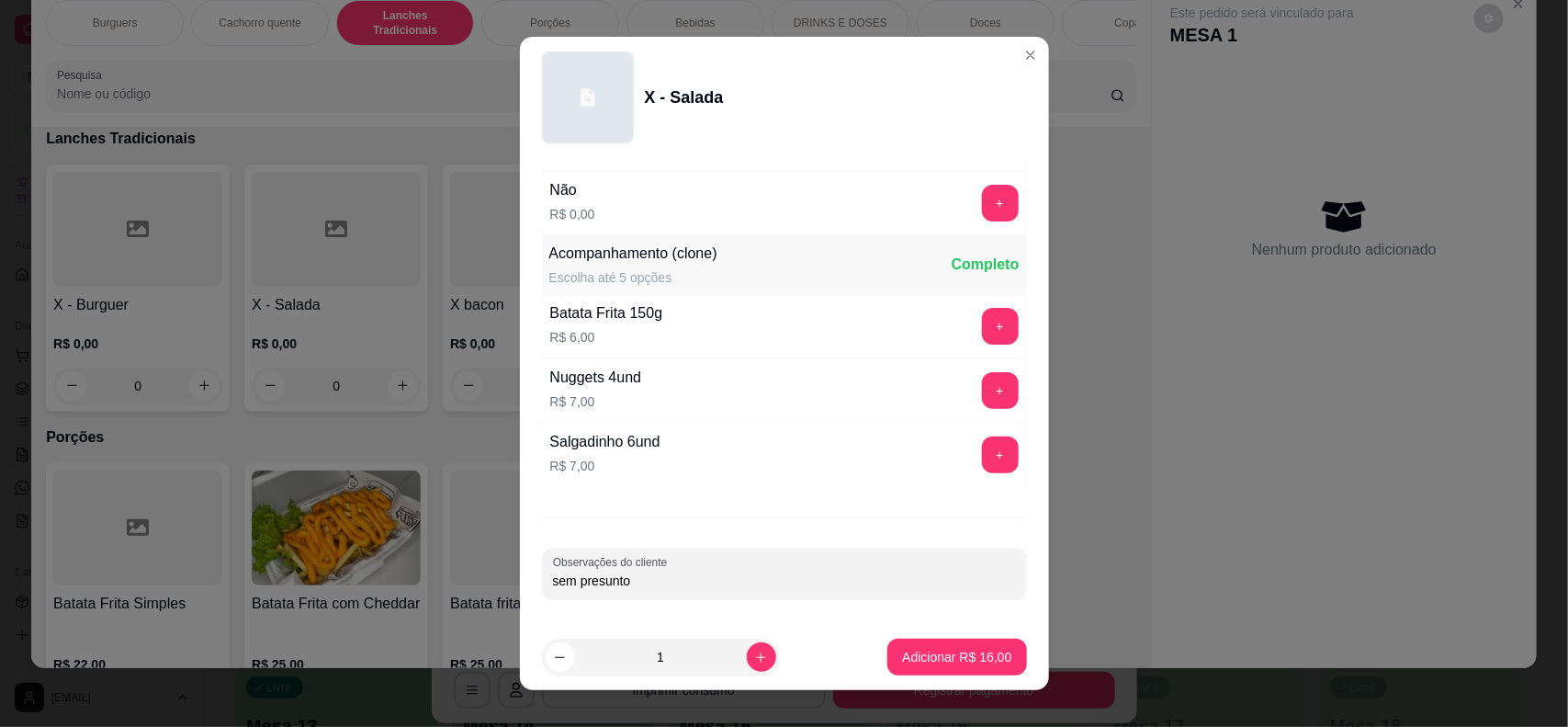 type on "sem presunto" 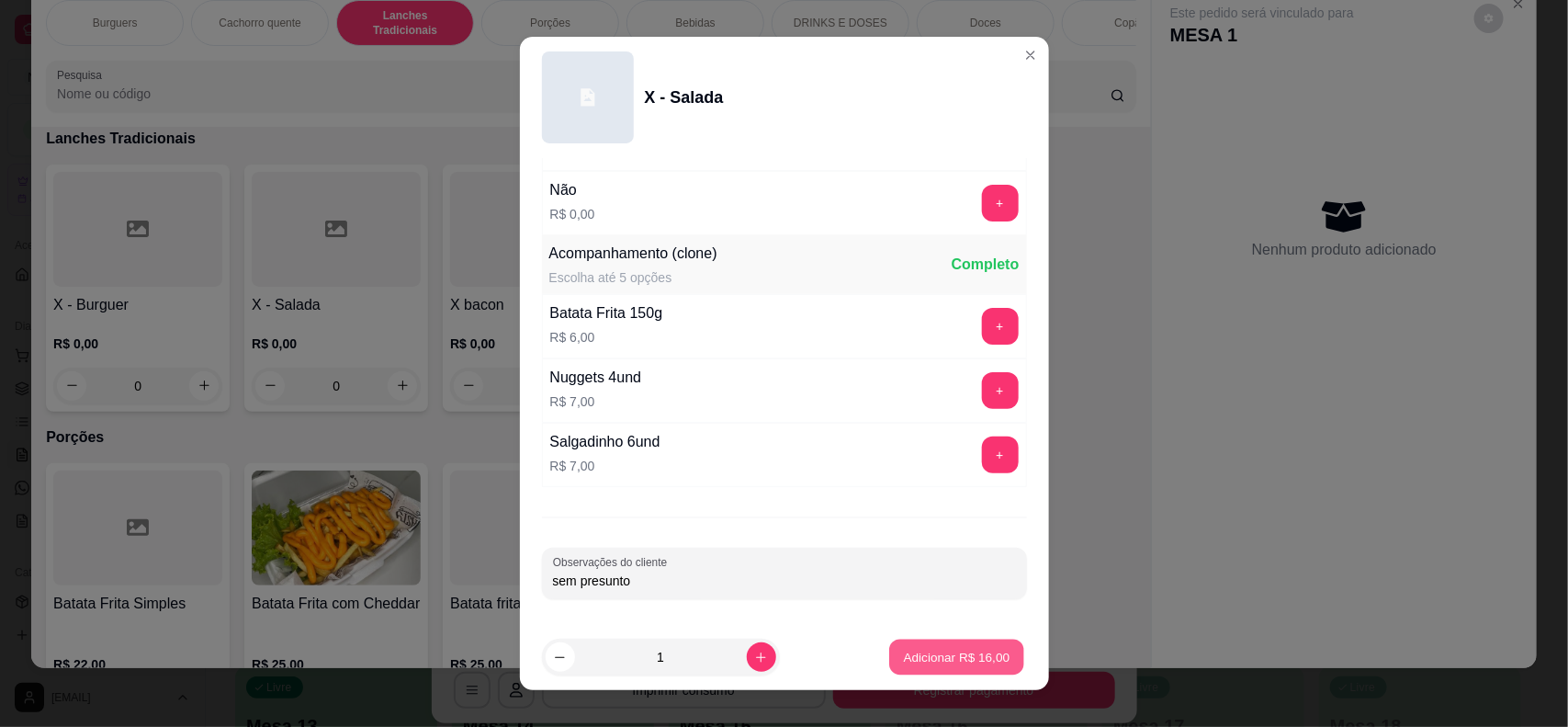 click on "Adicionar   R$ 16,00" at bounding box center (957, 657) 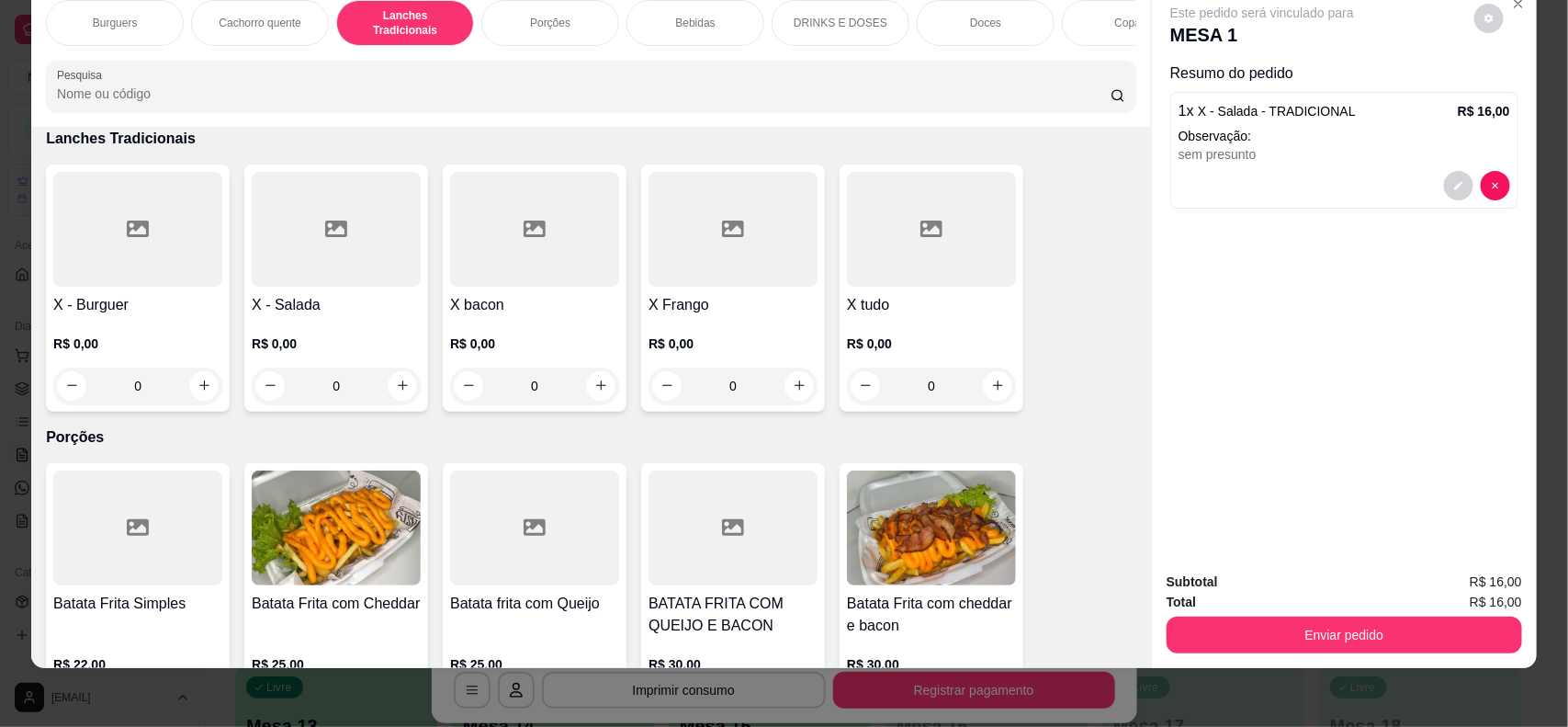 click on "Enviar pedido" at bounding box center (1344, 635) 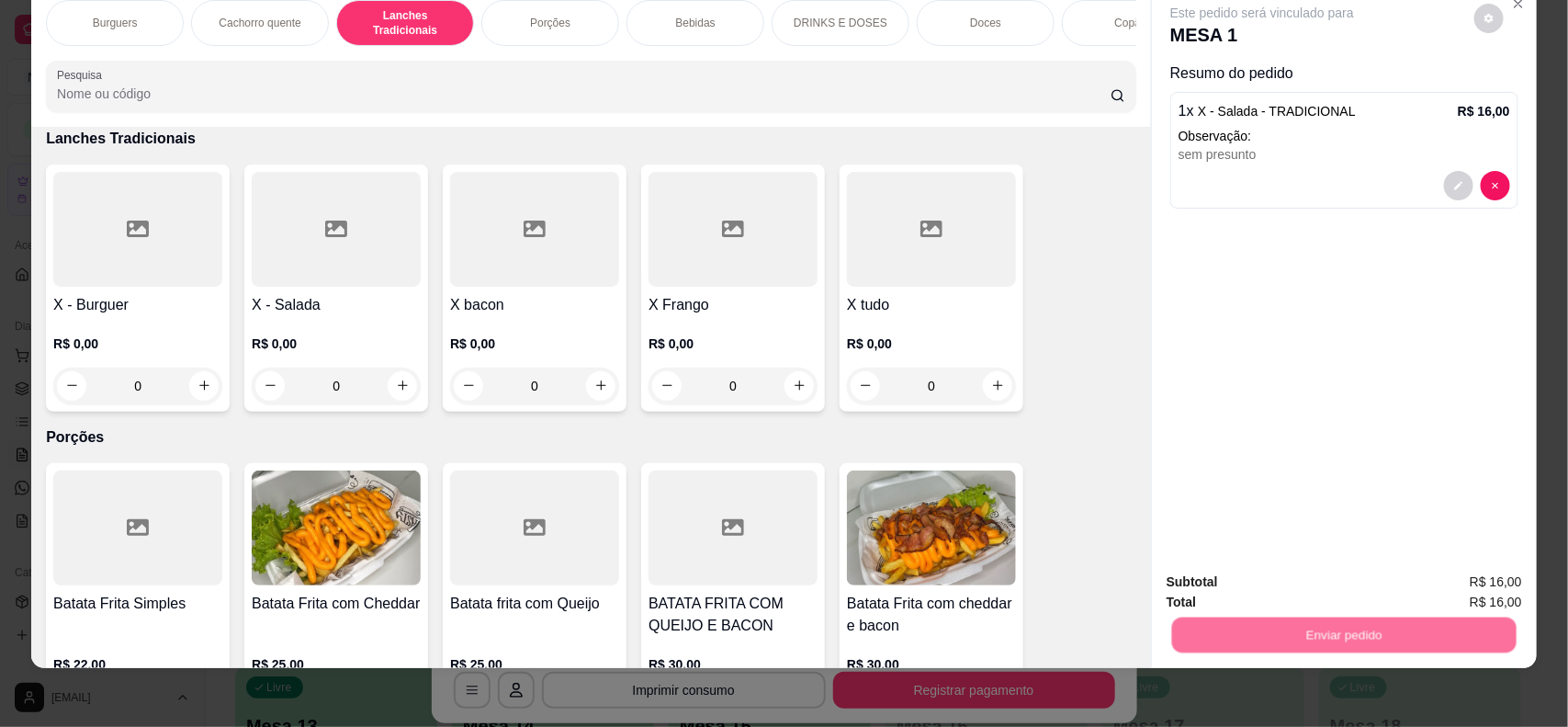 click on "Não registrar e enviar pedido" at bounding box center [1282, 589] 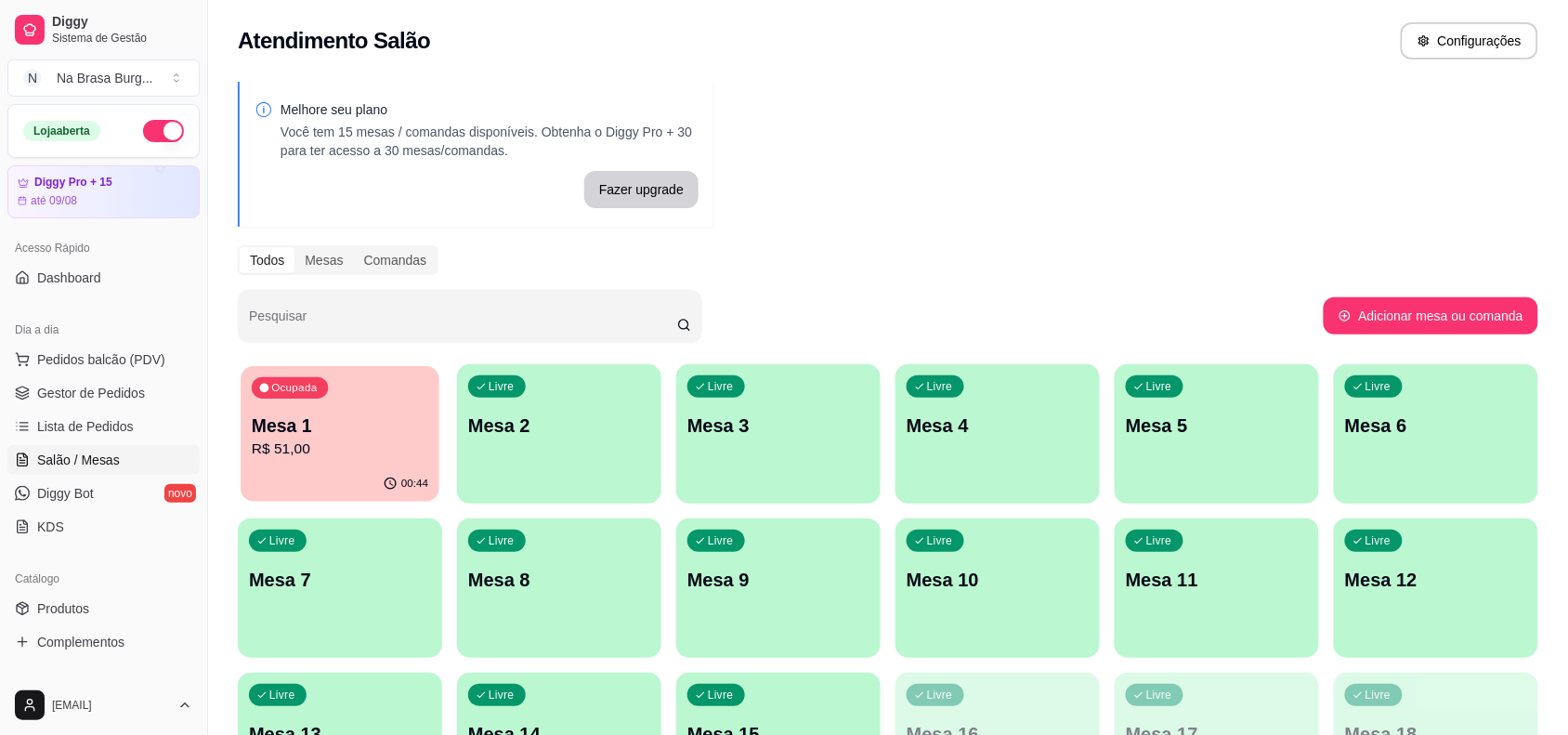 click on "R$ 51,00" at bounding box center (340, 449) 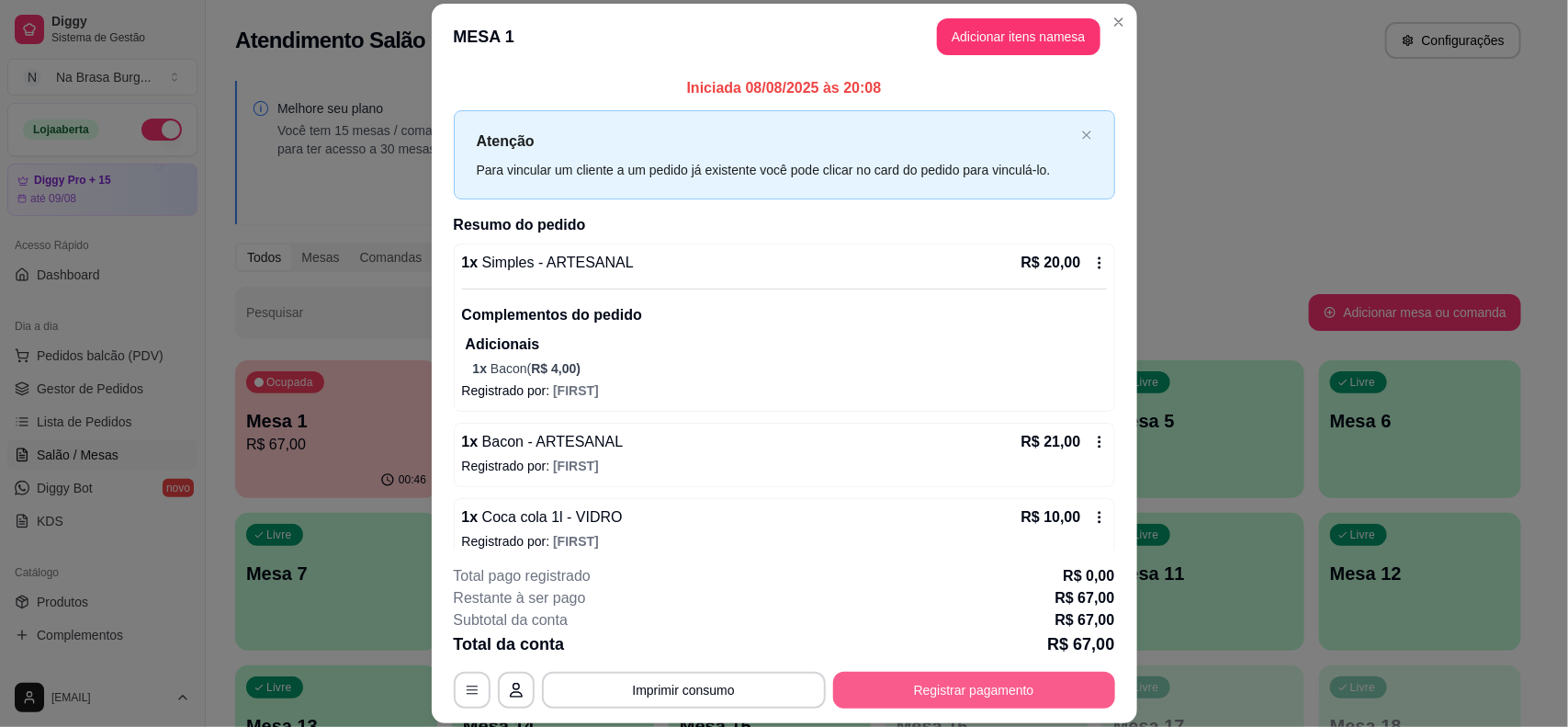 click on "Registrar pagamento" at bounding box center (974, 690) 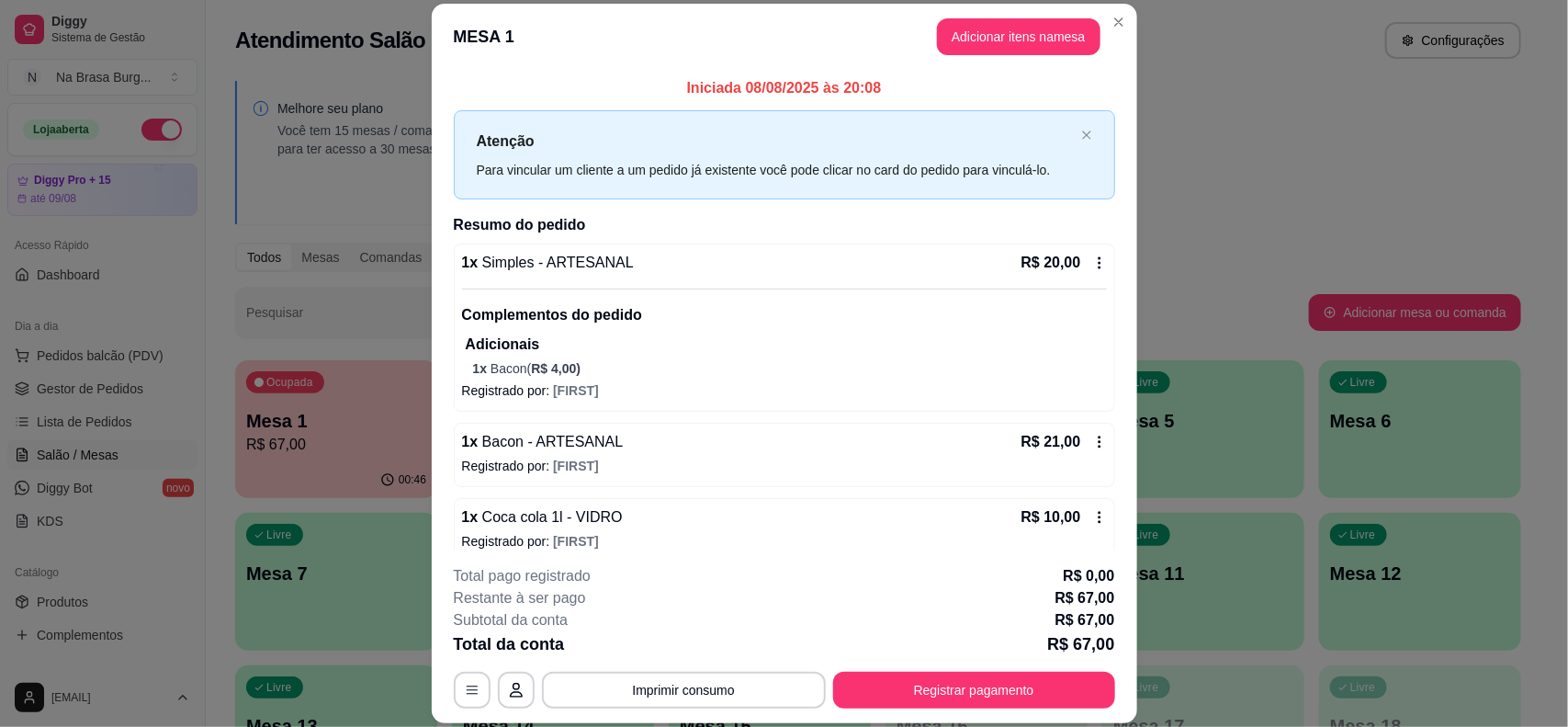 click on "MESA 1 Adicionar itens na  mesa" at bounding box center (784, 37) 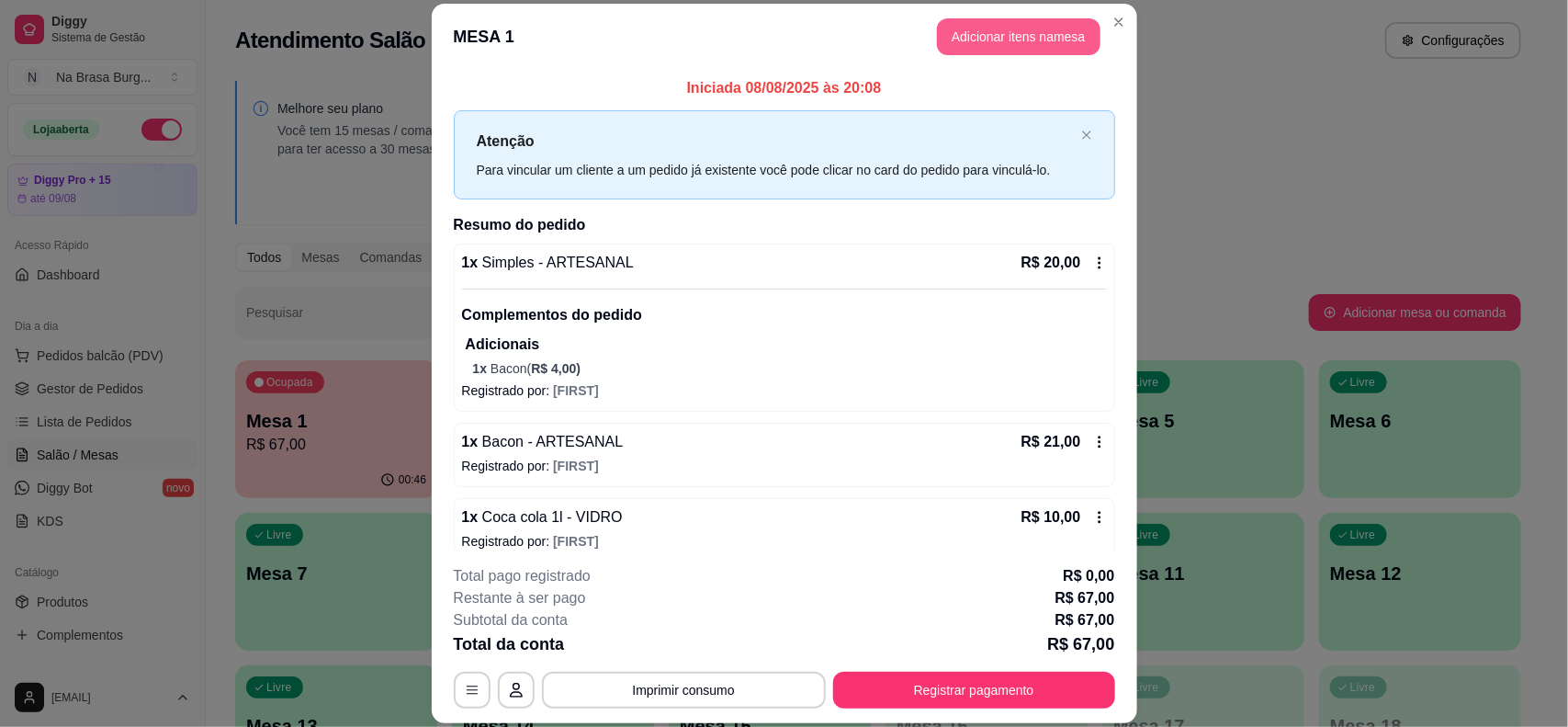 click on "Adicionar itens na  mesa" at bounding box center [1019, 37] 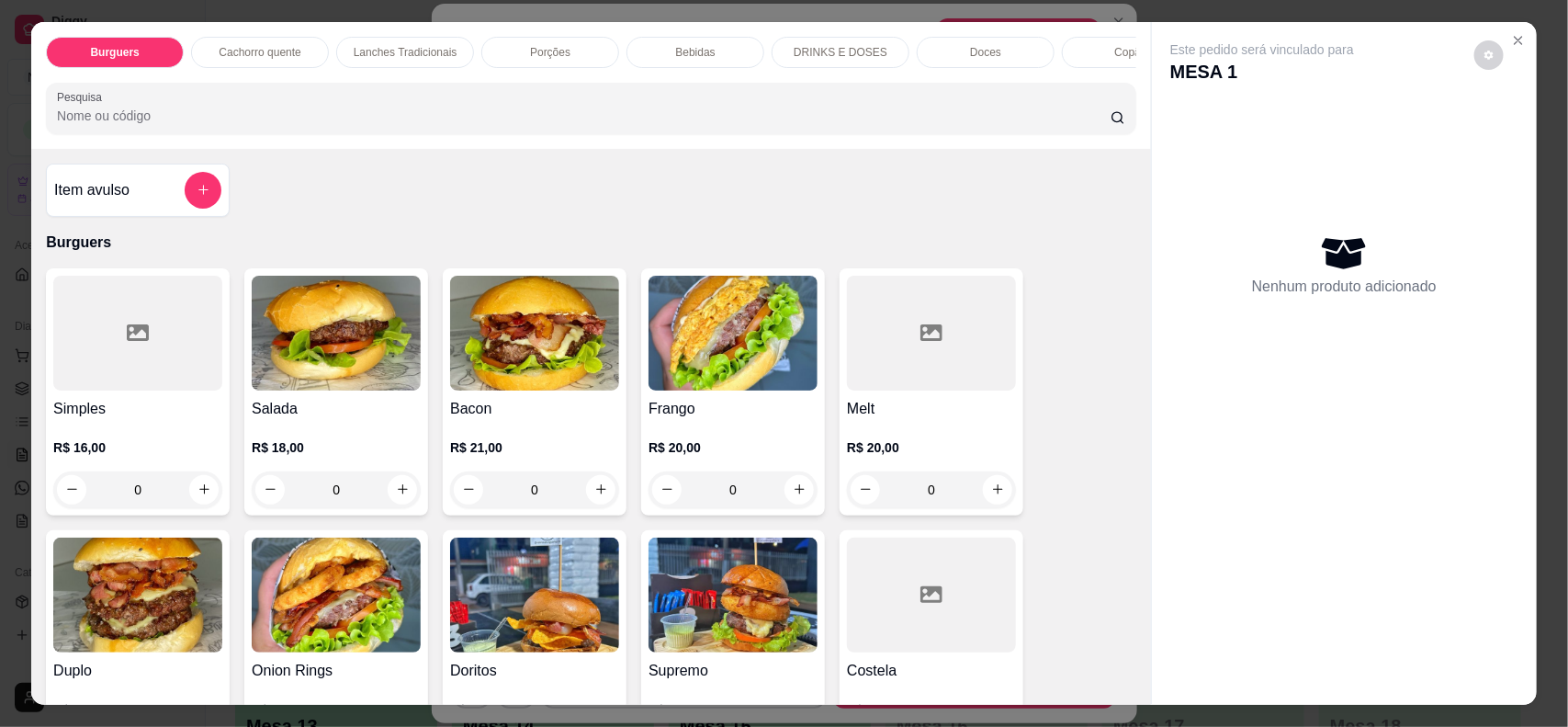 click on "Item avulso" at bounding box center (138, 190) 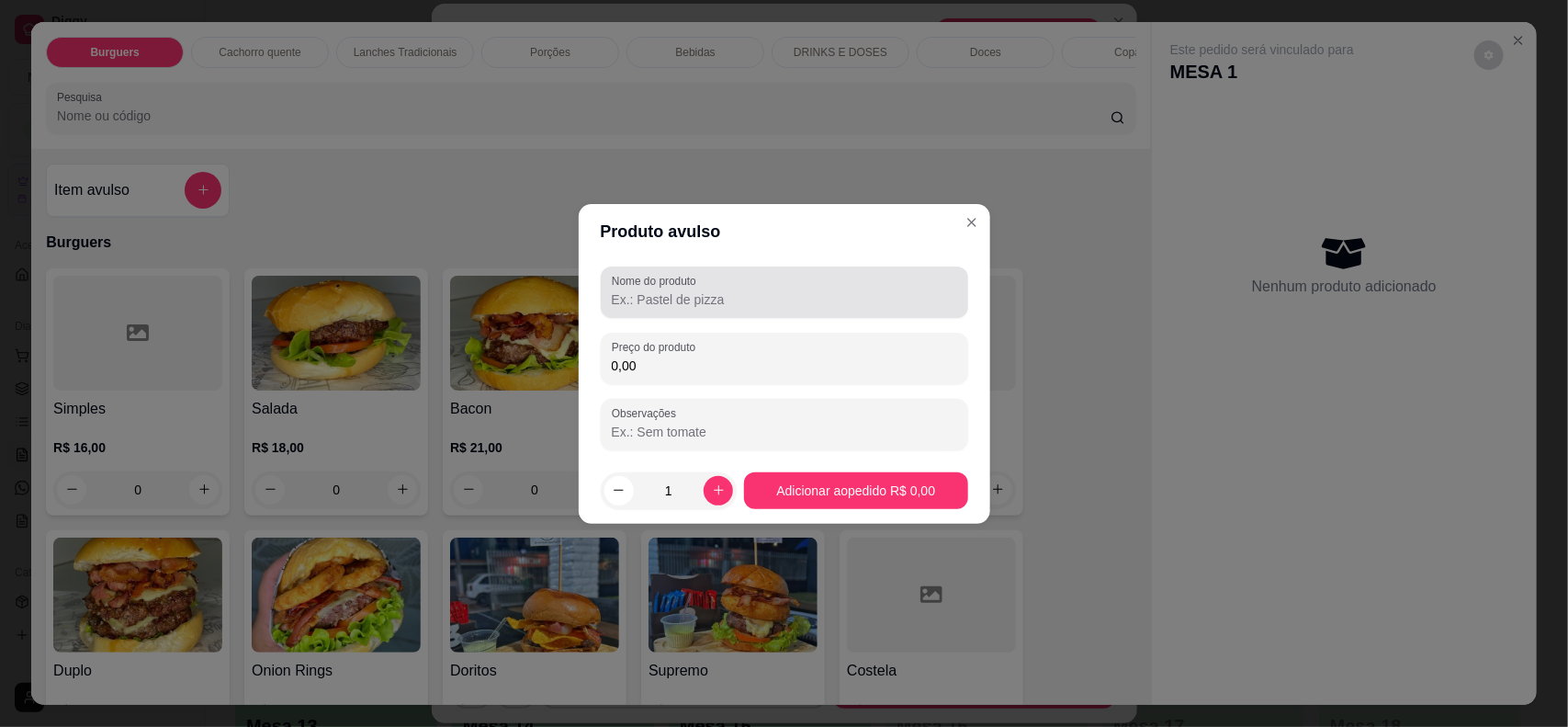 click on "Nome do produto" at bounding box center (784, 292) 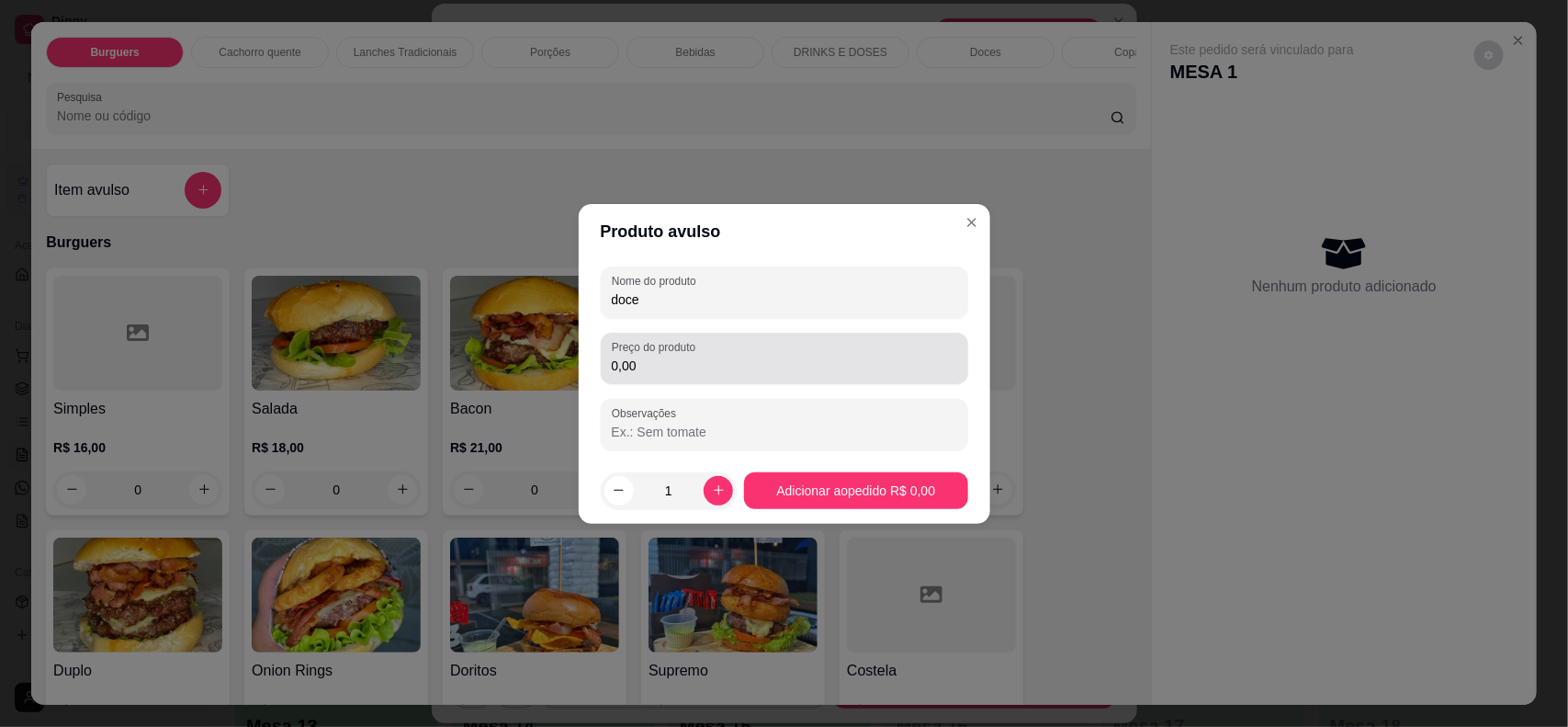 type on "doce" 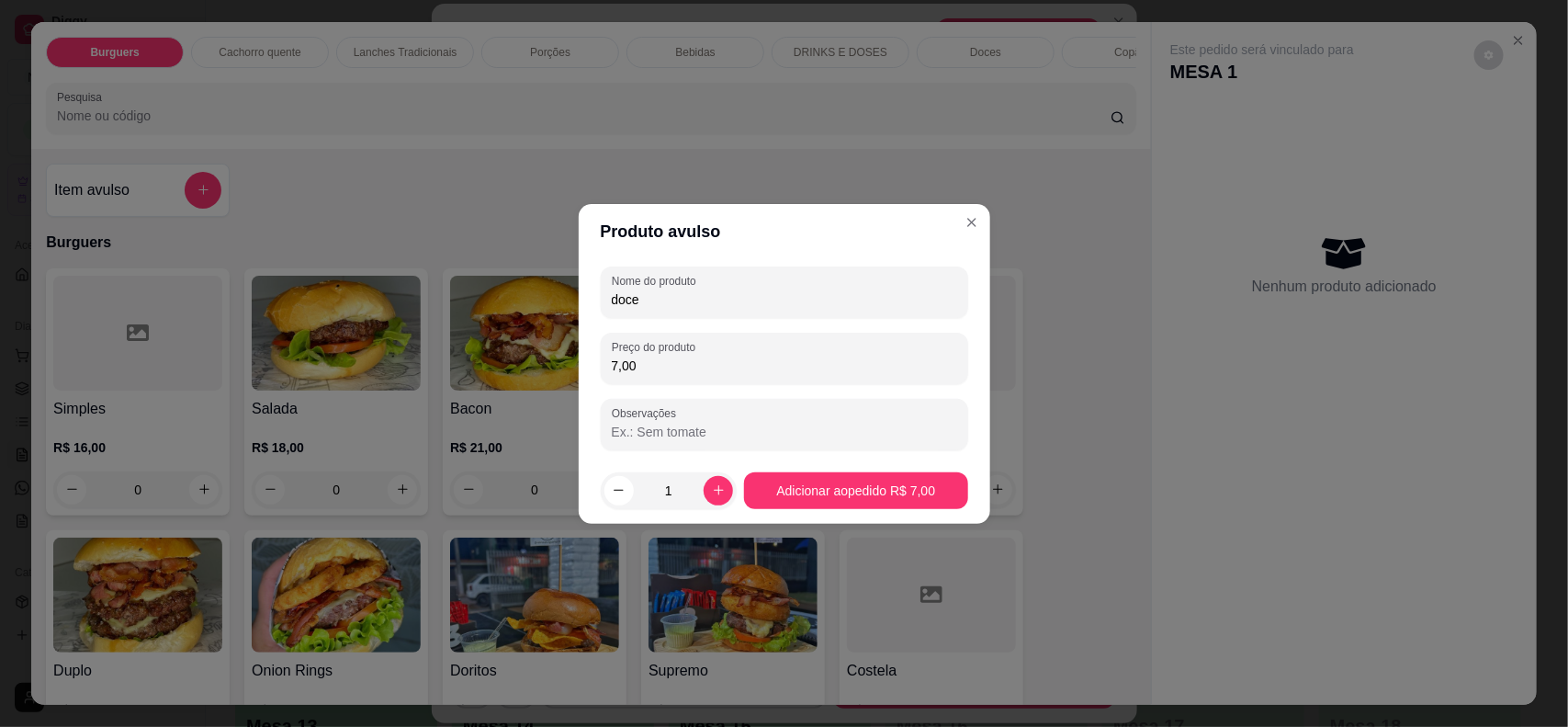 type on "7,00" 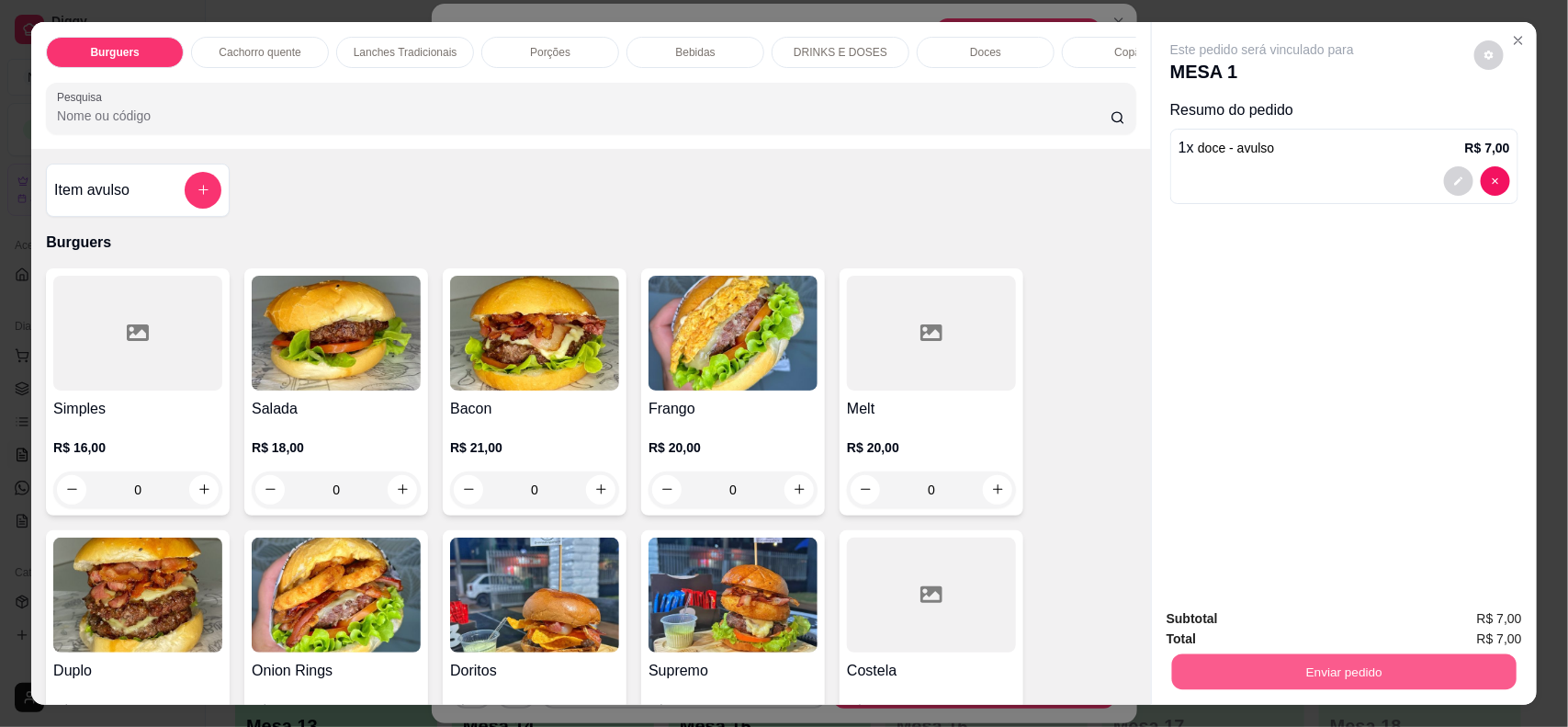 click on "Enviar pedido" at bounding box center (1344, 672) 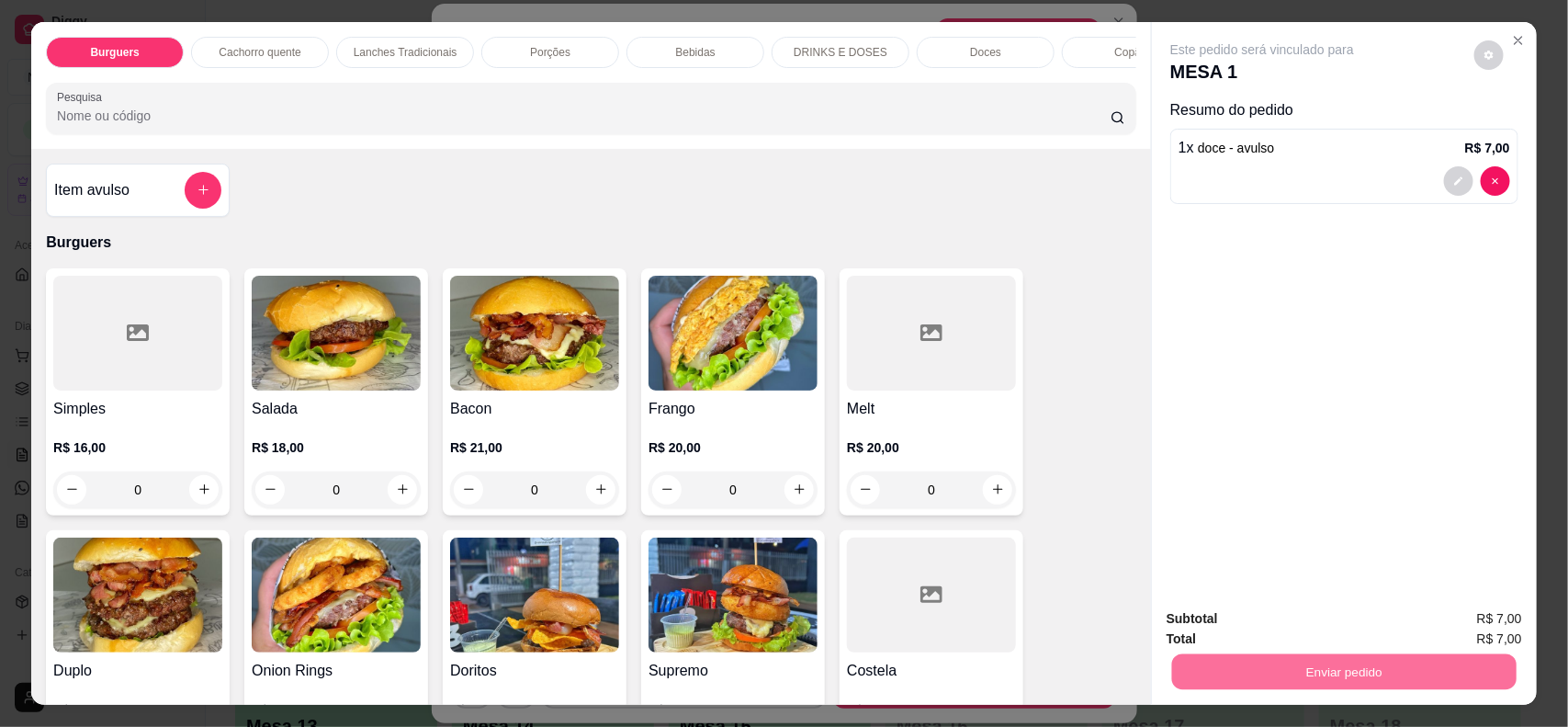 click on "Não registrar e enviar pedido" at bounding box center [1282, 627] 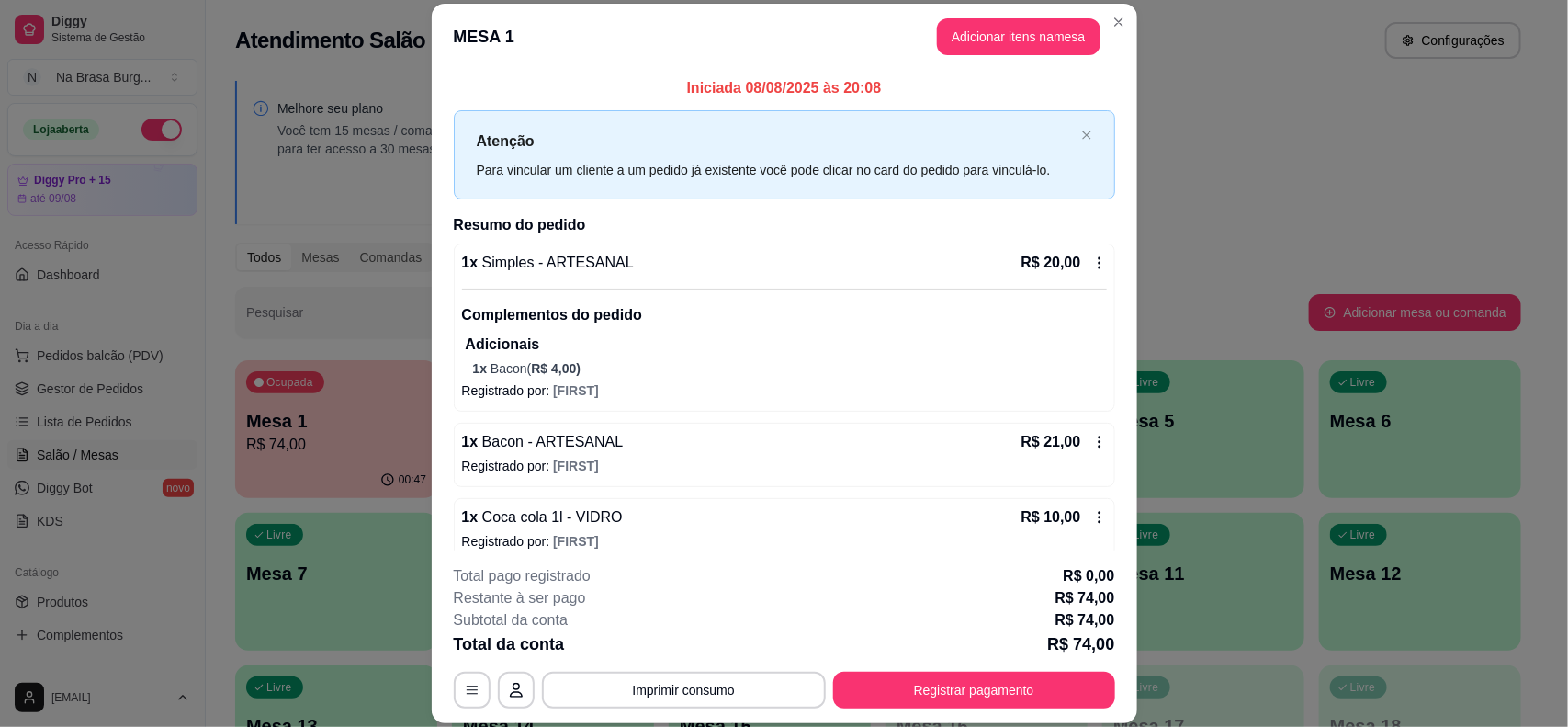 click on "Registrar pagamento" at bounding box center [974, 690] 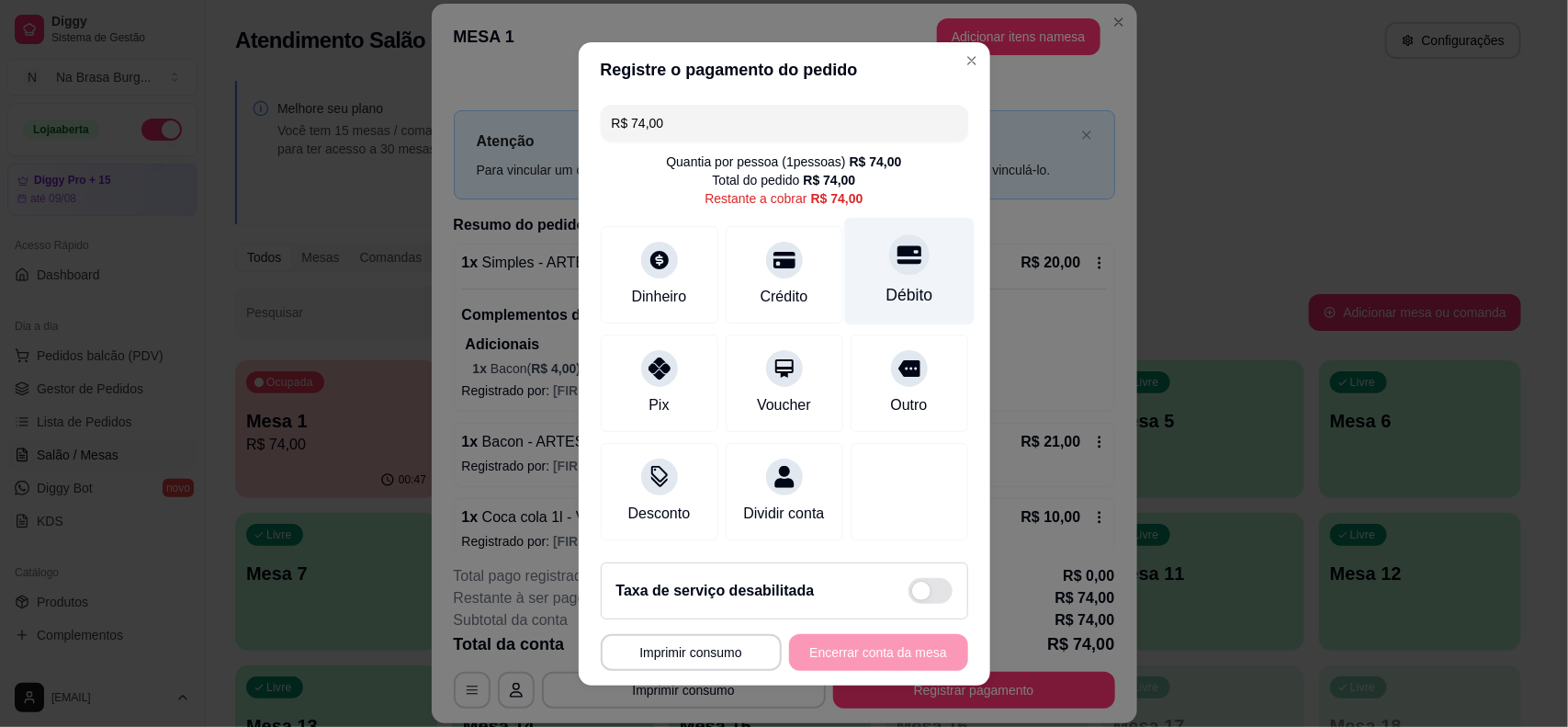 click on "Débito" at bounding box center [908, 270] 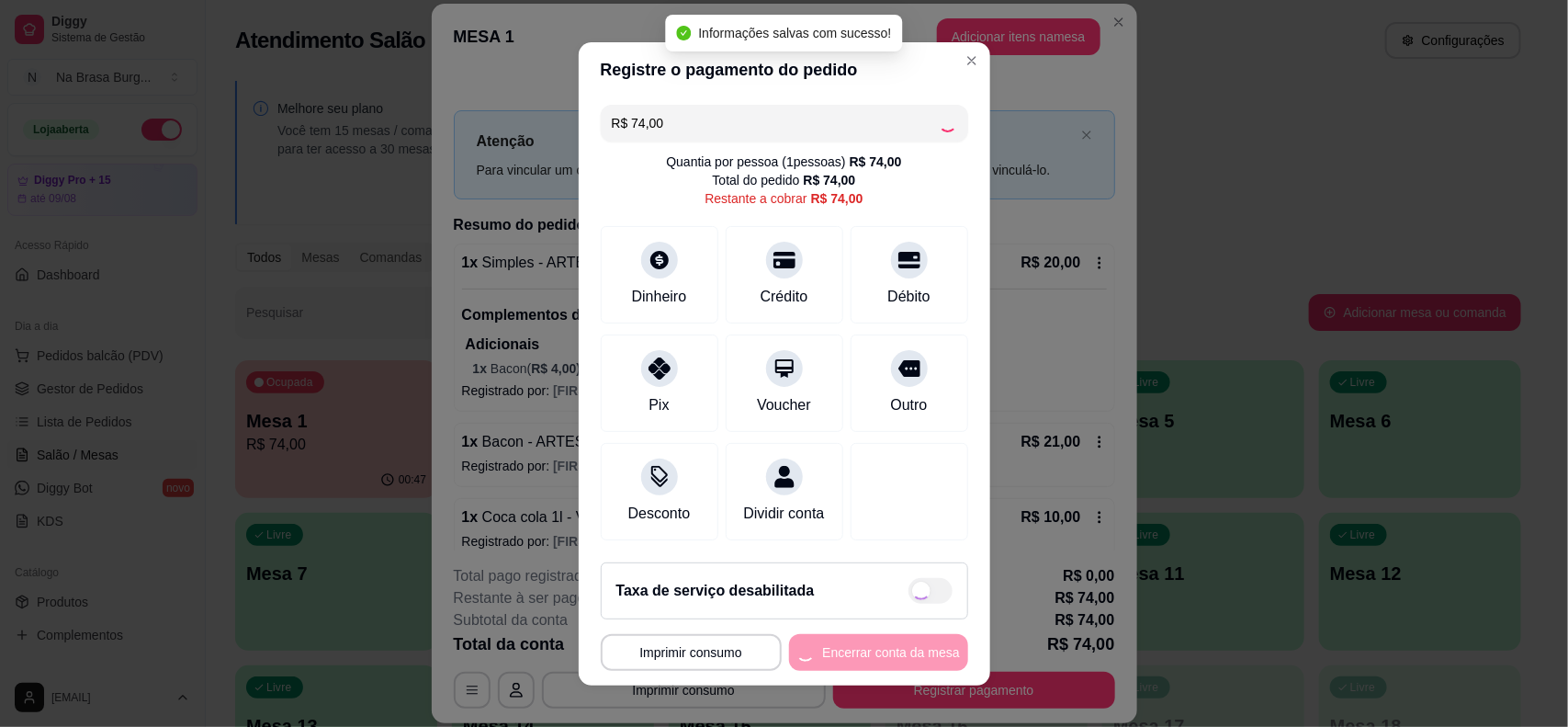 type on "R$ 0,00" 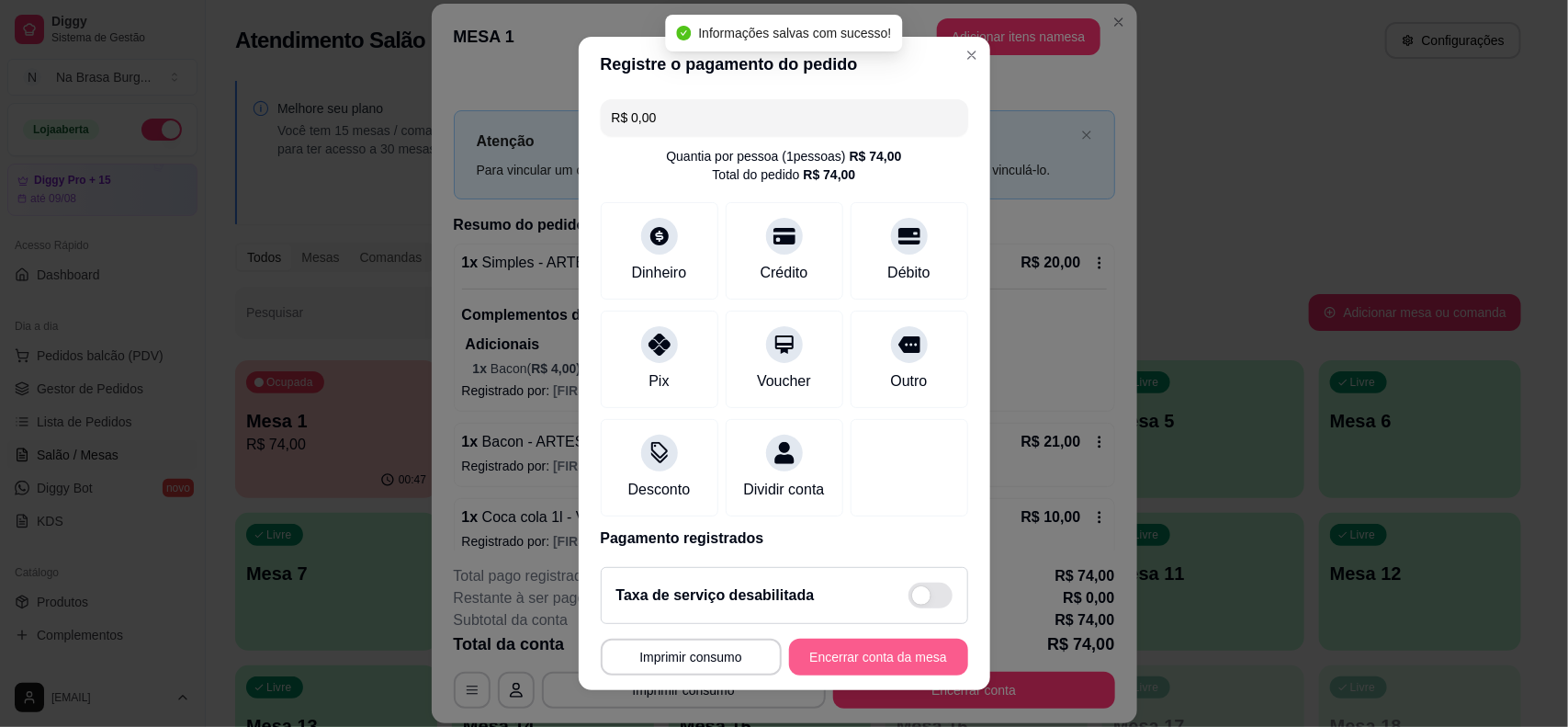 click on "Encerrar conta da mesa" at bounding box center [878, 657] 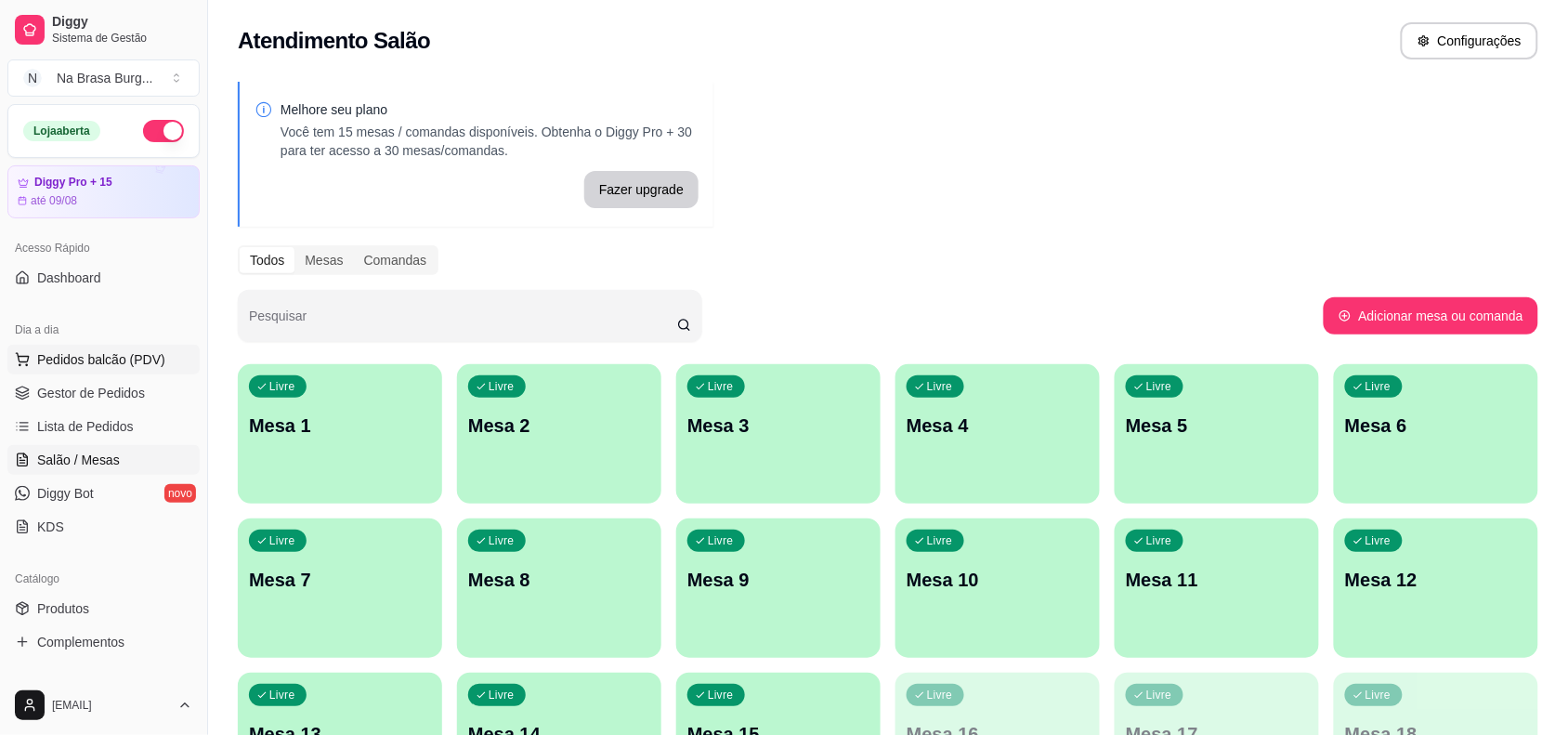 click on "Pedidos balcão (PDV)" at bounding box center [101, 360] 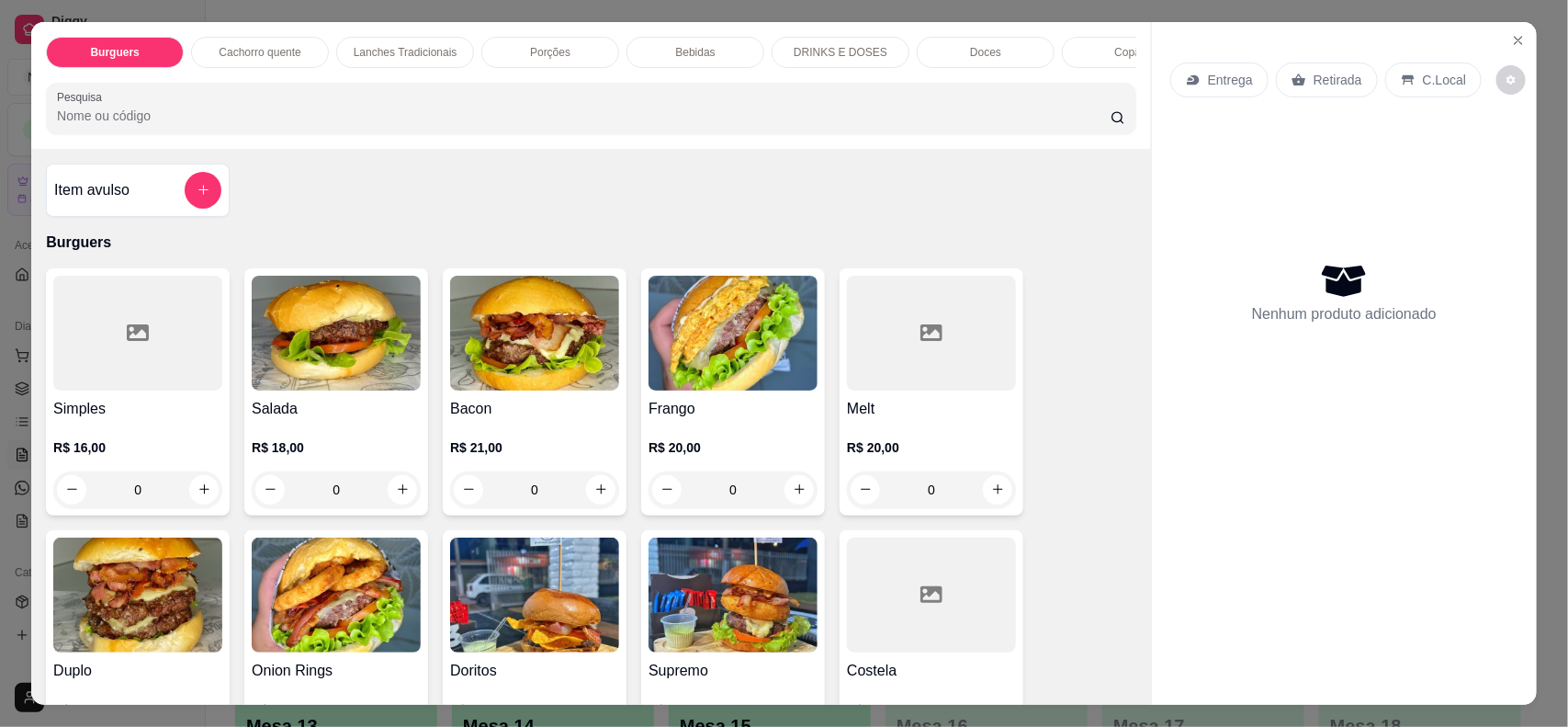click on "Lanches Tradicionais" at bounding box center (405, 52) 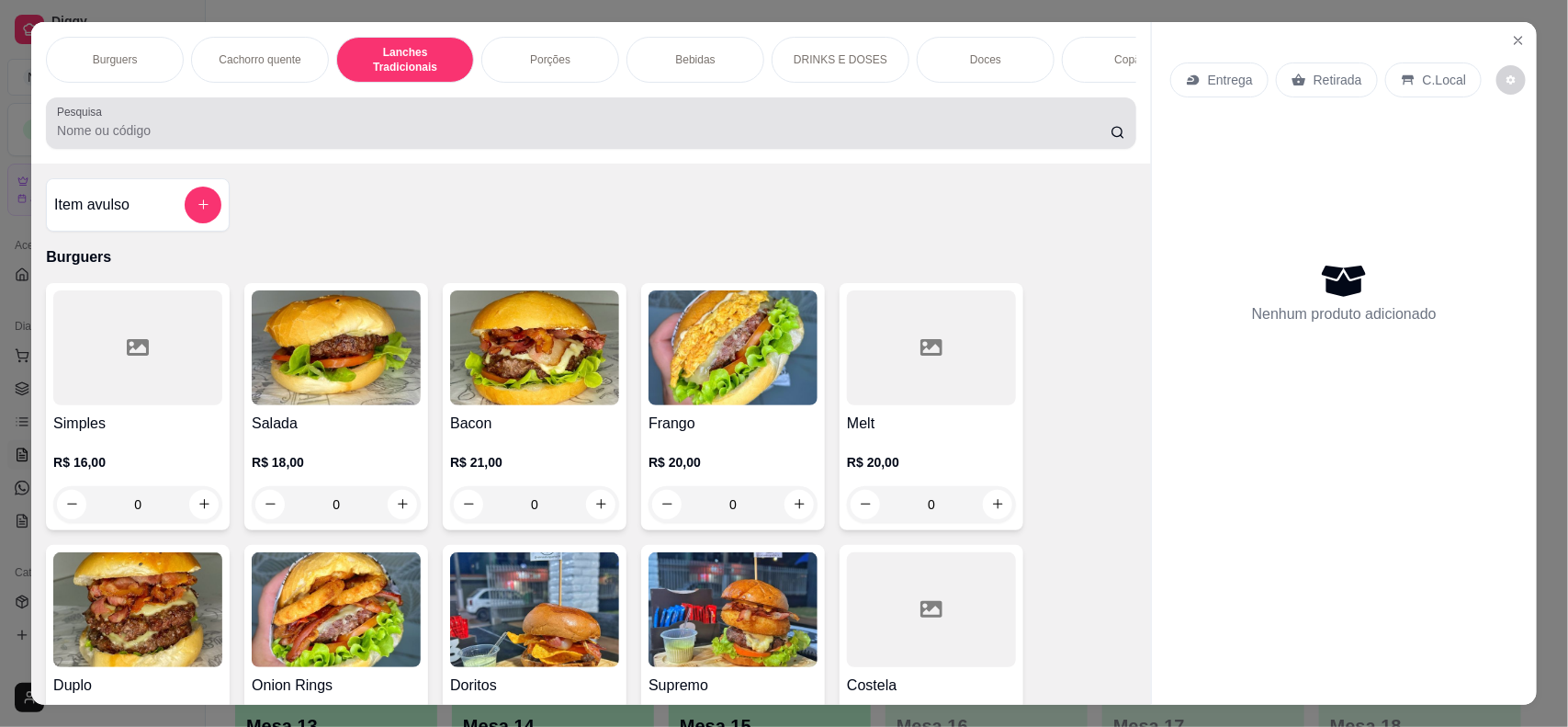 scroll, scrollTop: 1225, scrollLeft: 0, axis: vertical 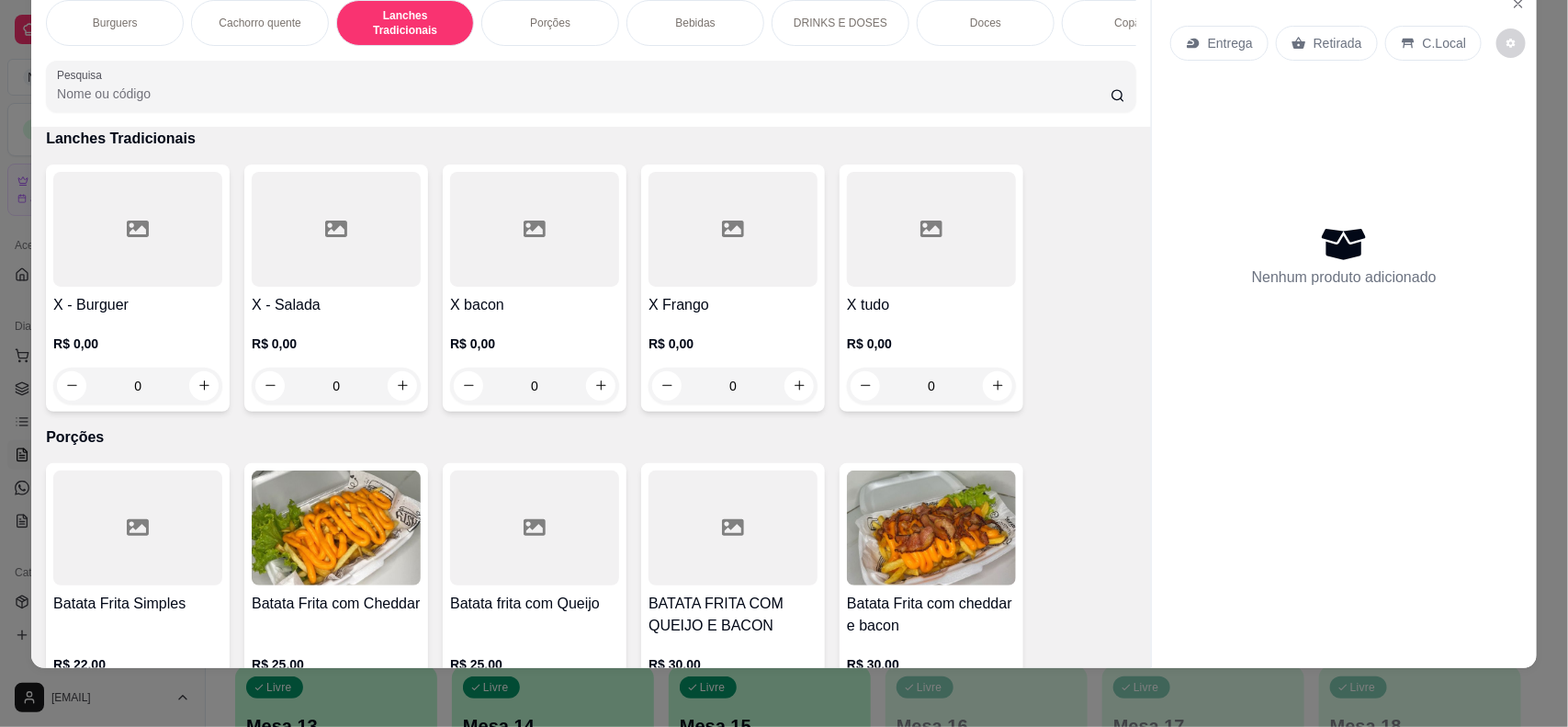 click at bounding box center [535, 229] 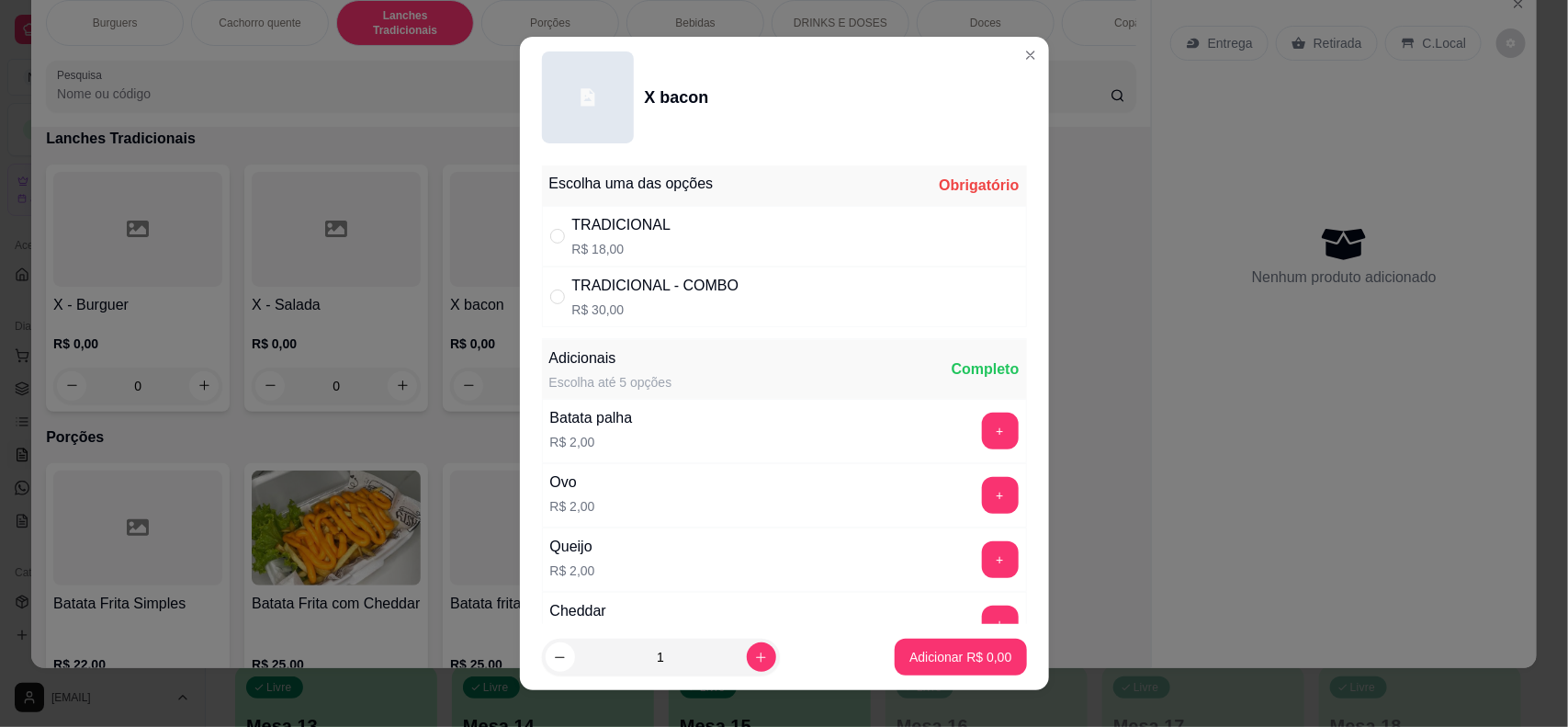 click on "TRADICIONAL R$ 18,00" at bounding box center [784, 236] 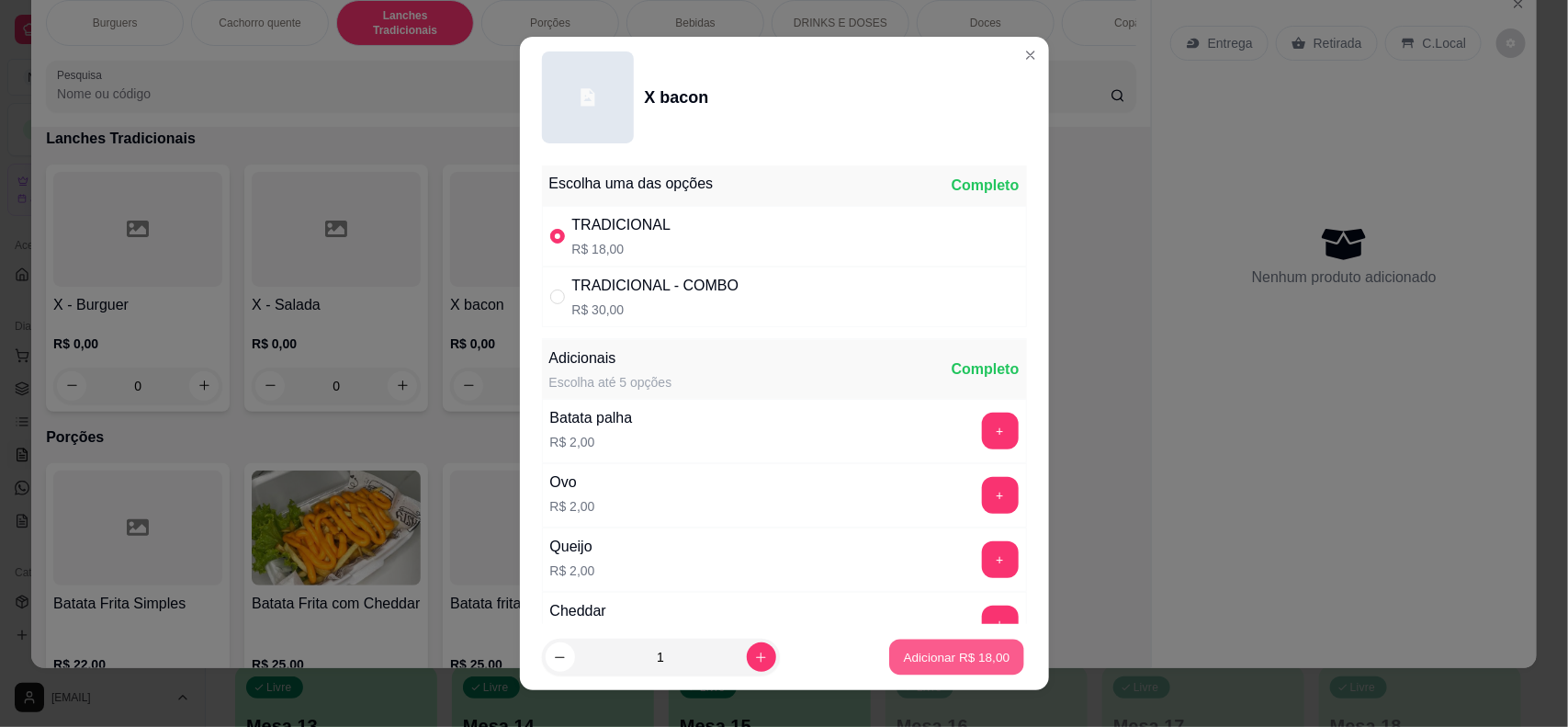 click on "Adicionar   R$ 18,00" at bounding box center [957, 657] 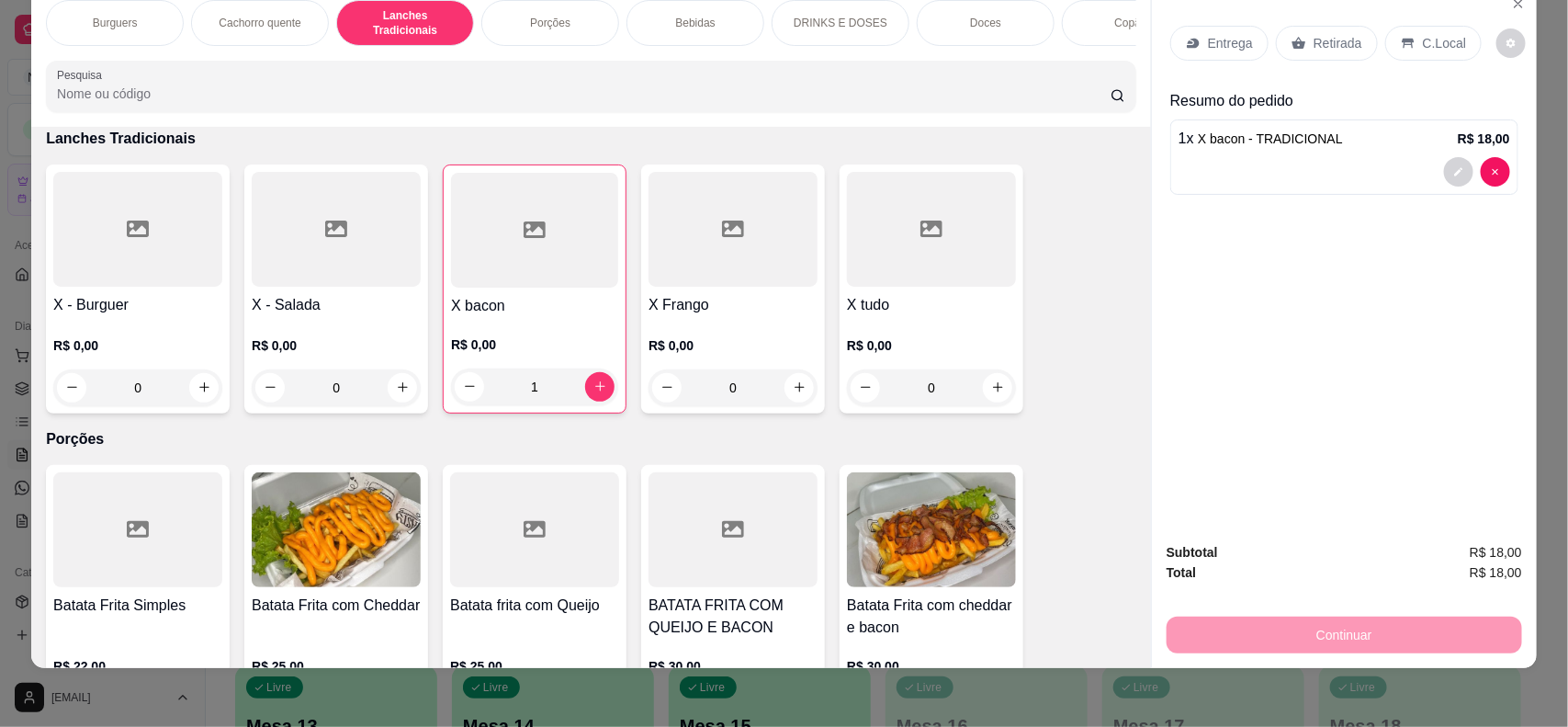 click on "Entrega" at bounding box center (1219, 43) 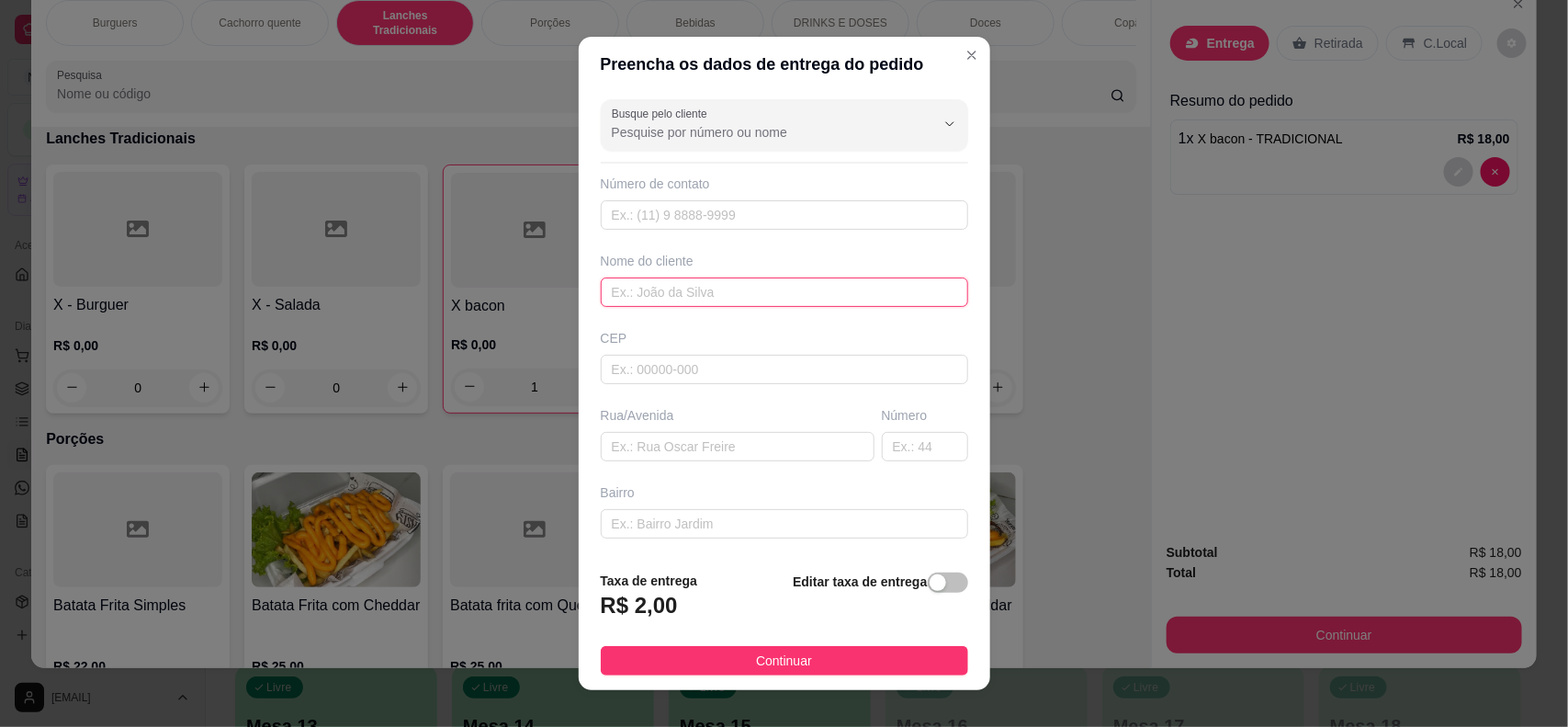 click at bounding box center (784, 292) 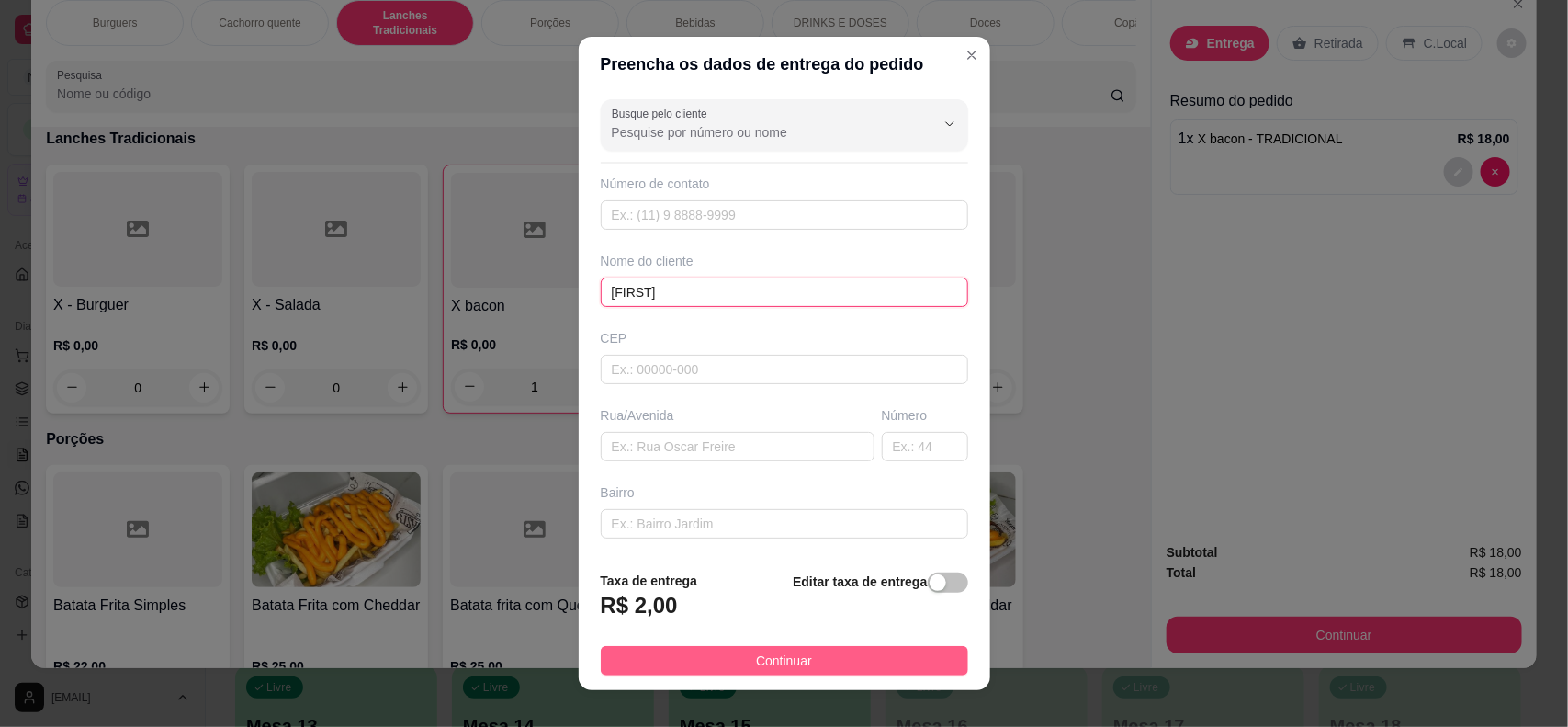 type on "[FIRST]" 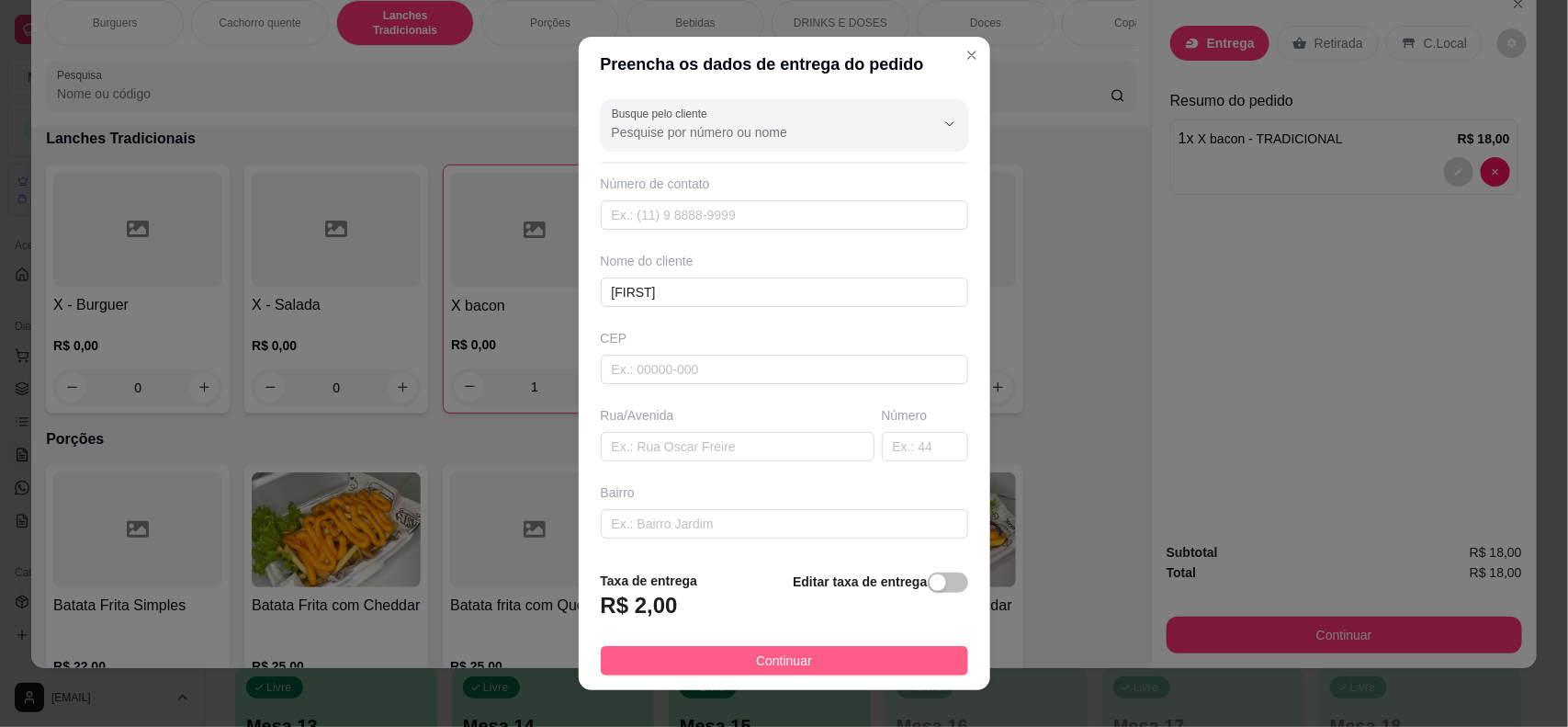 click on "Continuar" at bounding box center [784, 661] 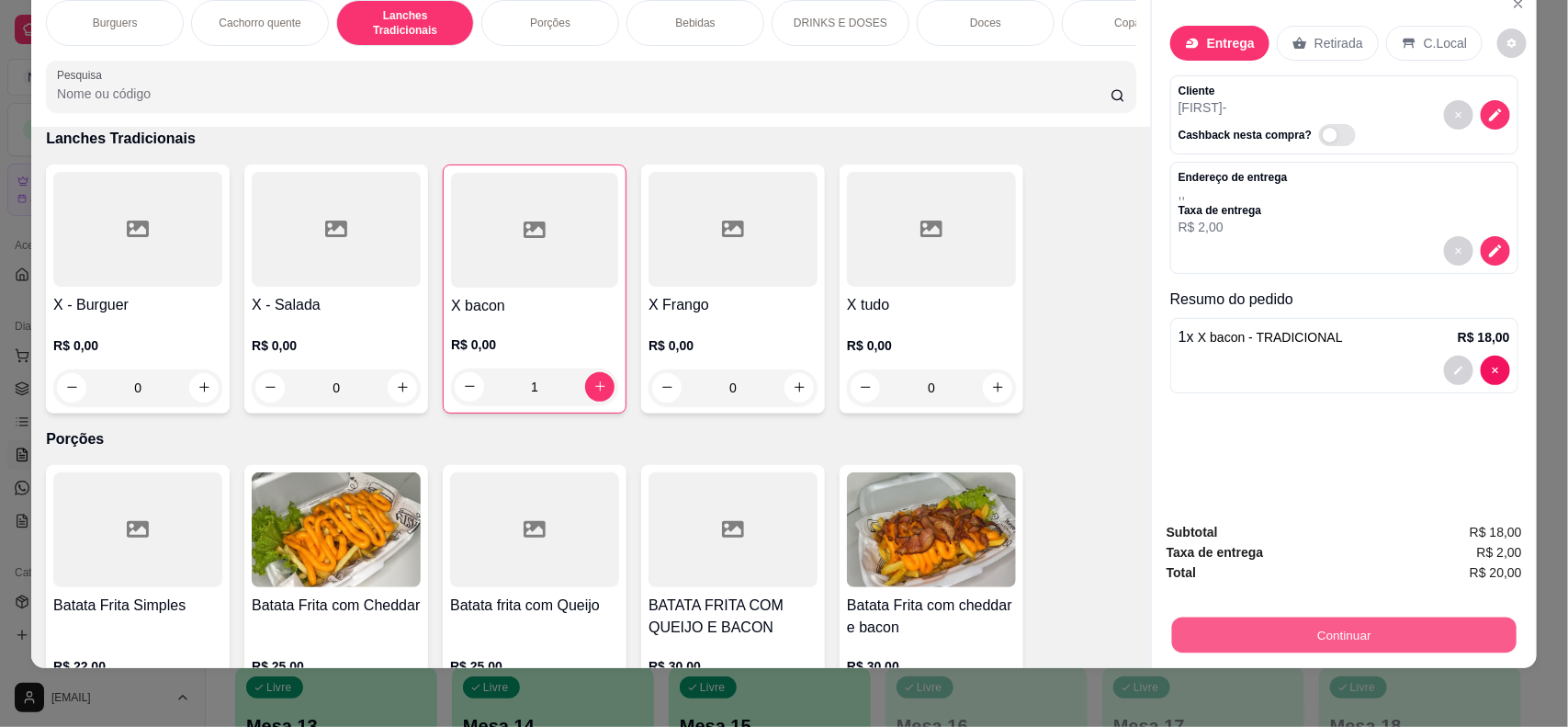 click on "Continuar" at bounding box center [1344, 635] 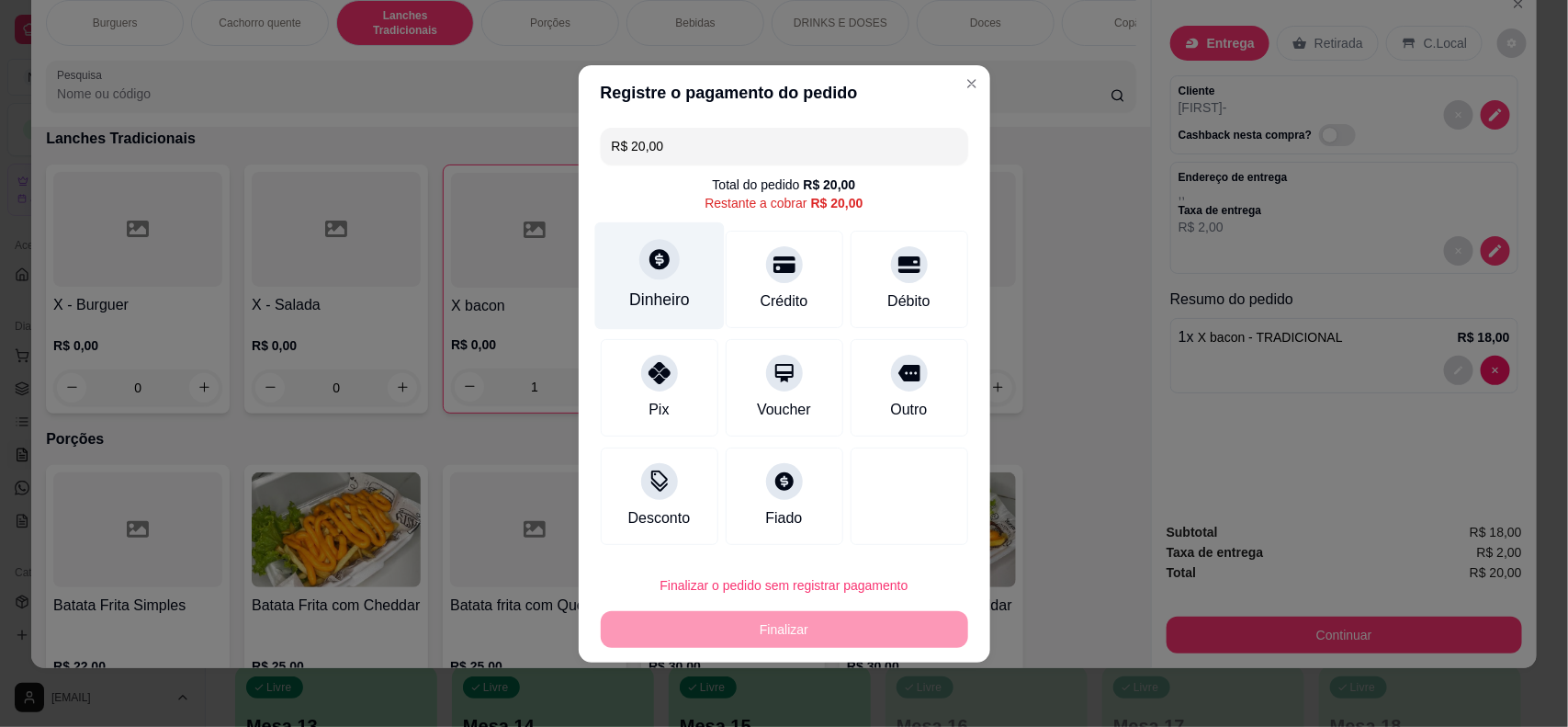 click at bounding box center [660, 259] 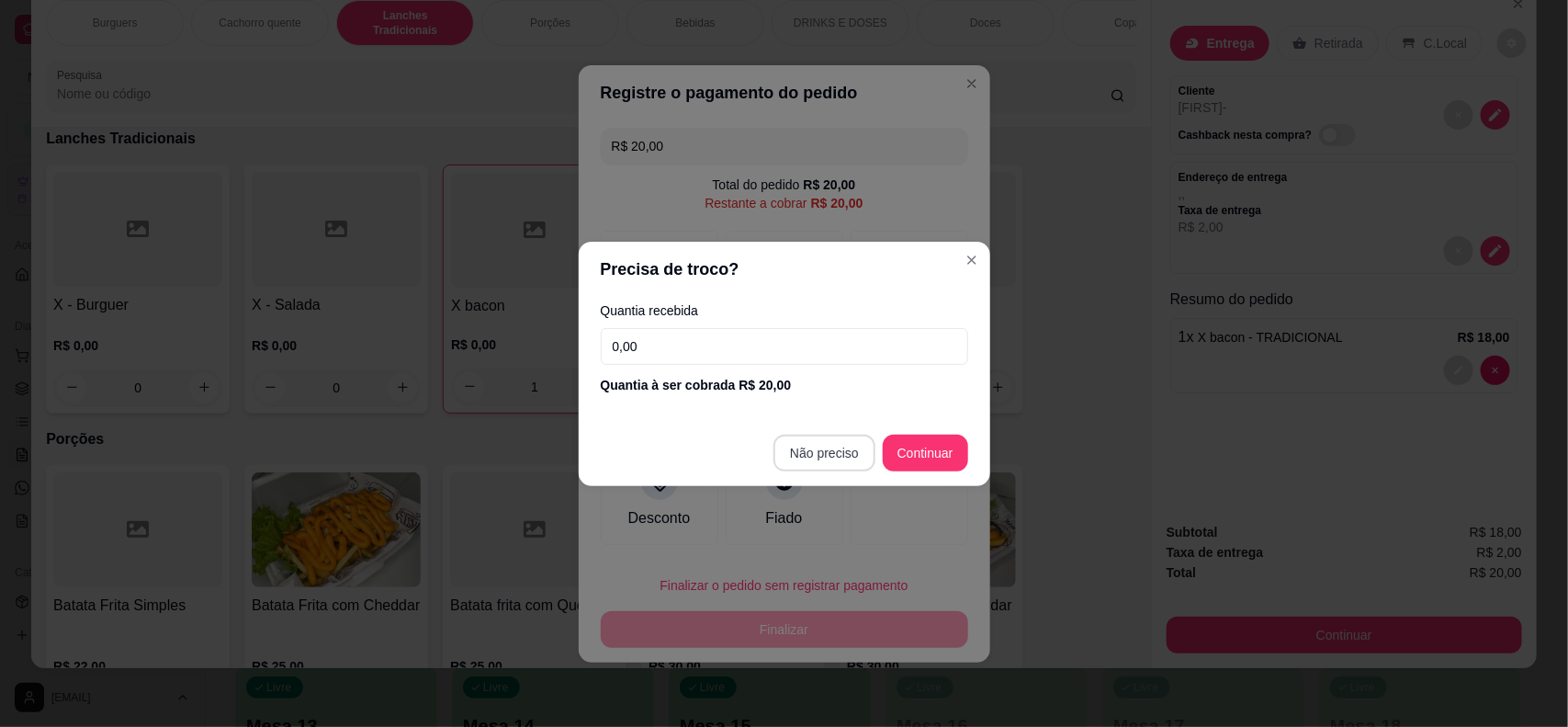 type on "R$ 0,00" 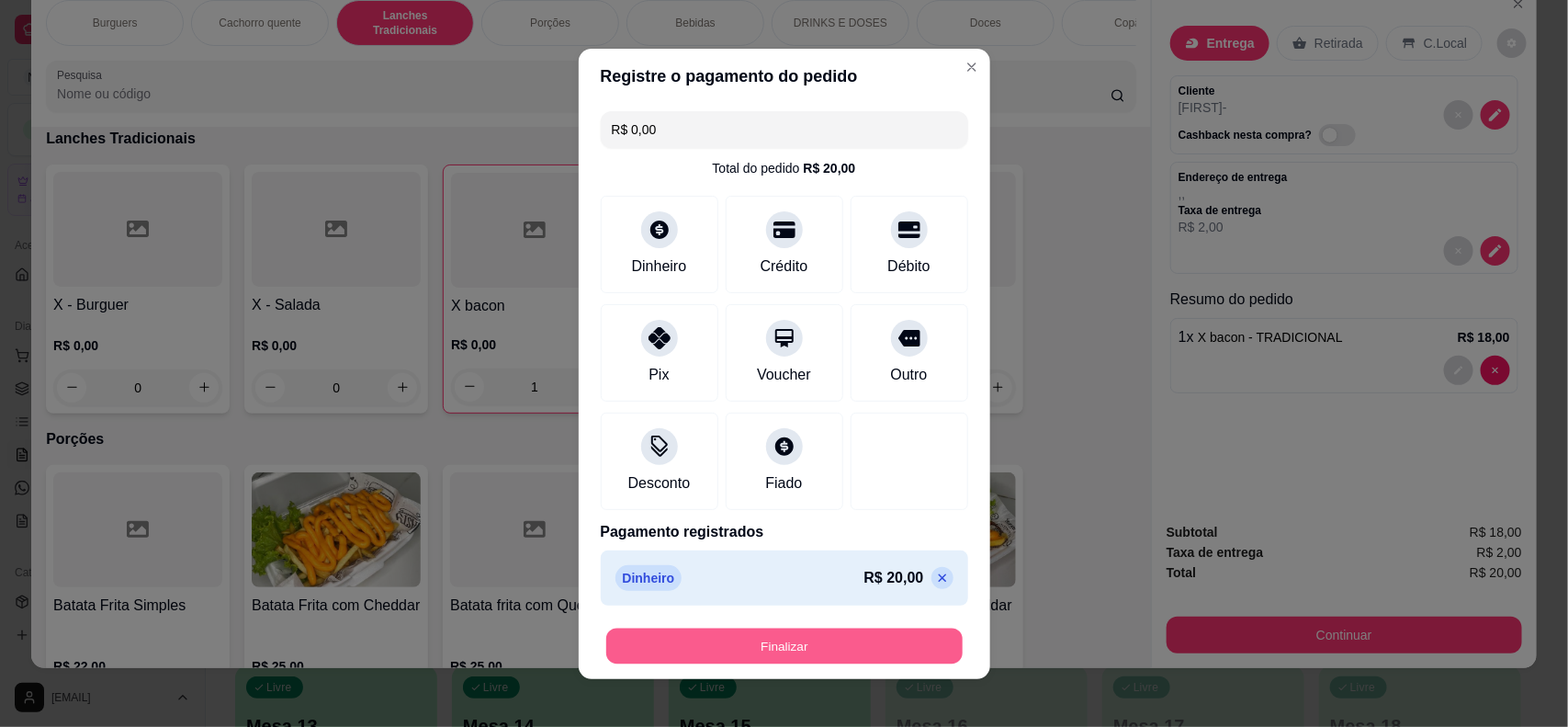 click on "Finalizar" at bounding box center [784, 645] 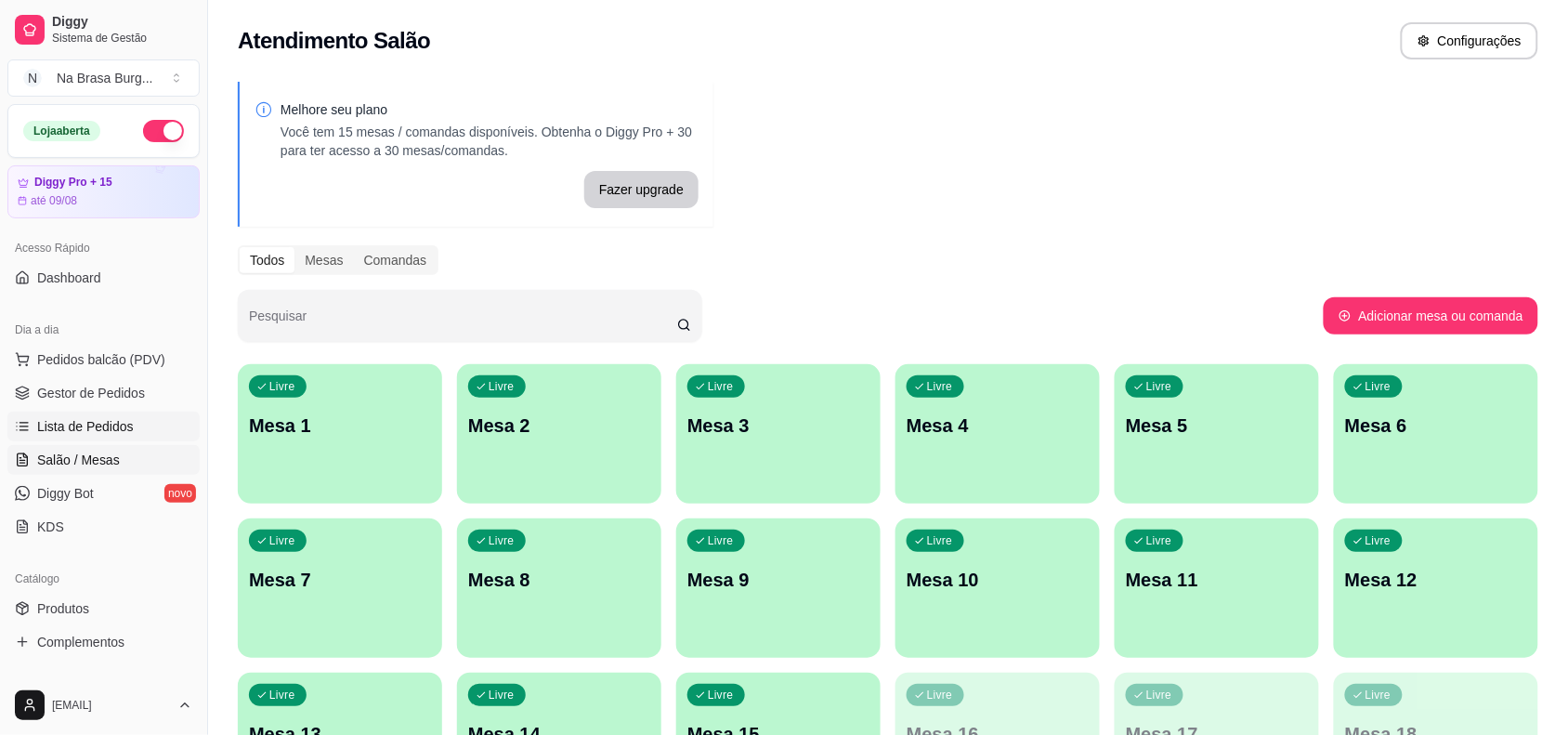 click on "Lista de Pedidos" at bounding box center [103, 427] 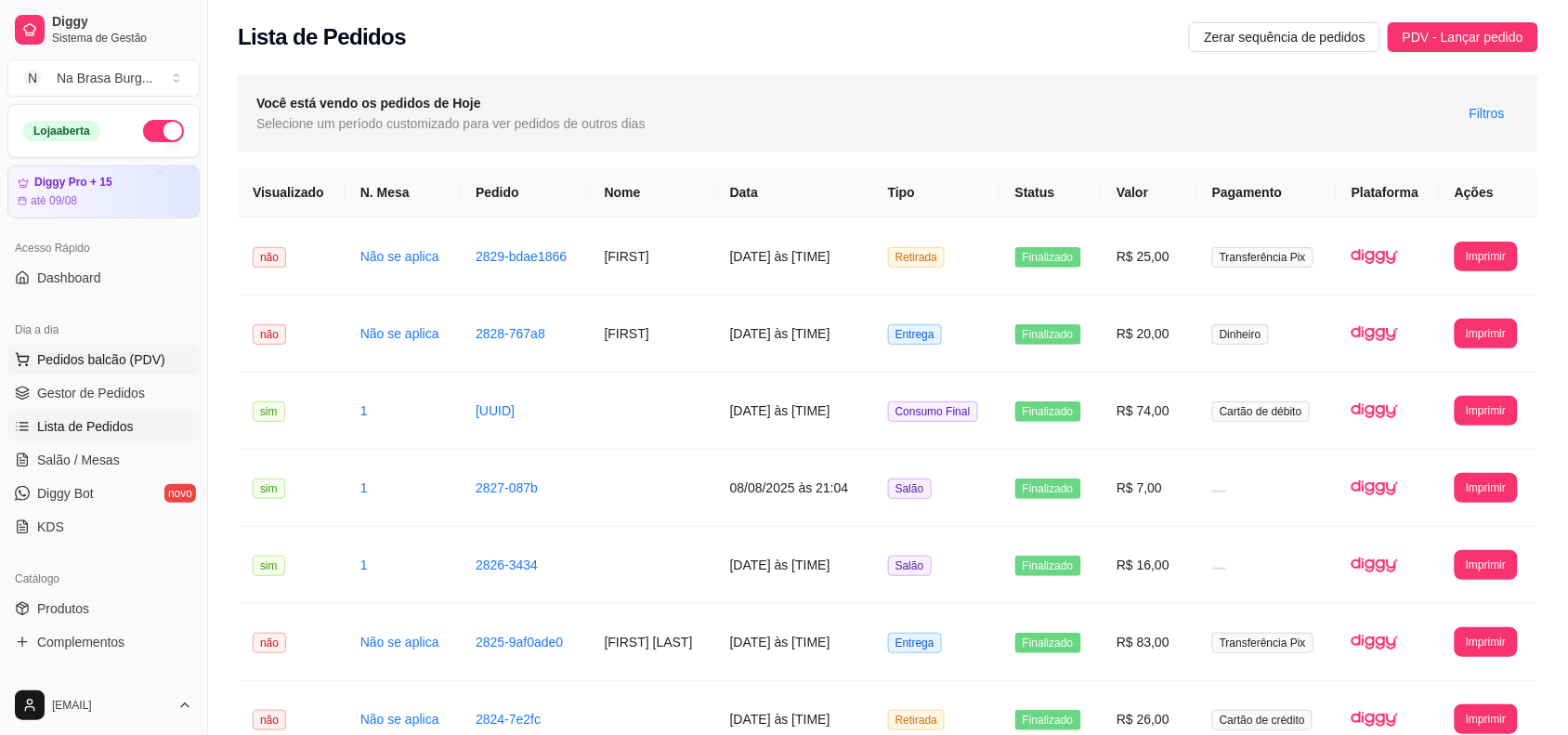 click on "Pedidos balcão (PDV)" at bounding box center (101, 360) 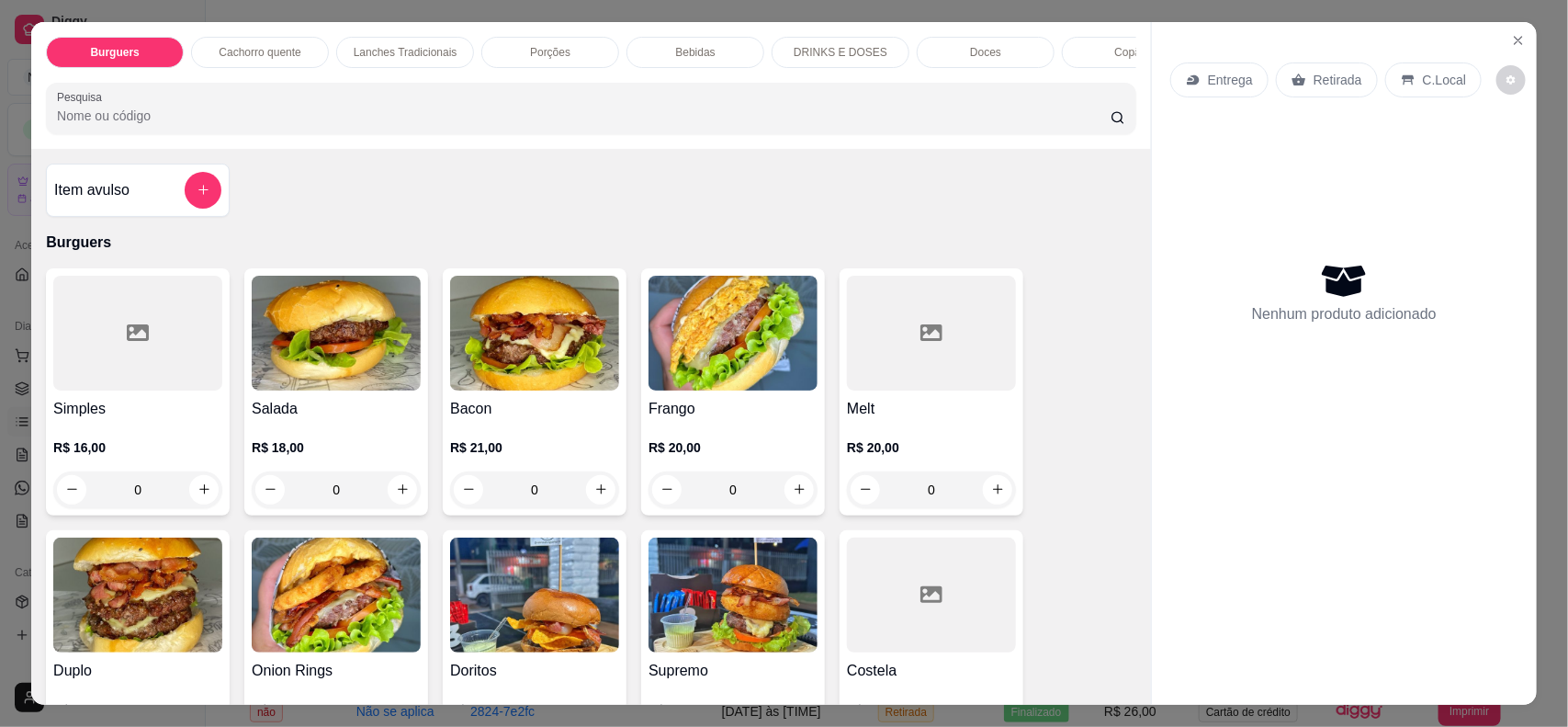click at bounding box center (336, 333) 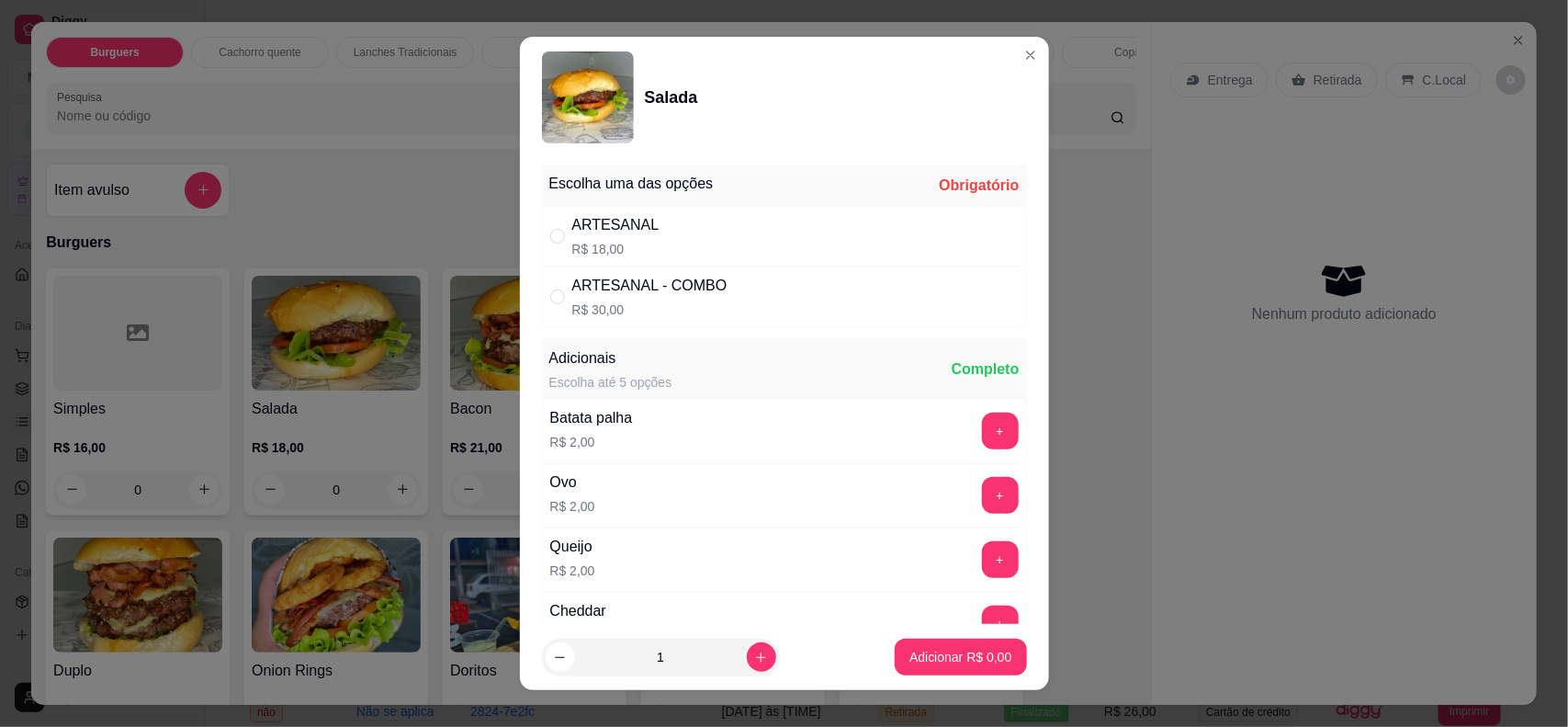 click on "ARTESANAL" at bounding box center [615, 225] 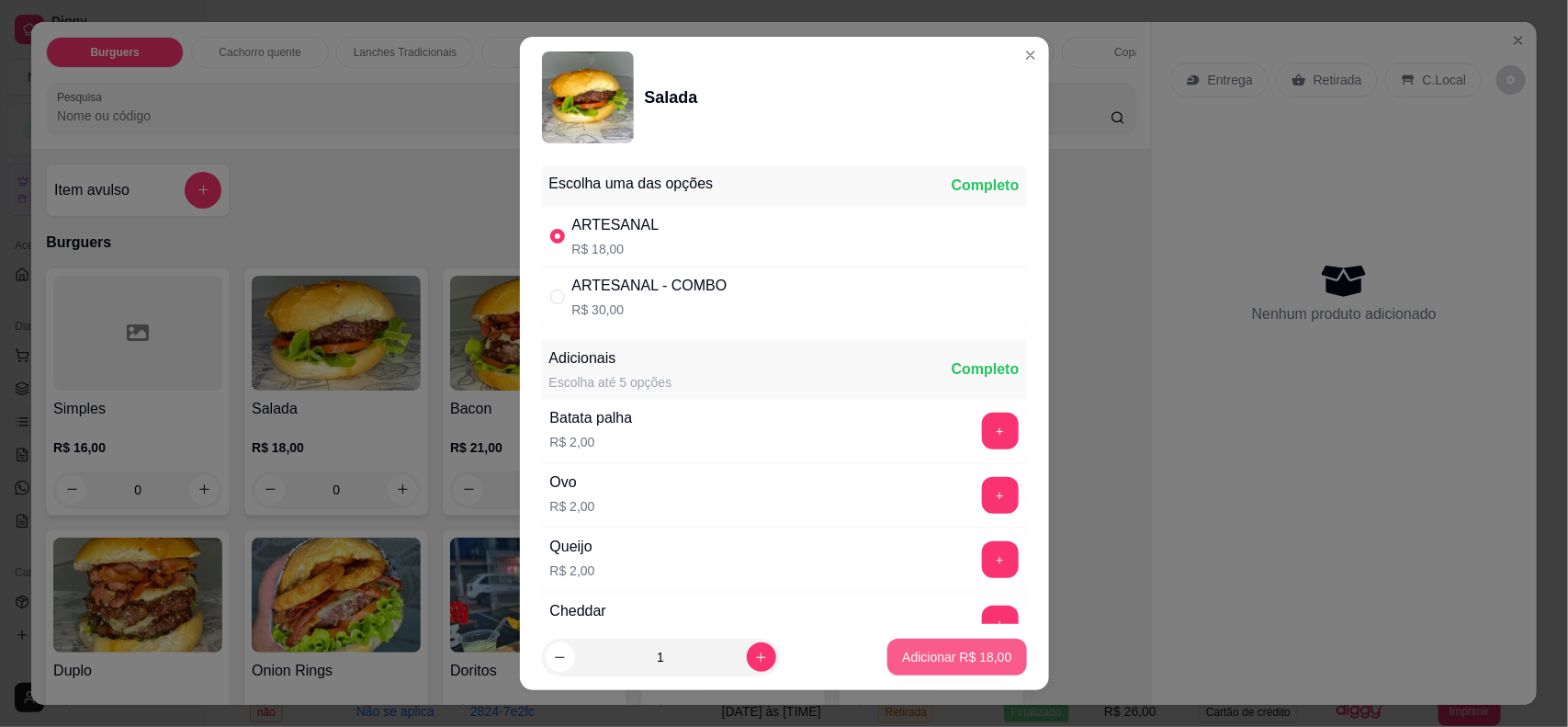 click on "Adicionar   R$ 18,00" at bounding box center [956, 657] 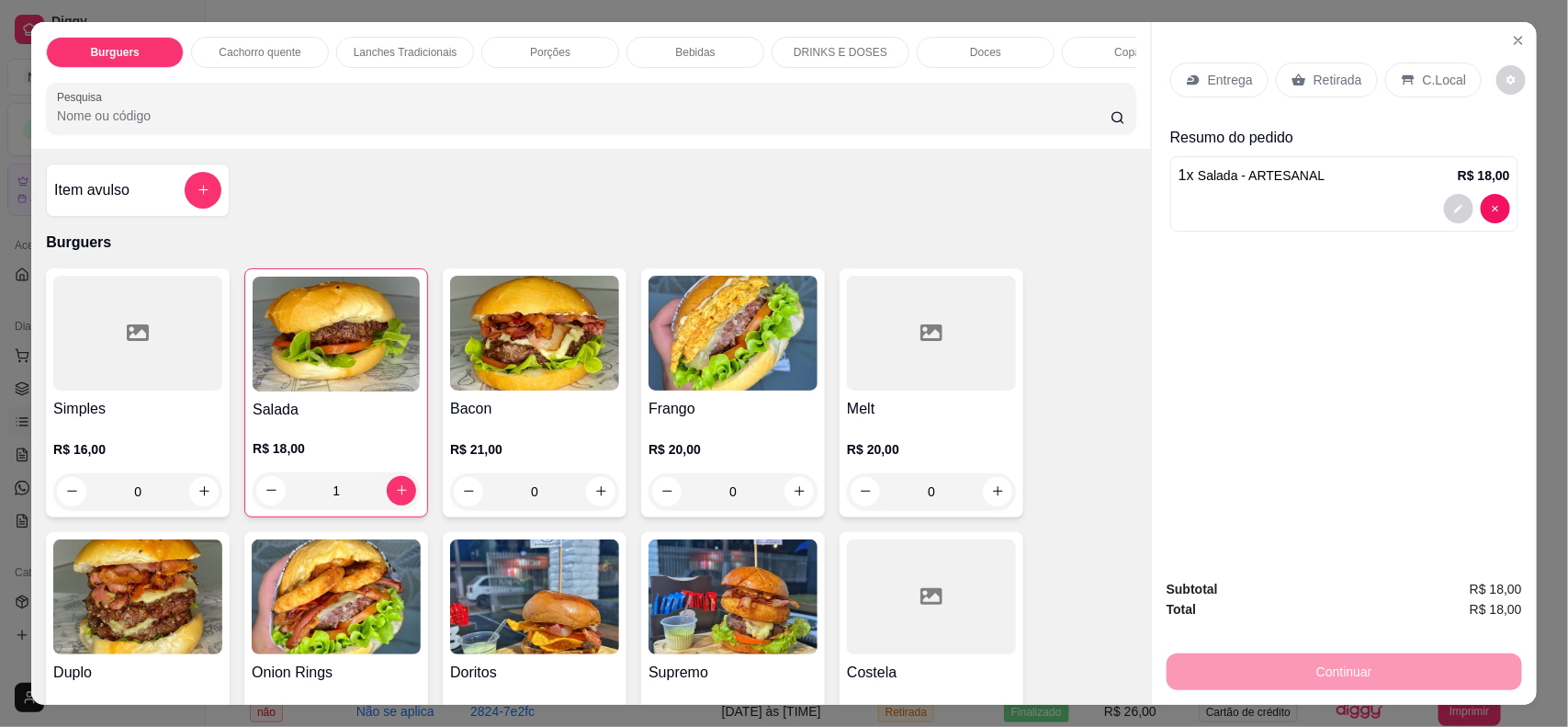 click on "Entrega" at bounding box center (1230, 80) 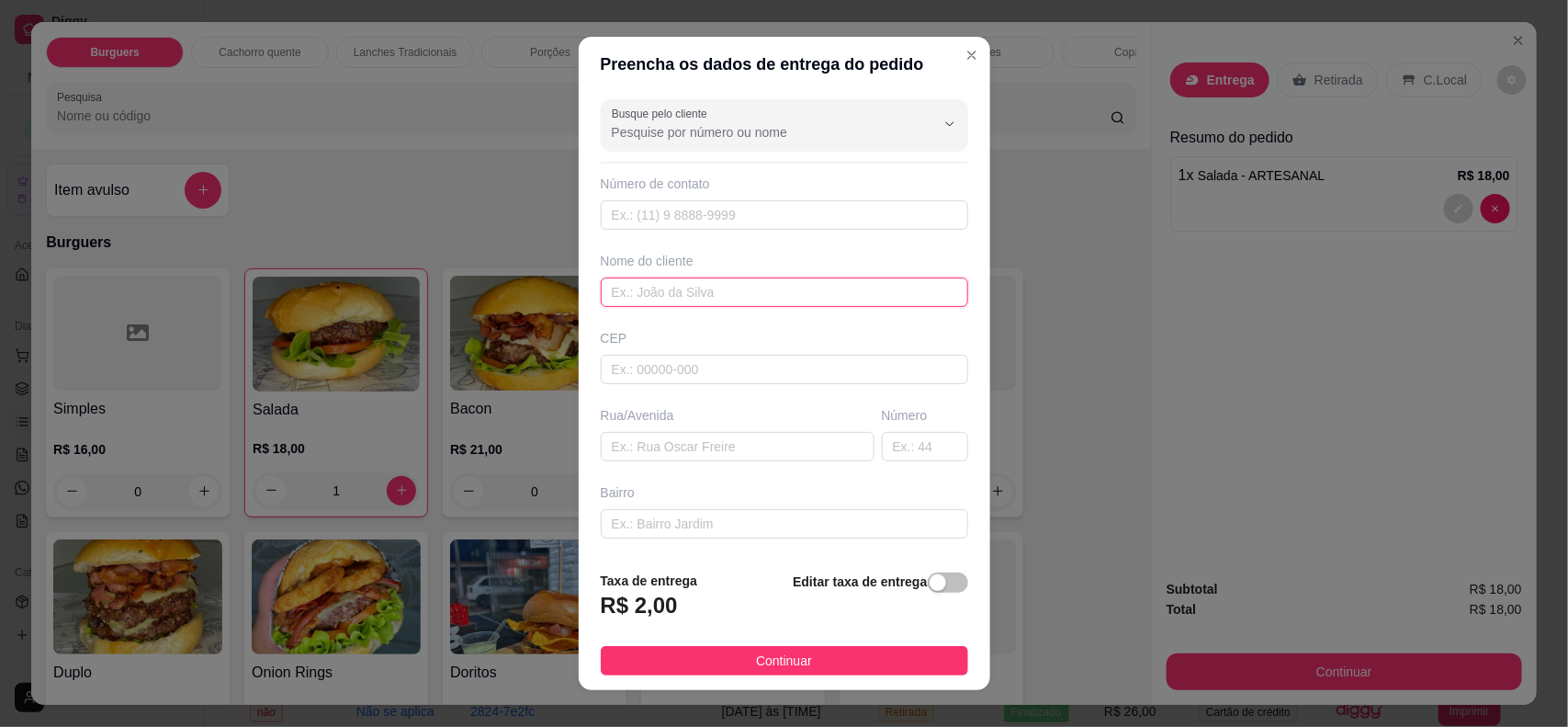 click at bounding box center [784, 292] 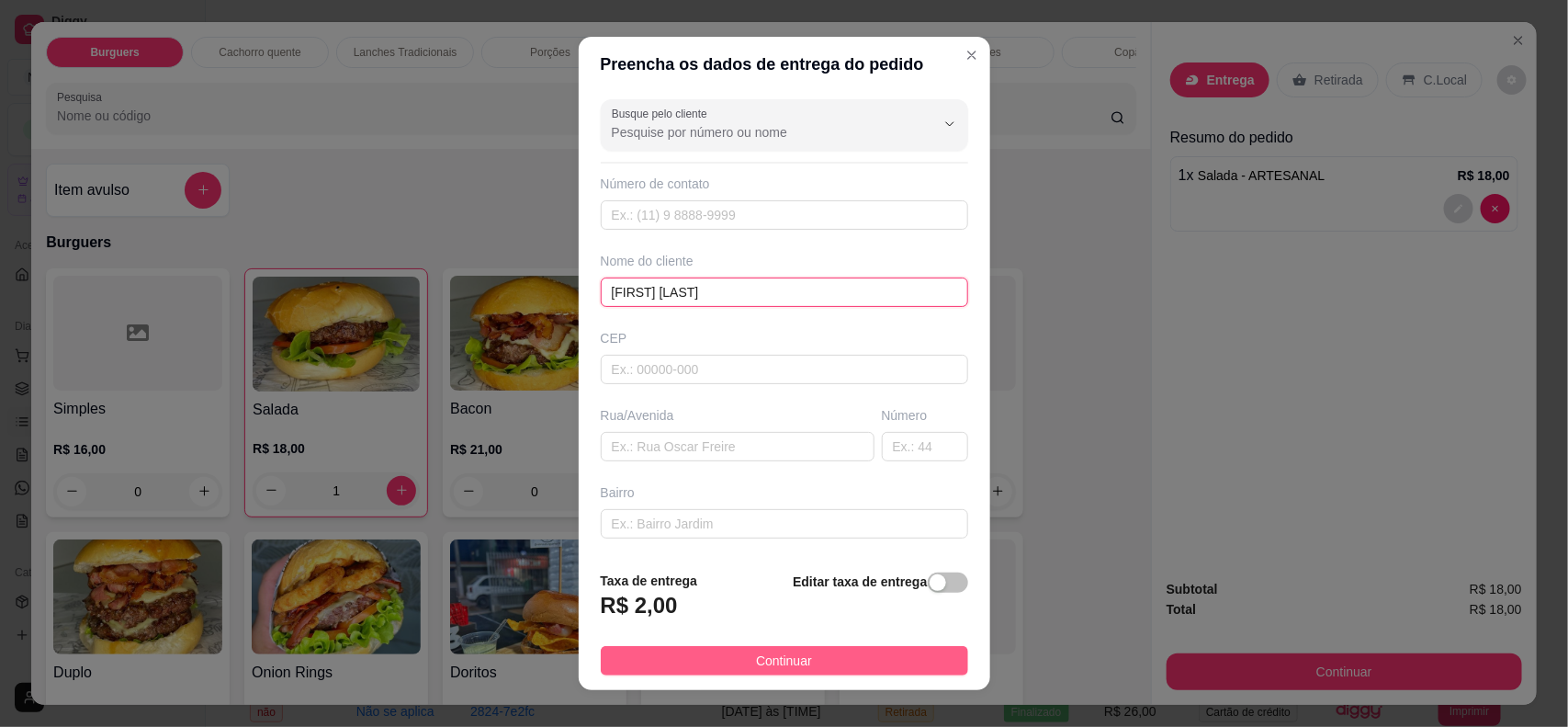 type on "[FIRST] [LAST]" 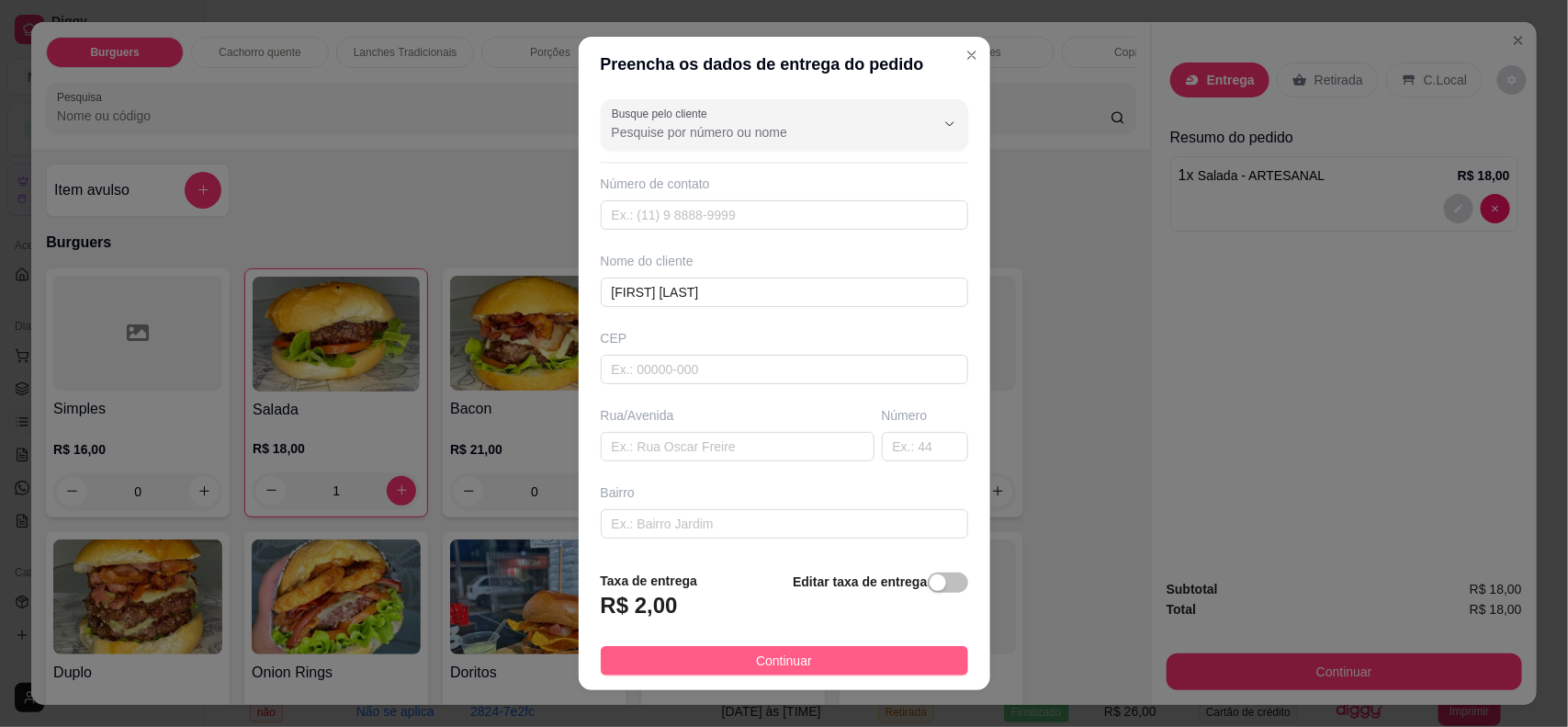 click on "Continuar" at bounding box center (784, 661) 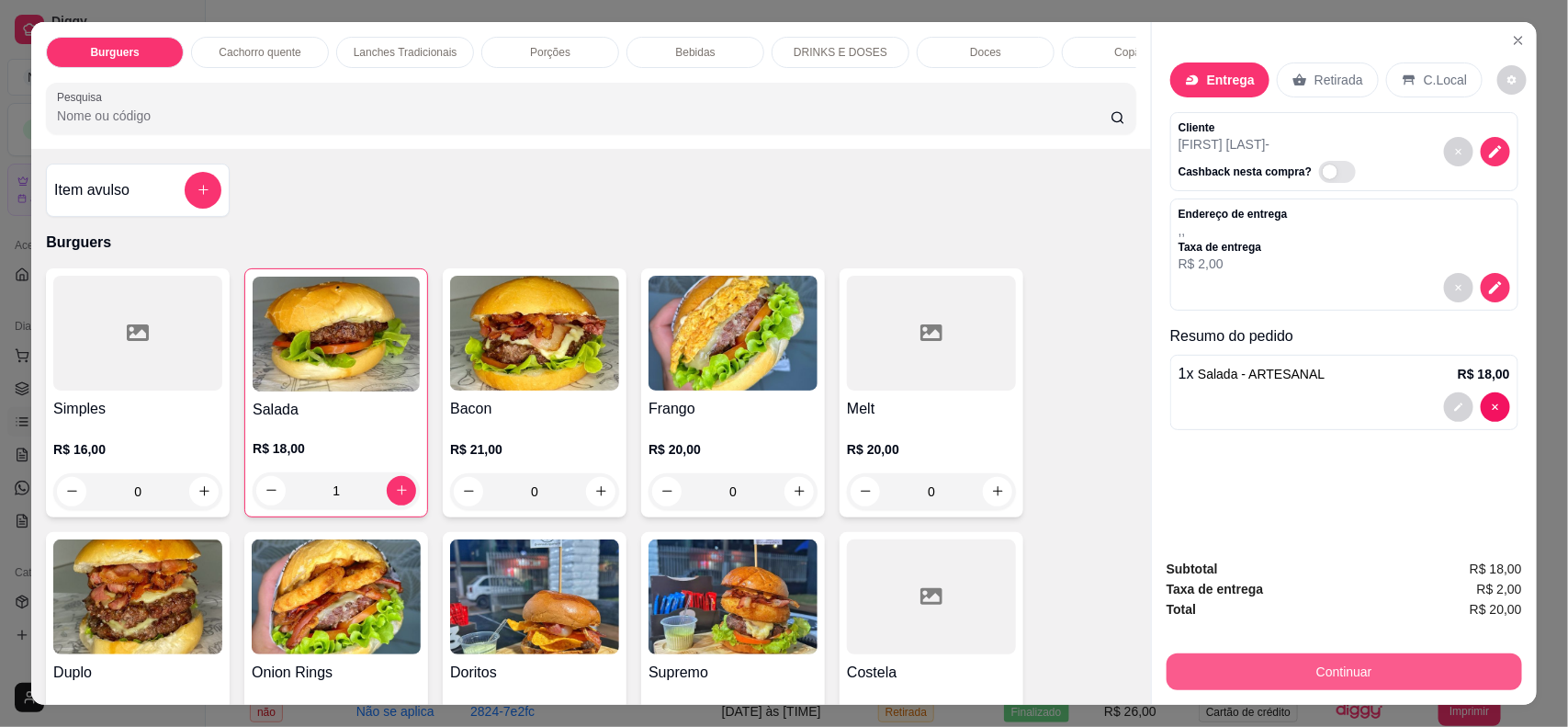 click on "Continuar" at bounding box center (1344, 672) 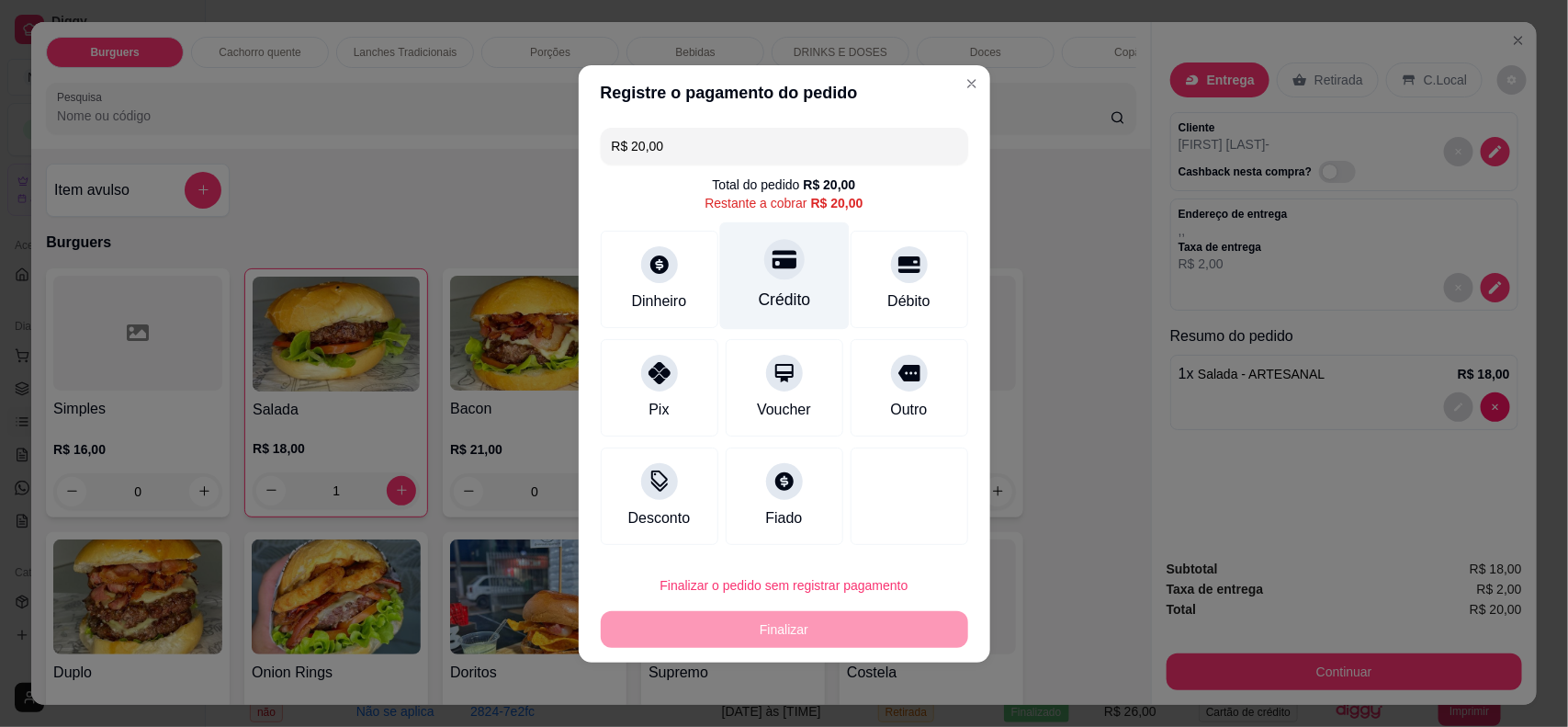 click on "Crédito" at bounding box center [784, 275] 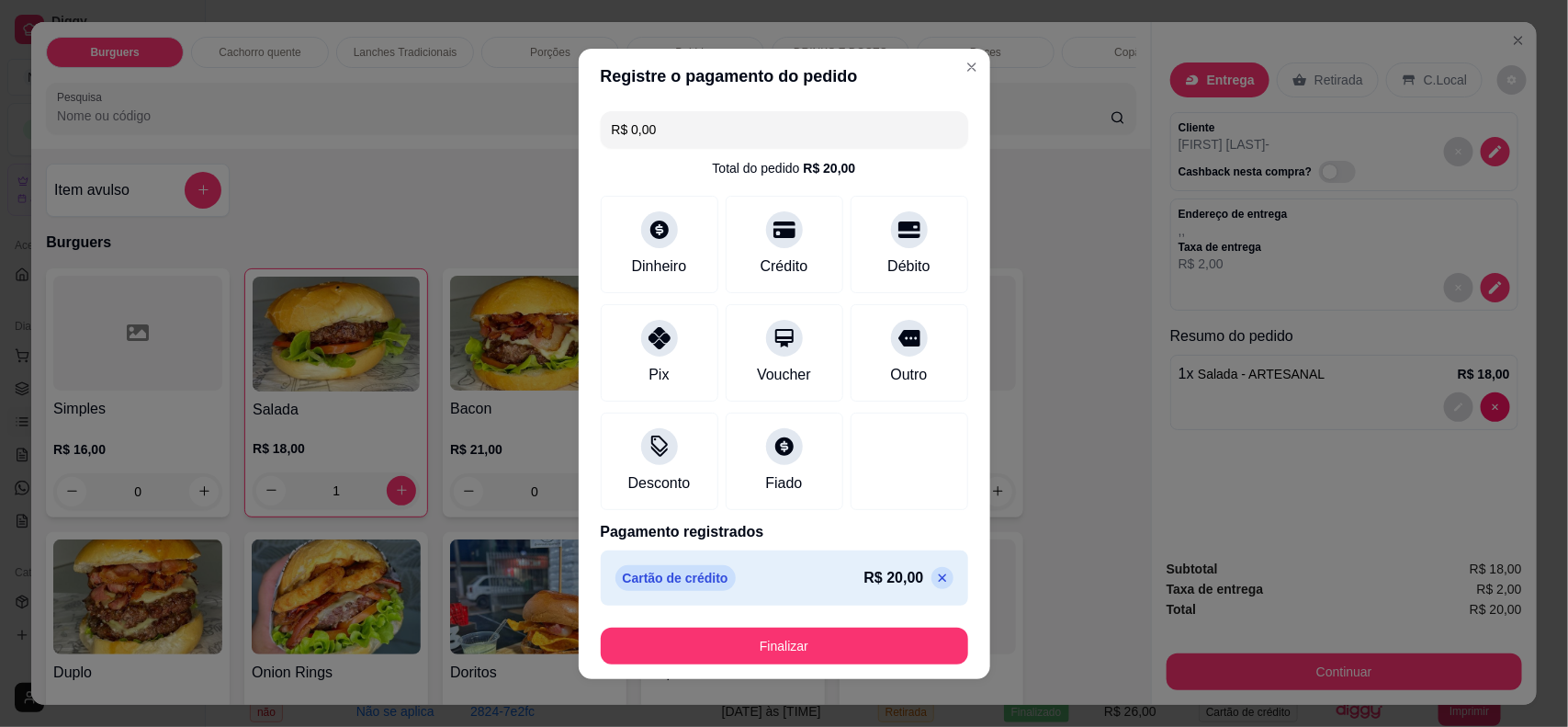 click on "R$ 0,00 Total do pedido R$ 20,00 Dinheiro Crédito Débito Pix Voucher Outro Desconto Fiado Pagamento registrados Cartão de crédito R$ 20,00" at bounding box center [784, 358] 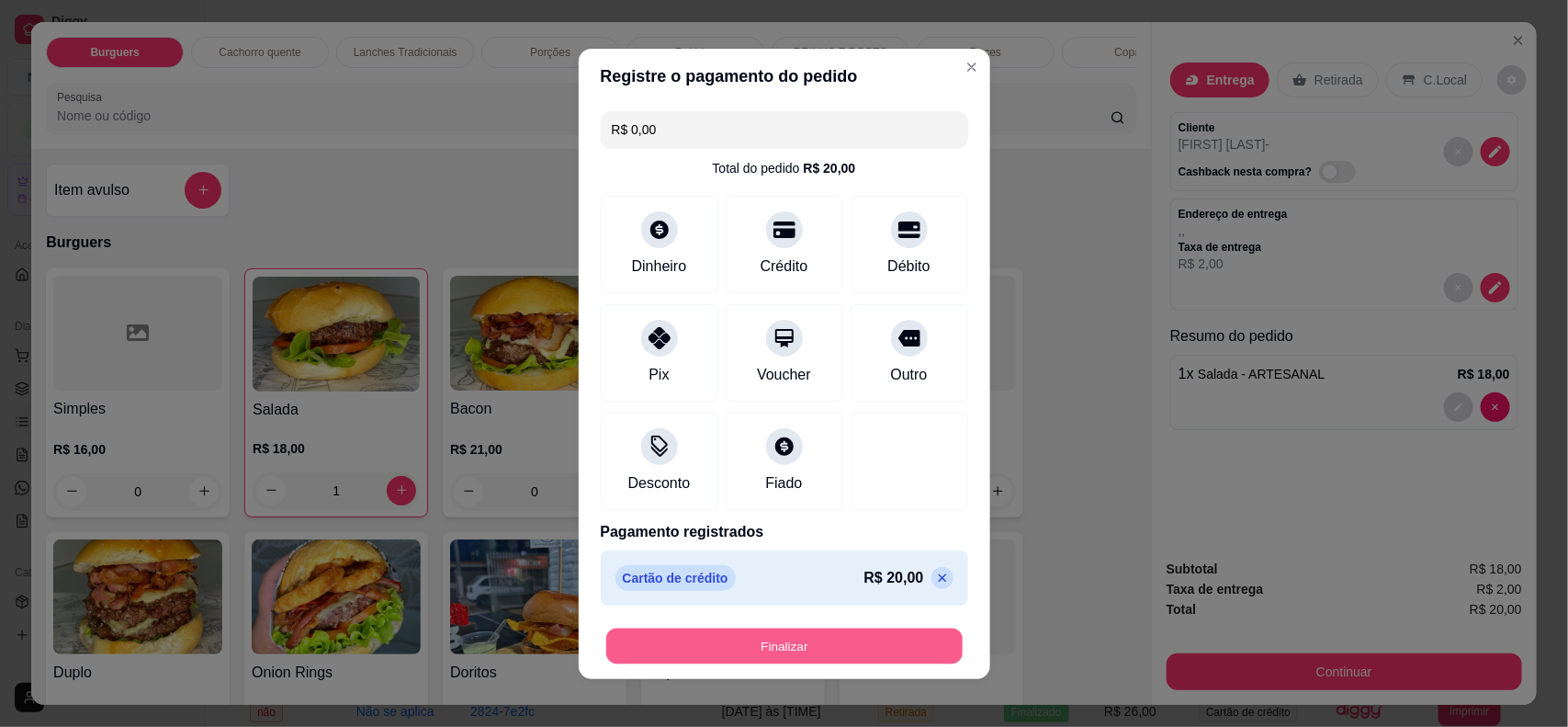 click on "Finalizar" at bounding box center (784, 645) 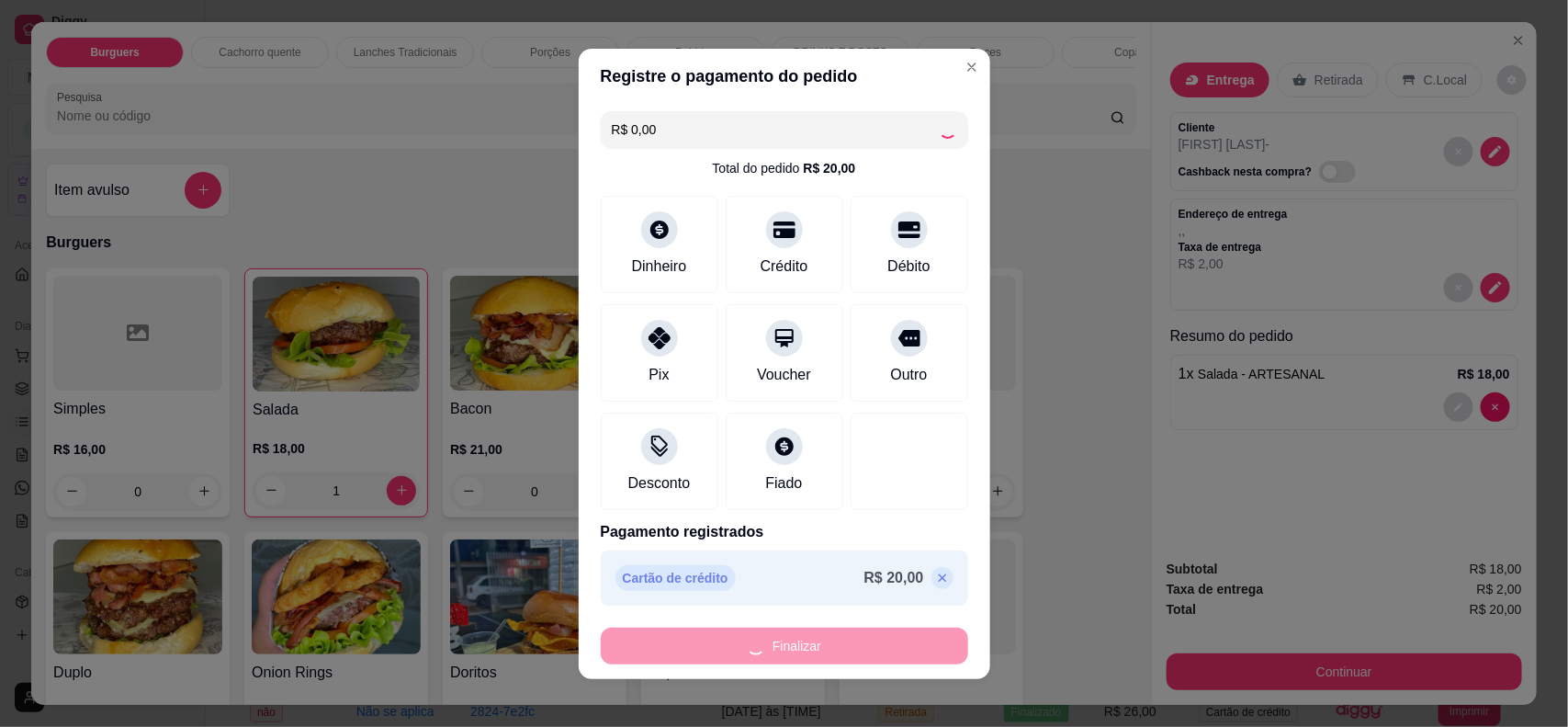type on "0" 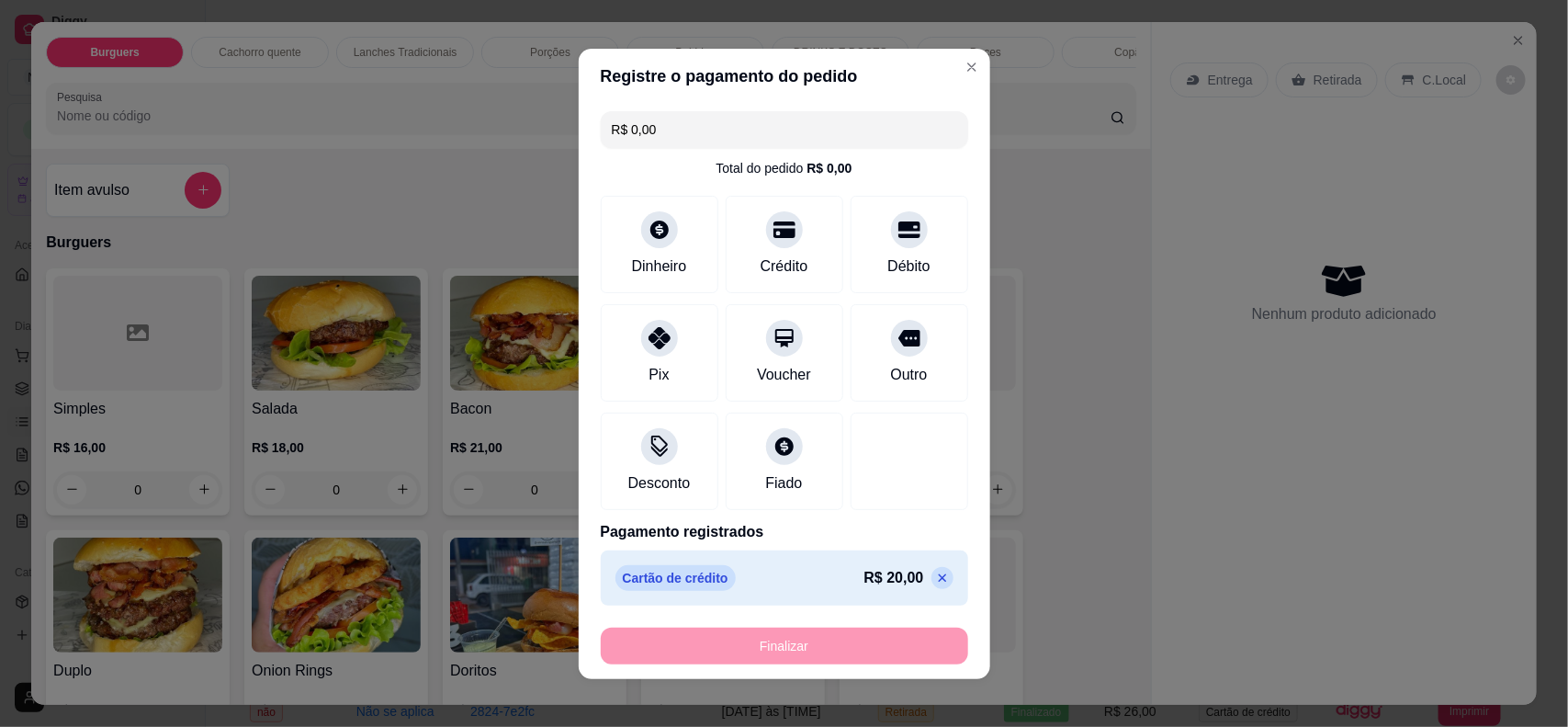 type on "-R$ 20,00" 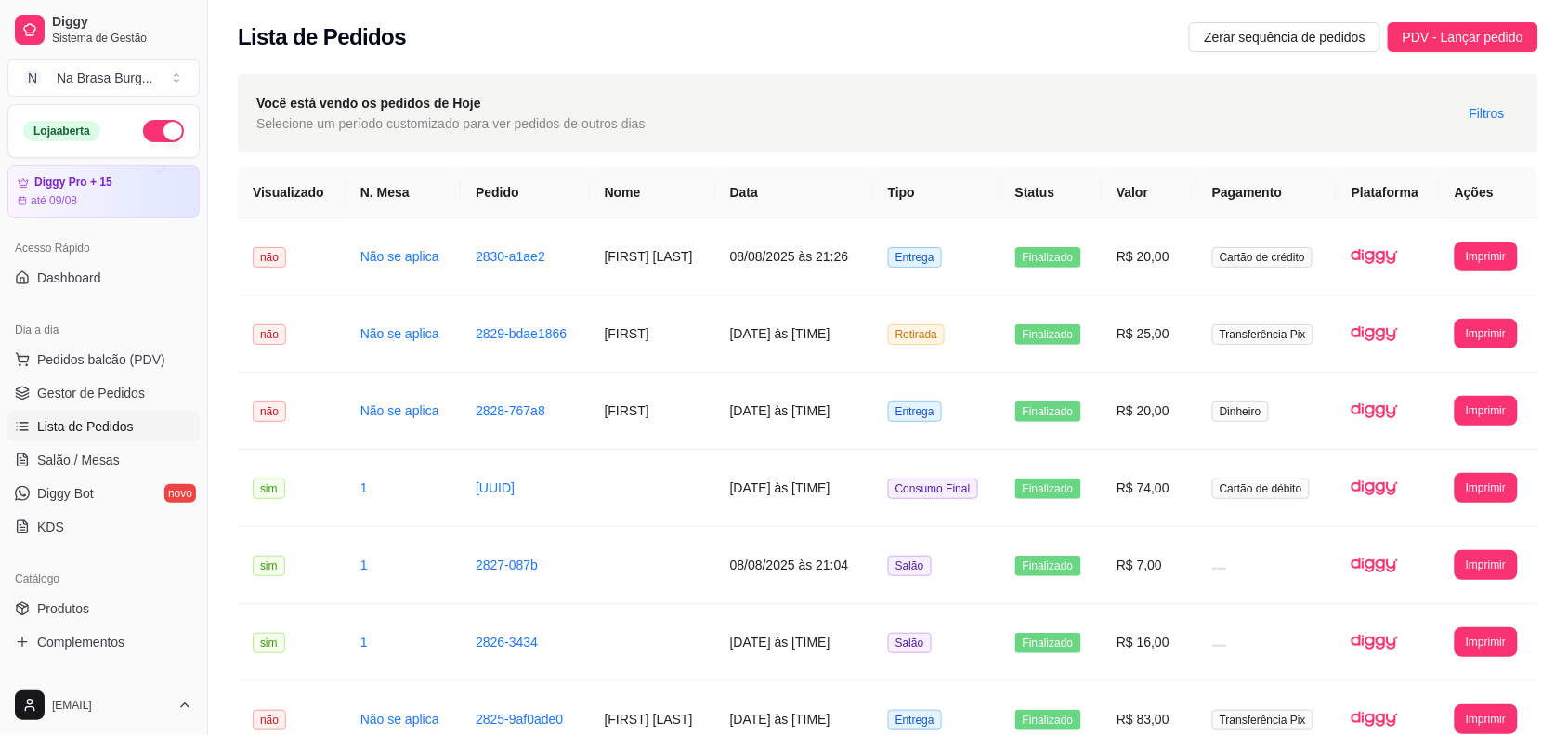 click on "Dia a dia" at bounding box center (103, 330) 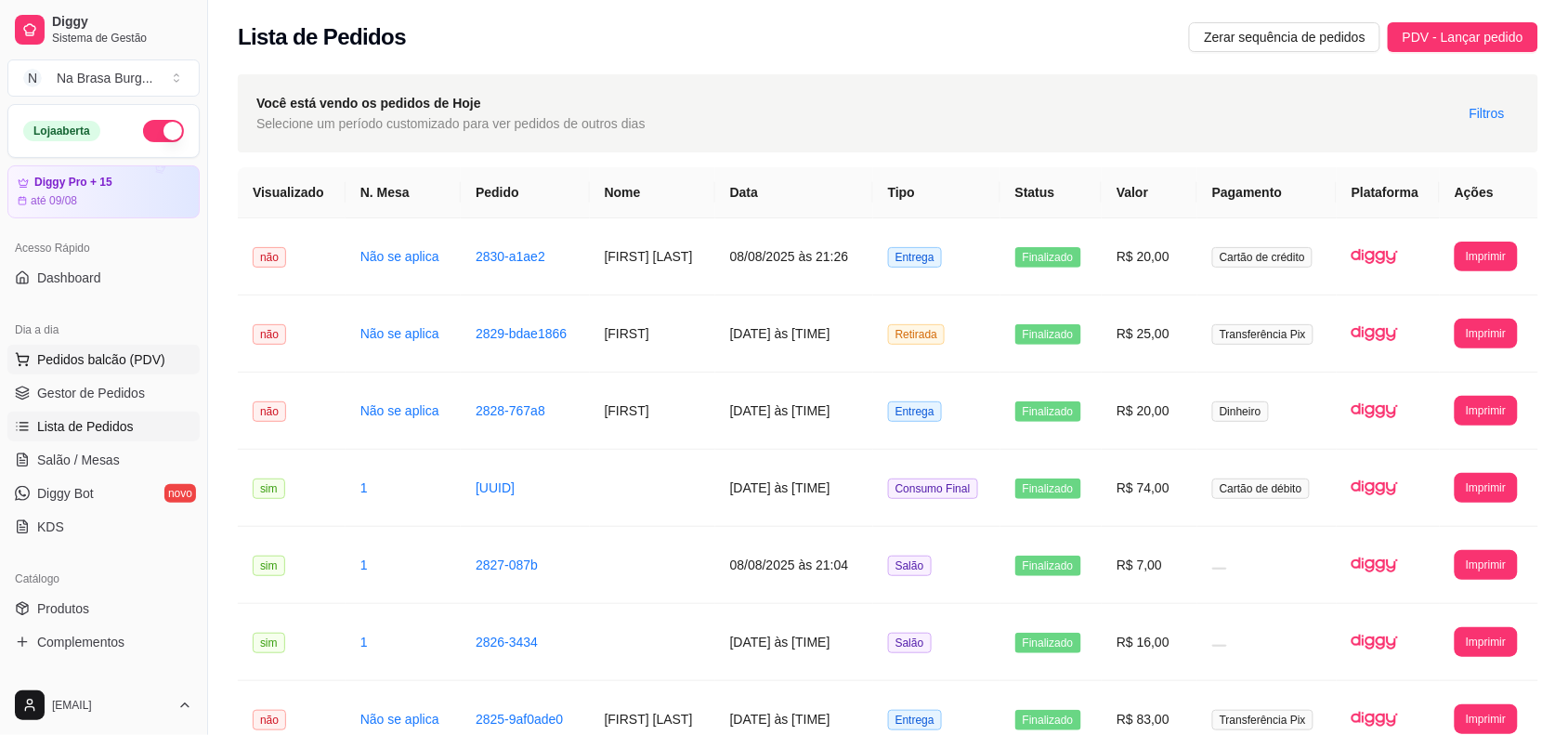 click on "Pedidos balcão (PDV)" at bounding box center [101, 360] 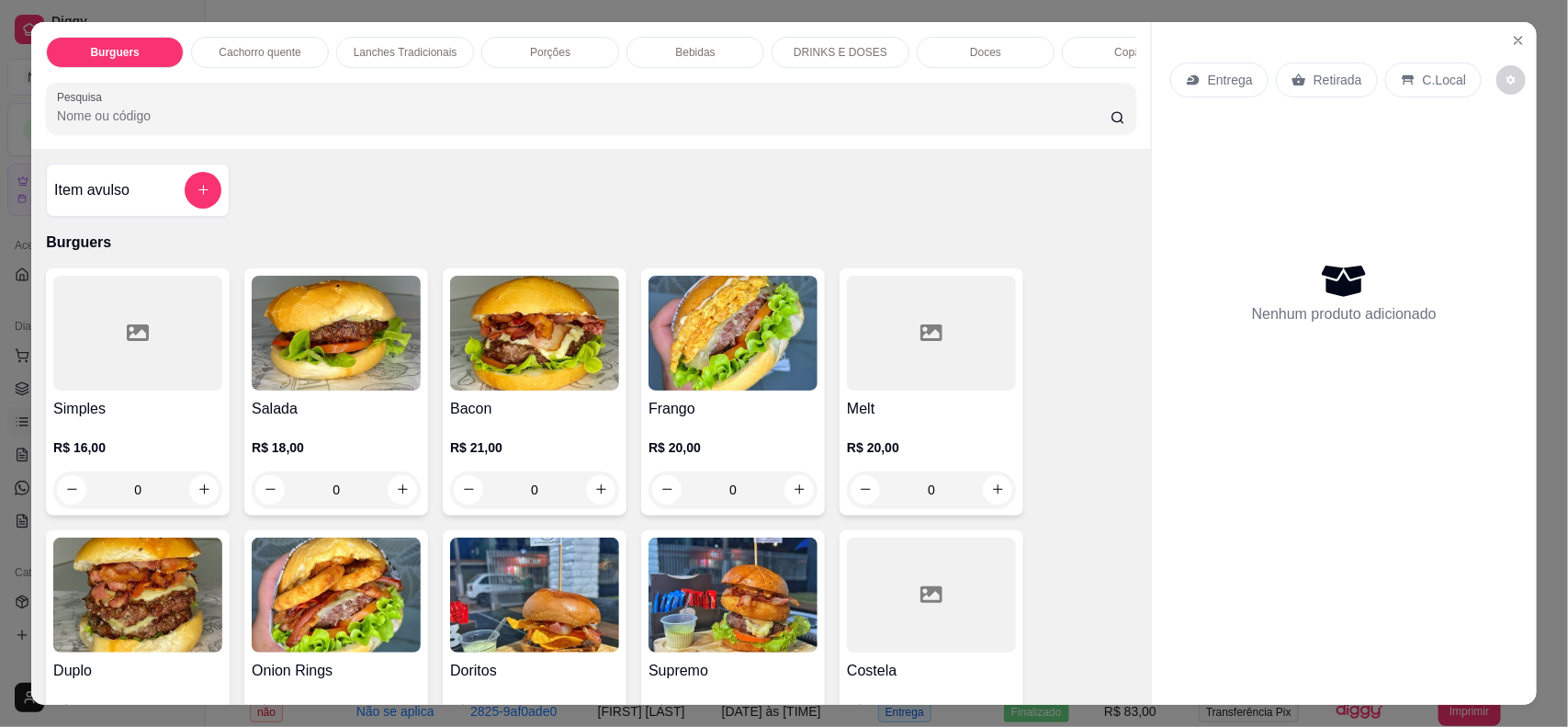 click on "Simples" at bounding box center [138, 409] 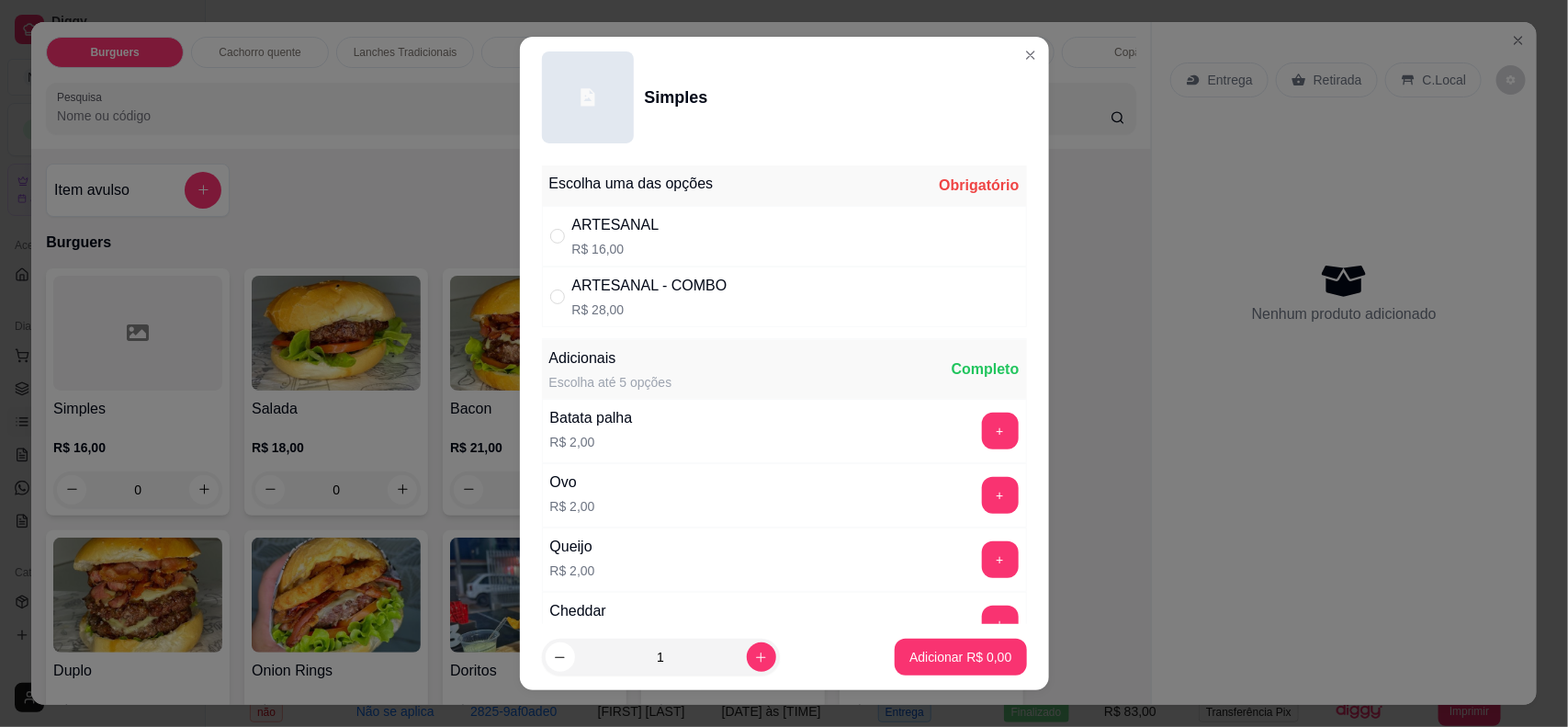 click on "ARTESANAL" at bounding box center (615, 225) 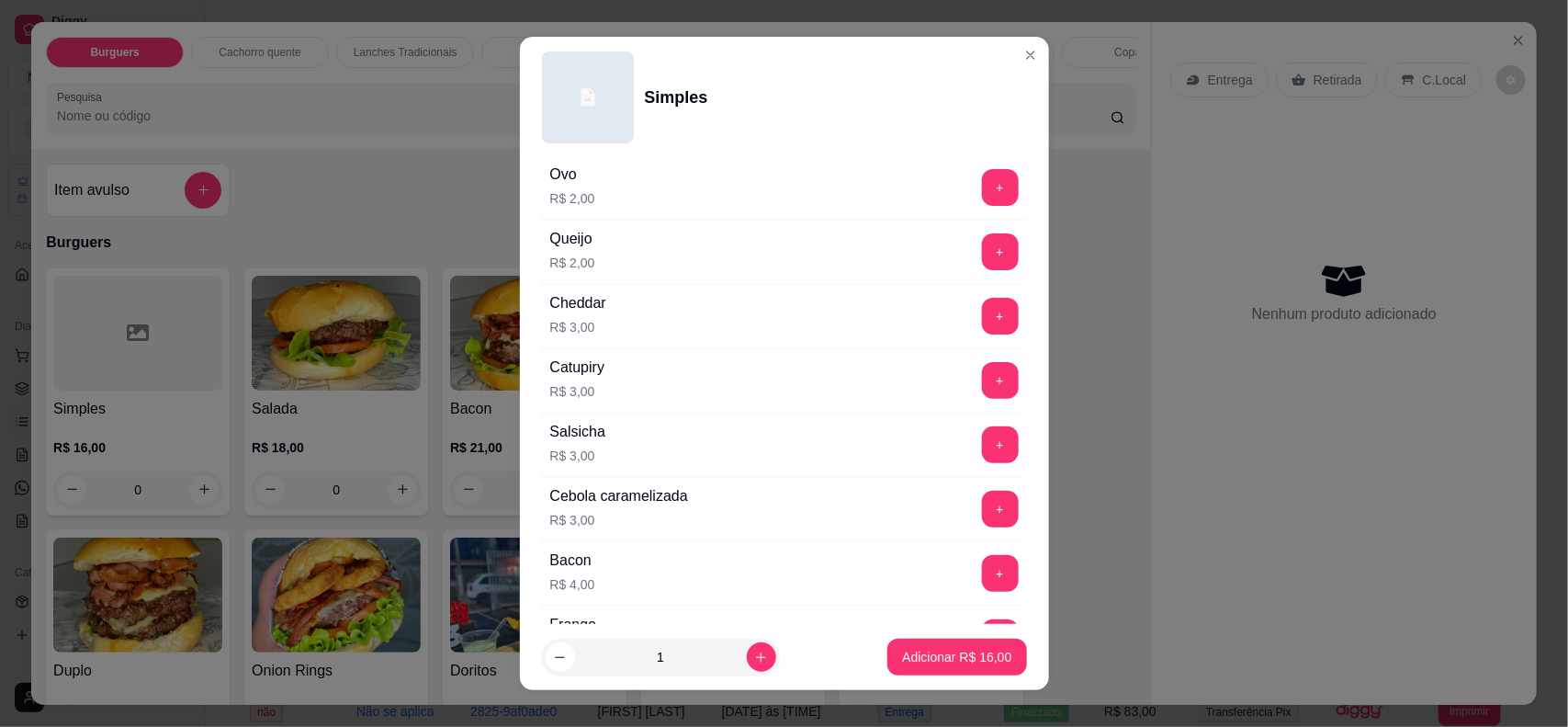 scroll, scrollTop: 345, scrollLeft: 0, axis: vertical 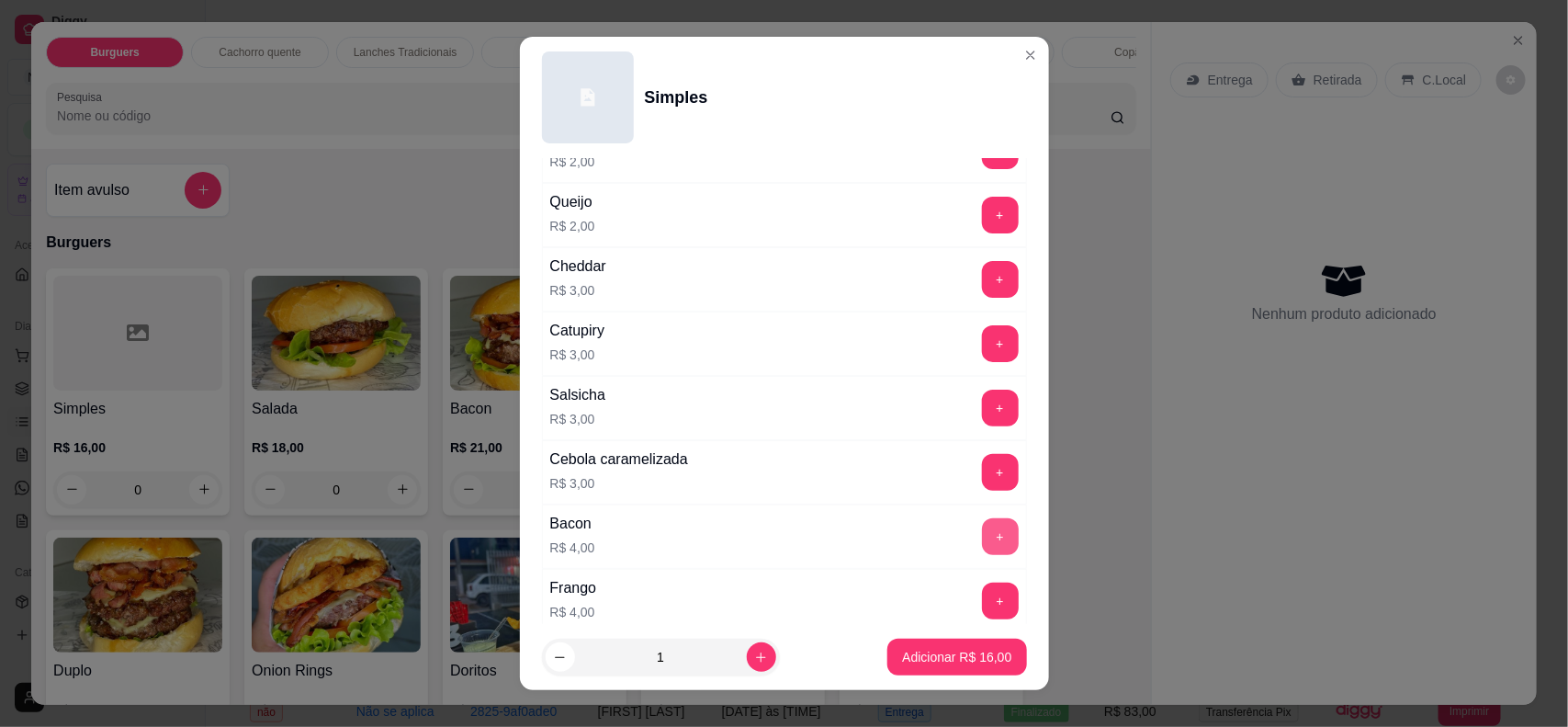 click on "+" at bounding box center (1000, 537) 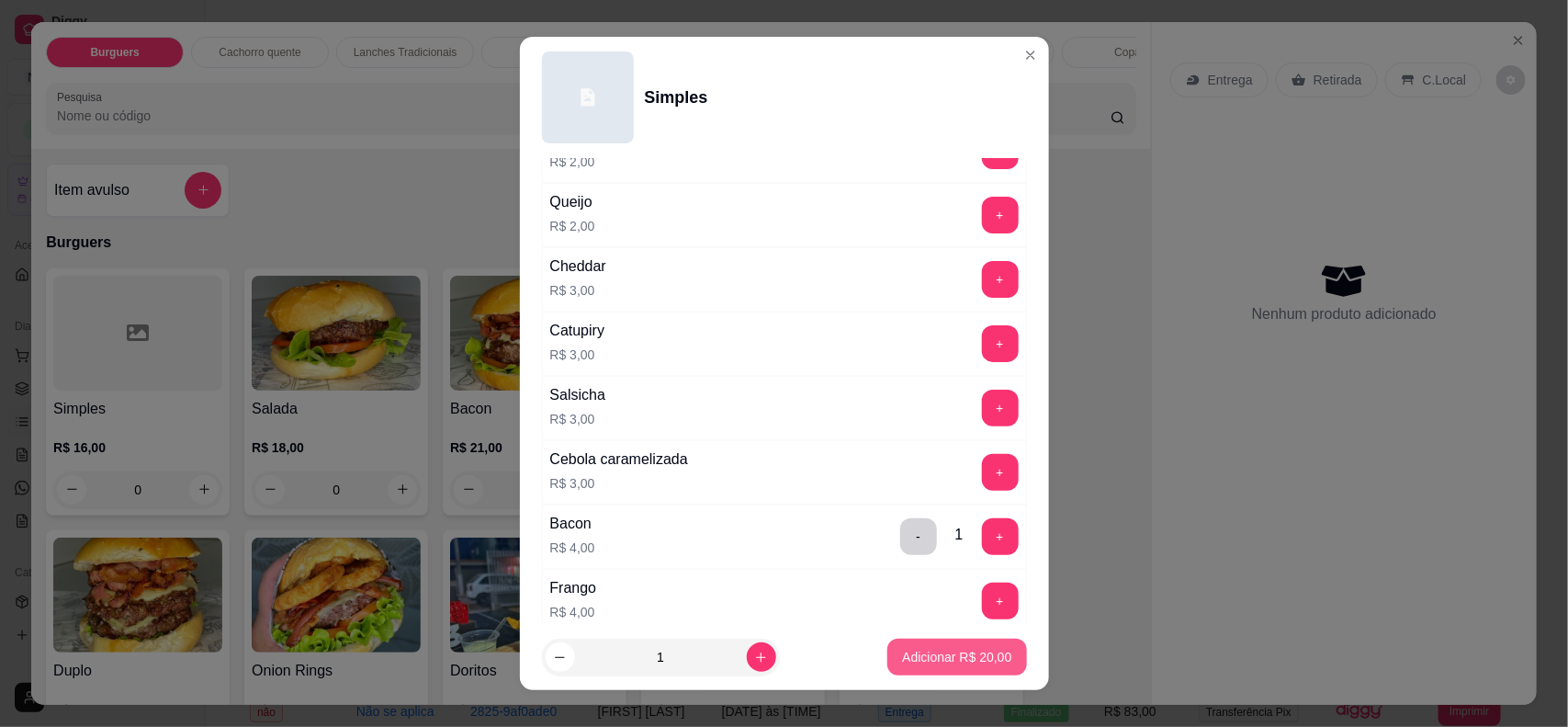 click on "Adicionar   R$ 20,00" at bounding box center [956, 657] 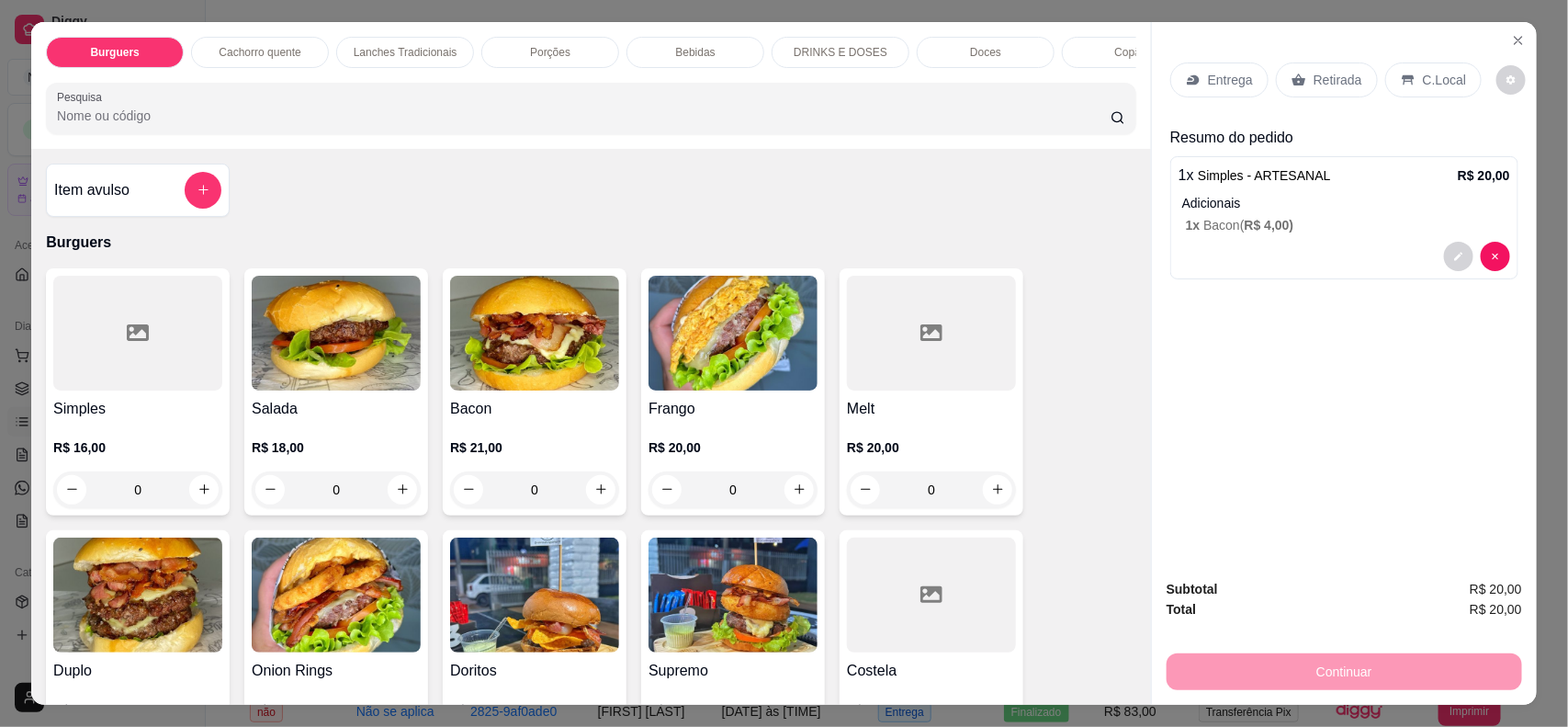 click on "Entrega" at bounding box center [1230, 80] 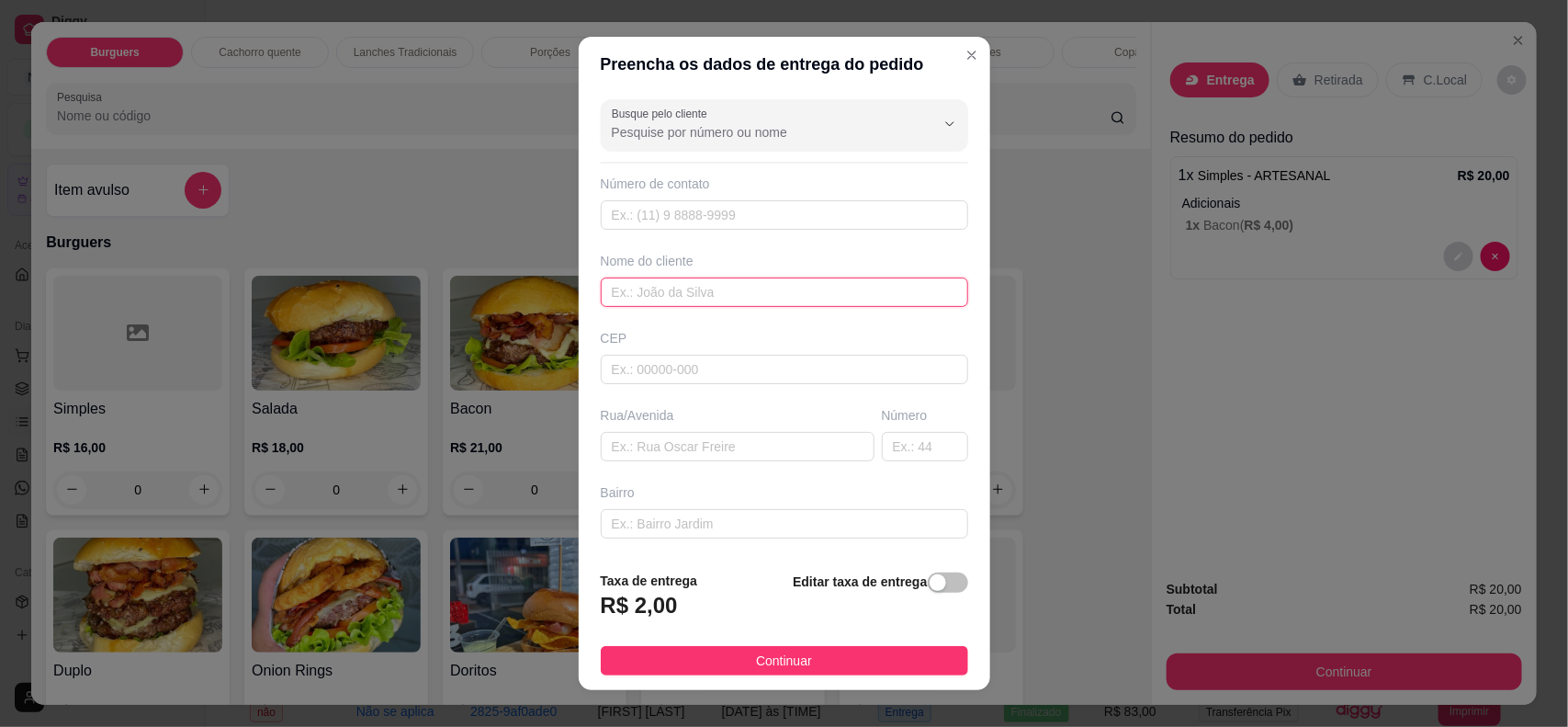 click at bounding box center [784, 292] 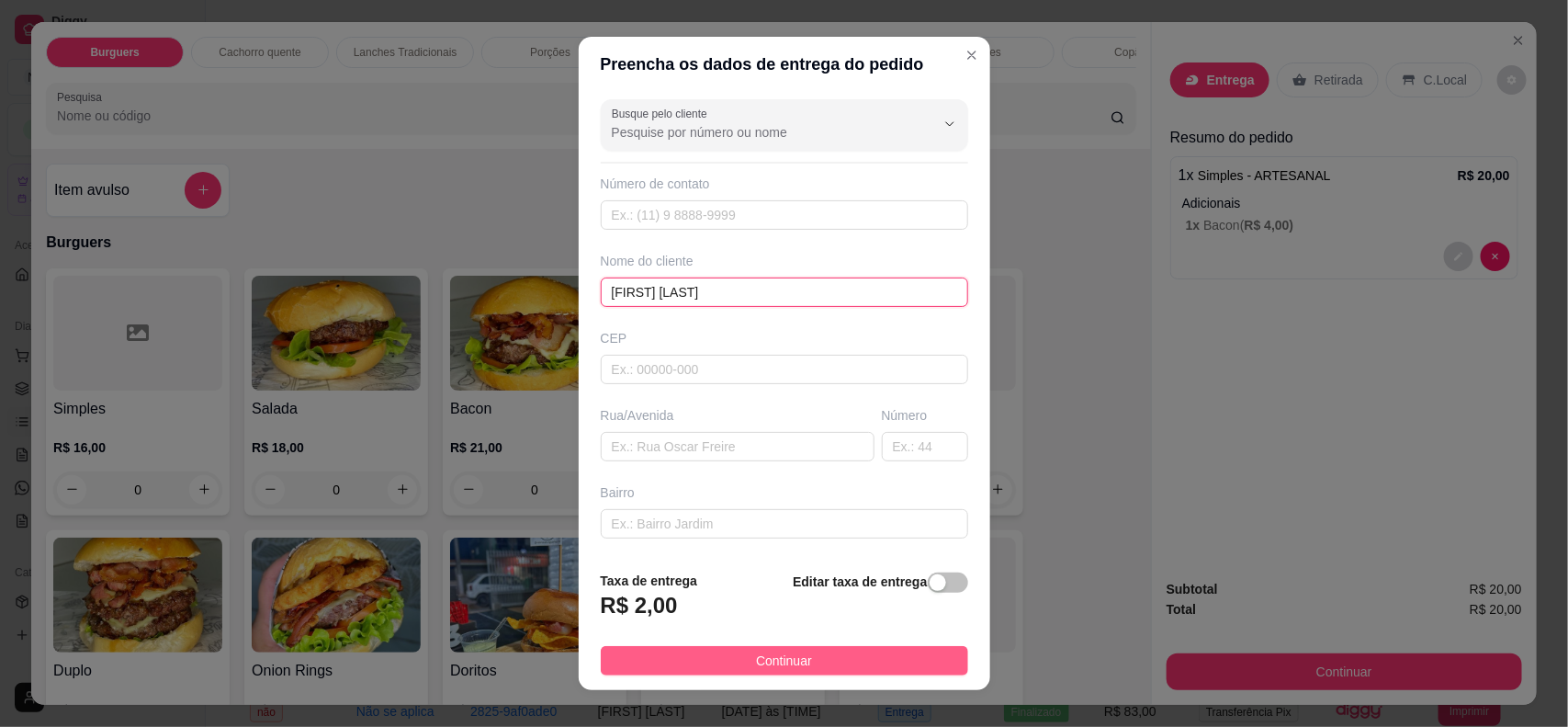 type on "[FIRST] [LAST]" 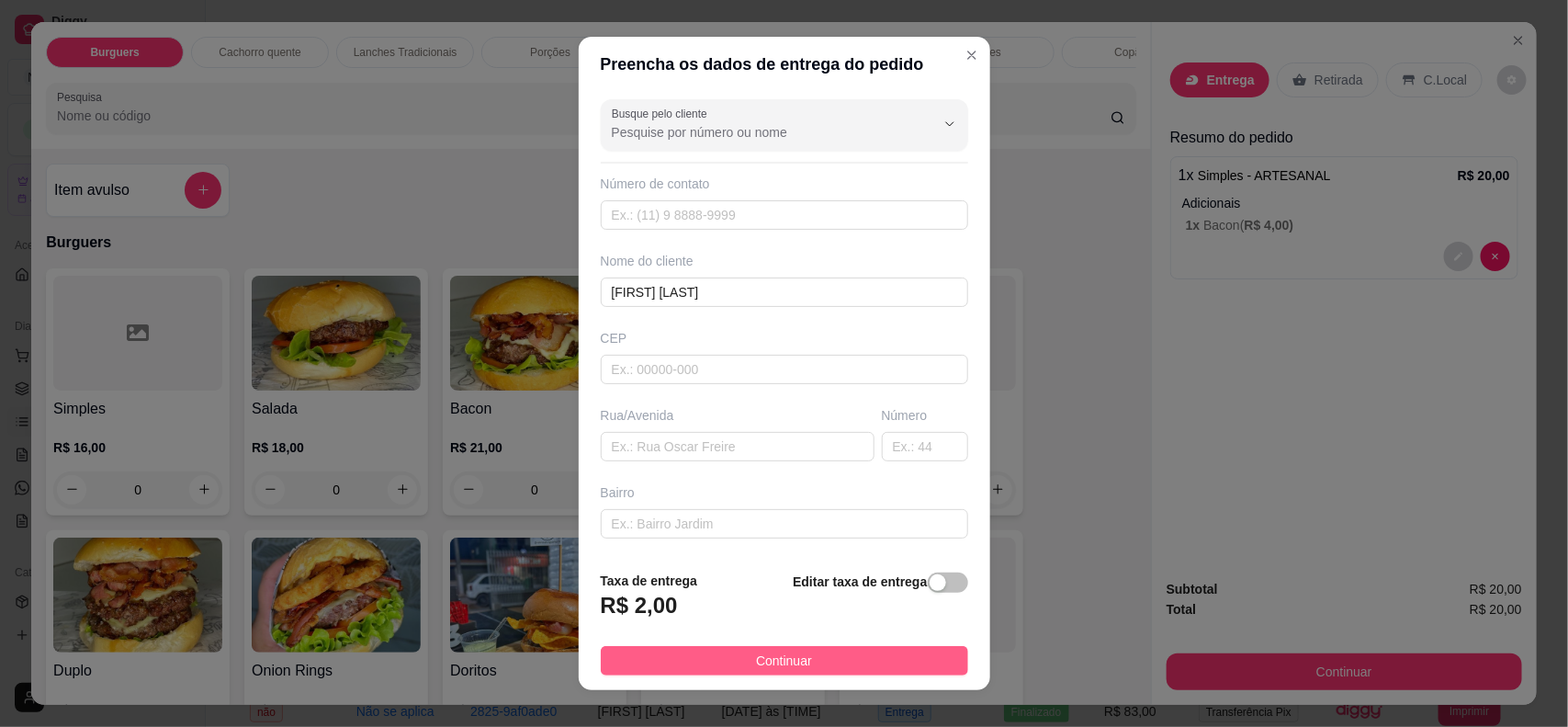 click on "Continuar" at bounding box center [784, 661] 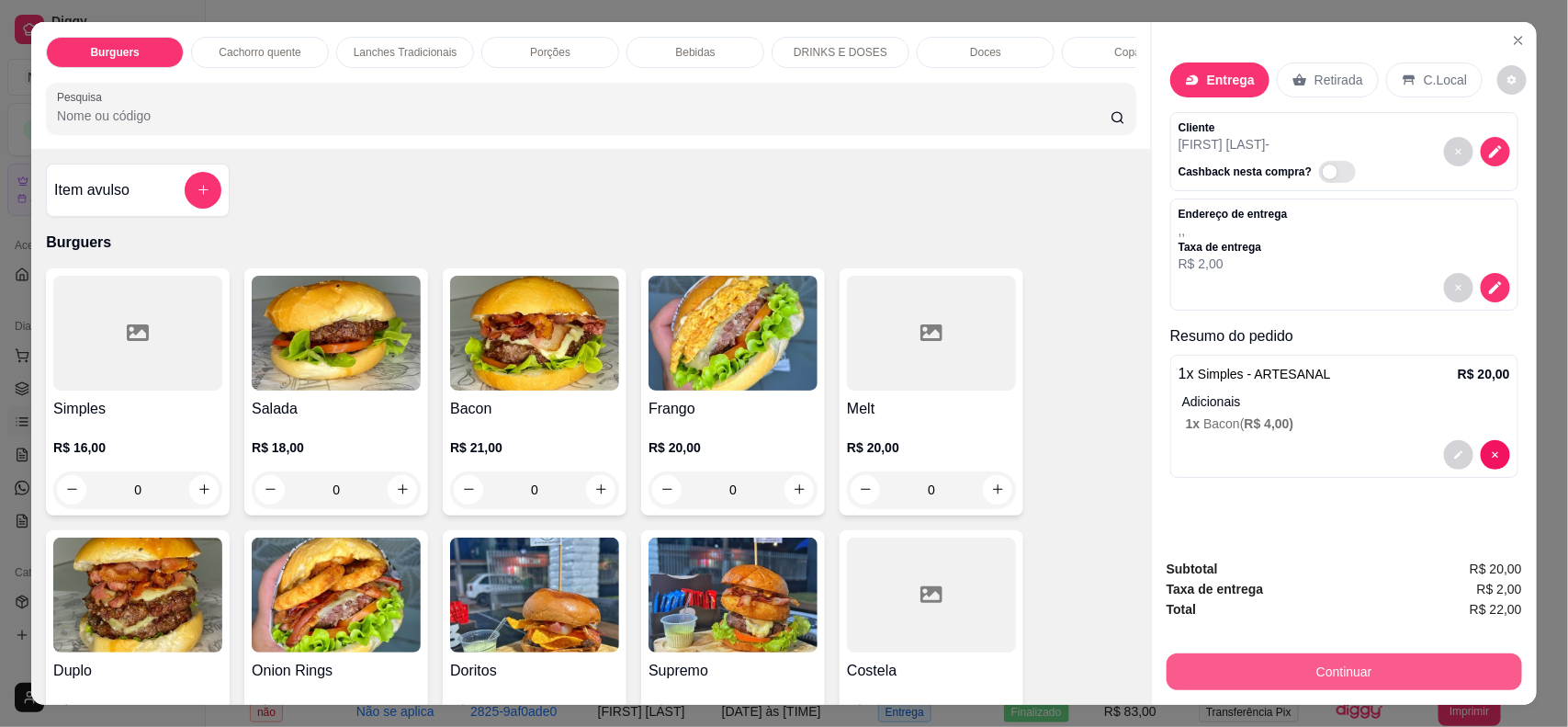 click on "Continuar" at bounding box center [1344, 672] 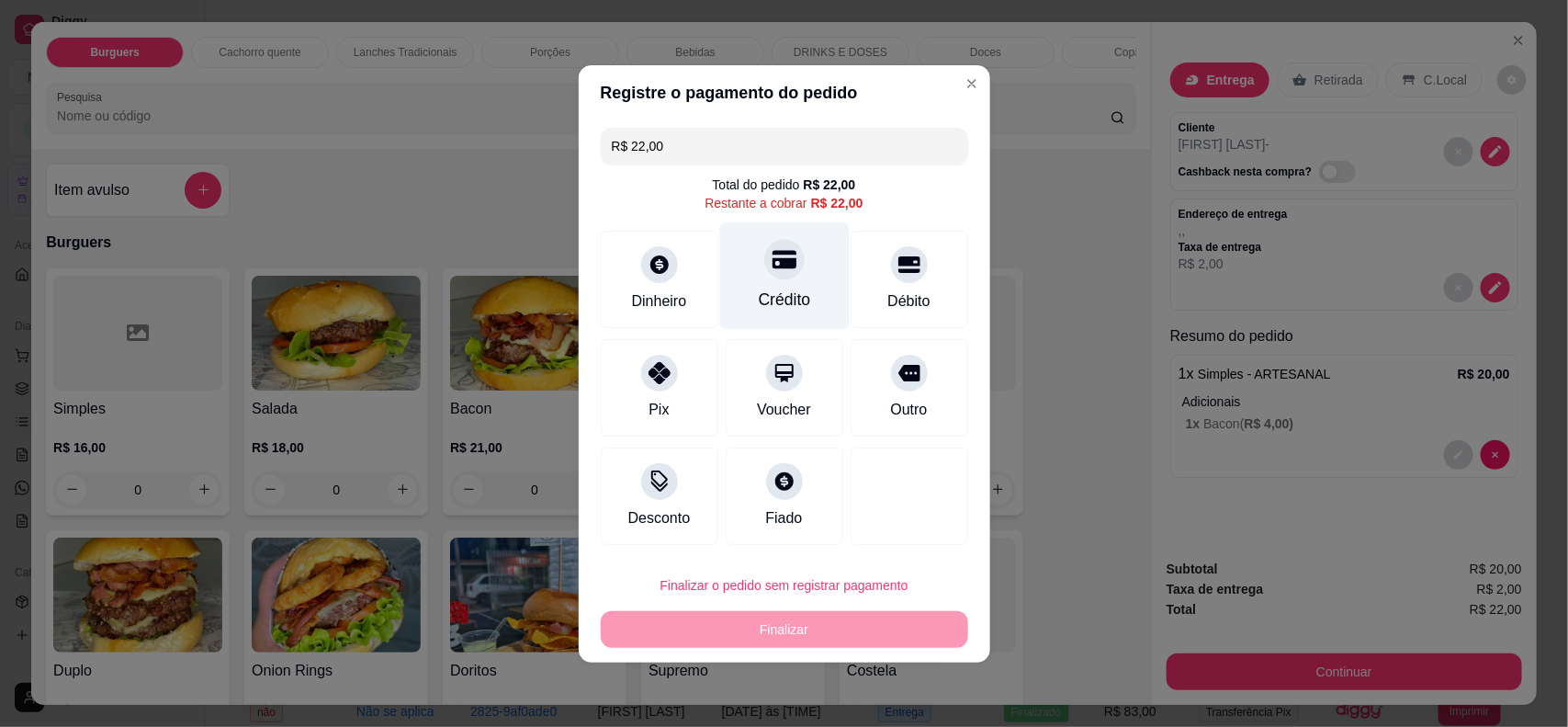 click on "Crédito" at bounding box center (784, 300) 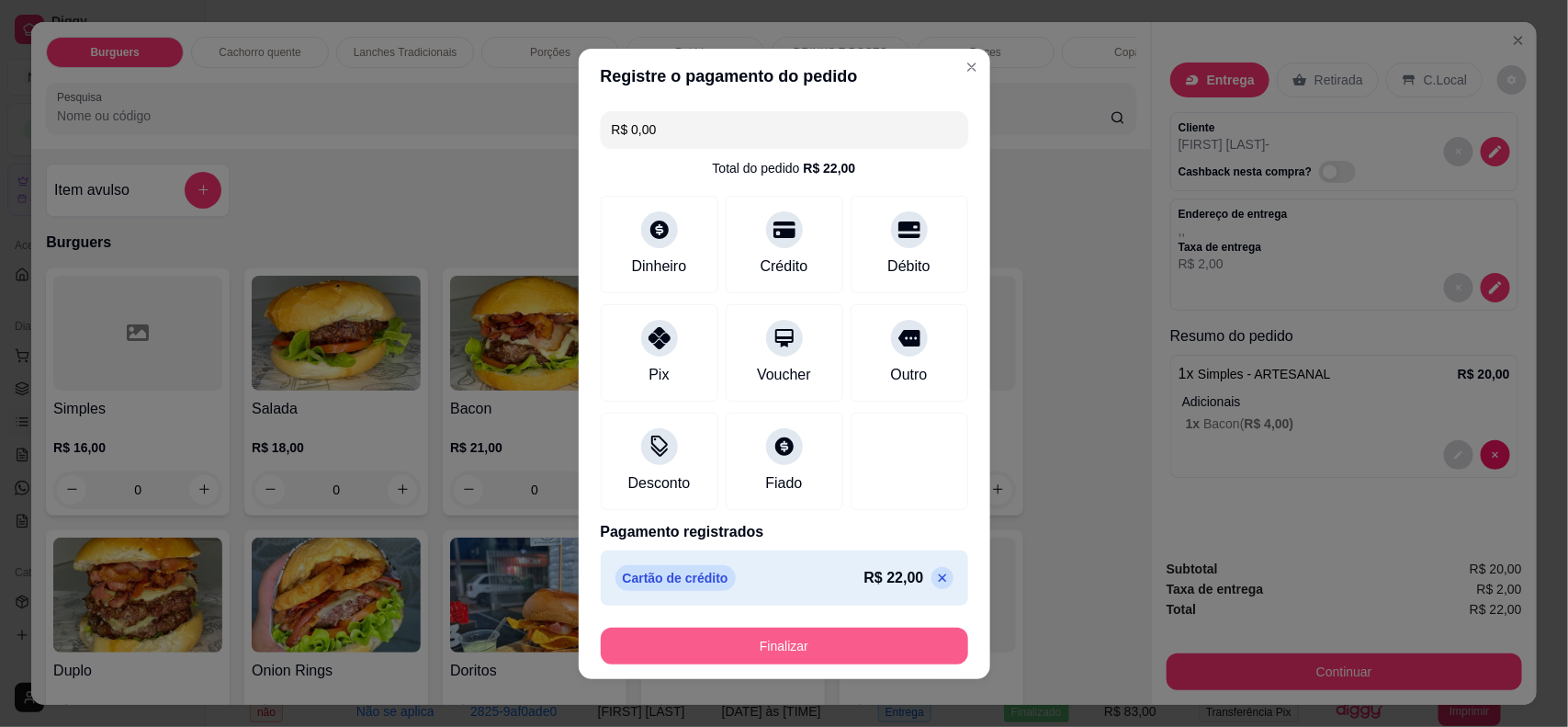 click on "Finalizar" at bounding box center [784, 646] 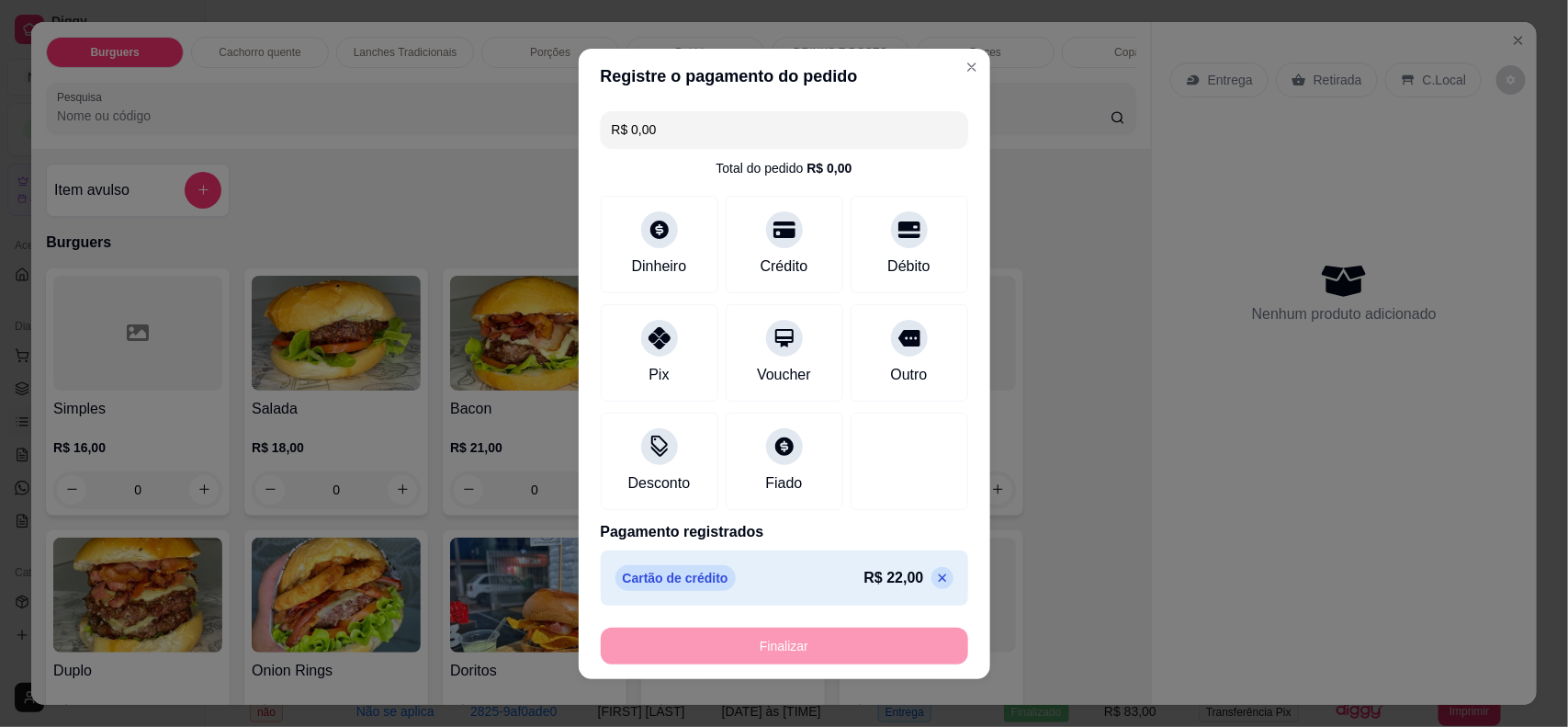 type on "-R$ 22,00" 